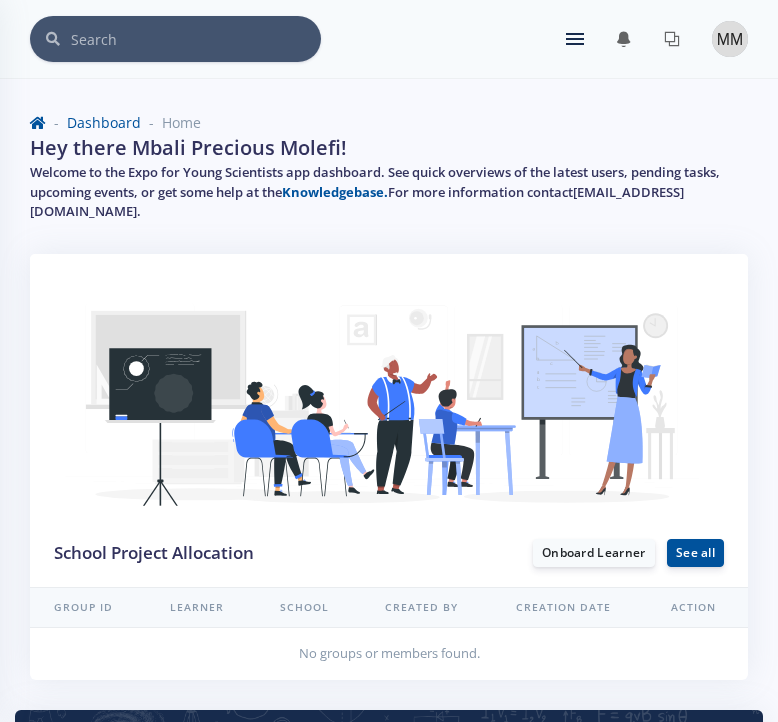 scroll, scrollTop: 0, scrollLeft: 0, axis: both 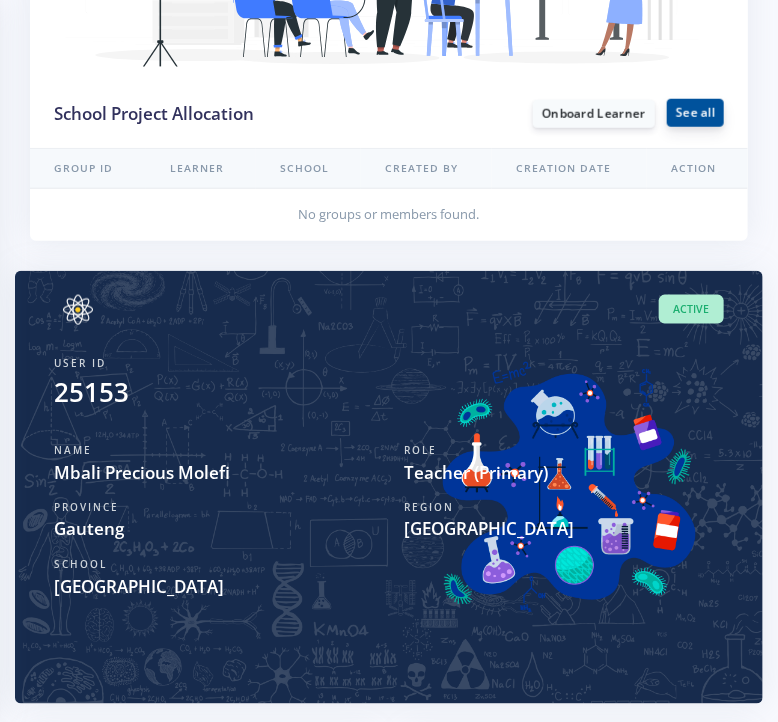 click on "See all" at bounding box center (695, 113) 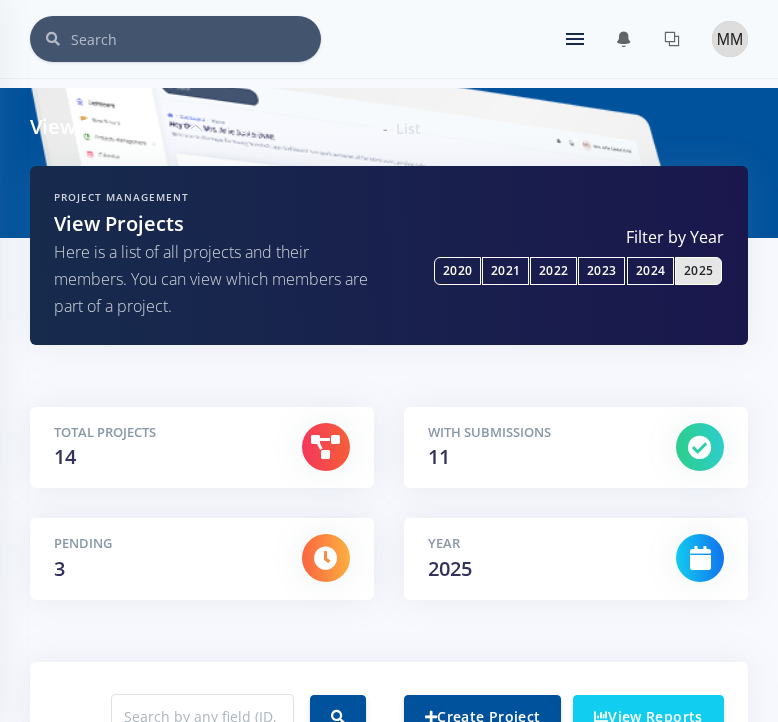 scroll, scrollTop: 0, scrollLeft: 0, axis: both 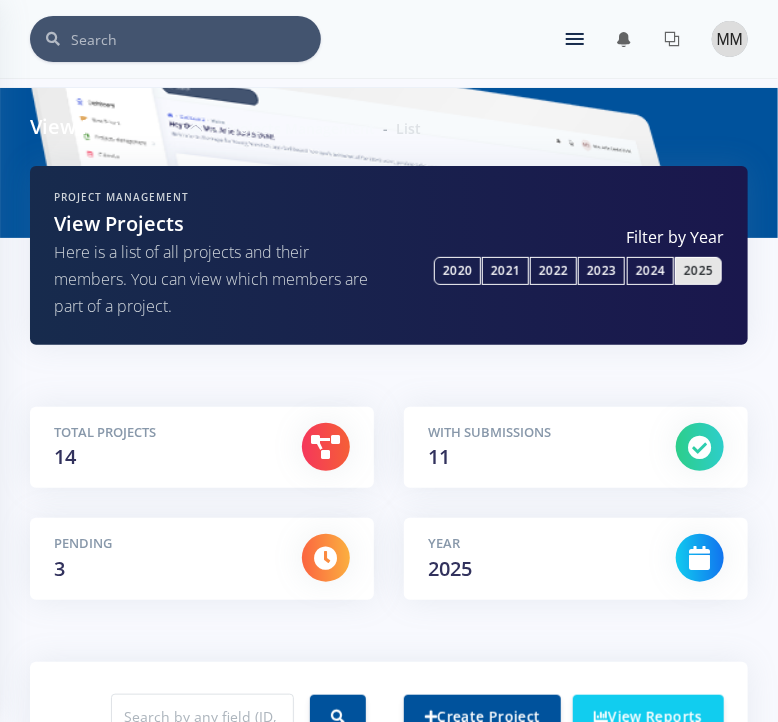 click on "Pending
3" at bounding box center (163, 559) 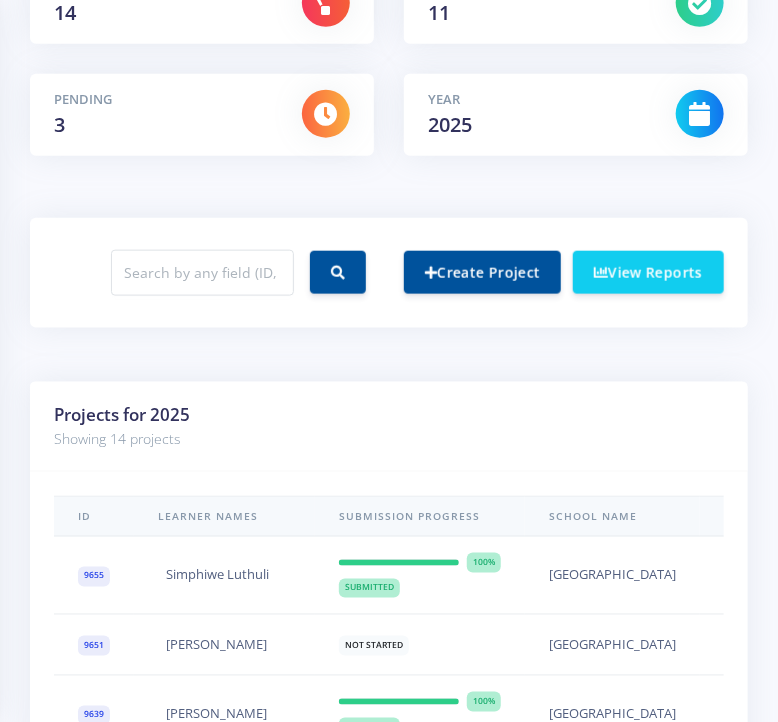 scroll, scrollTop: 441, scrollLeft: 0, axis: vertical 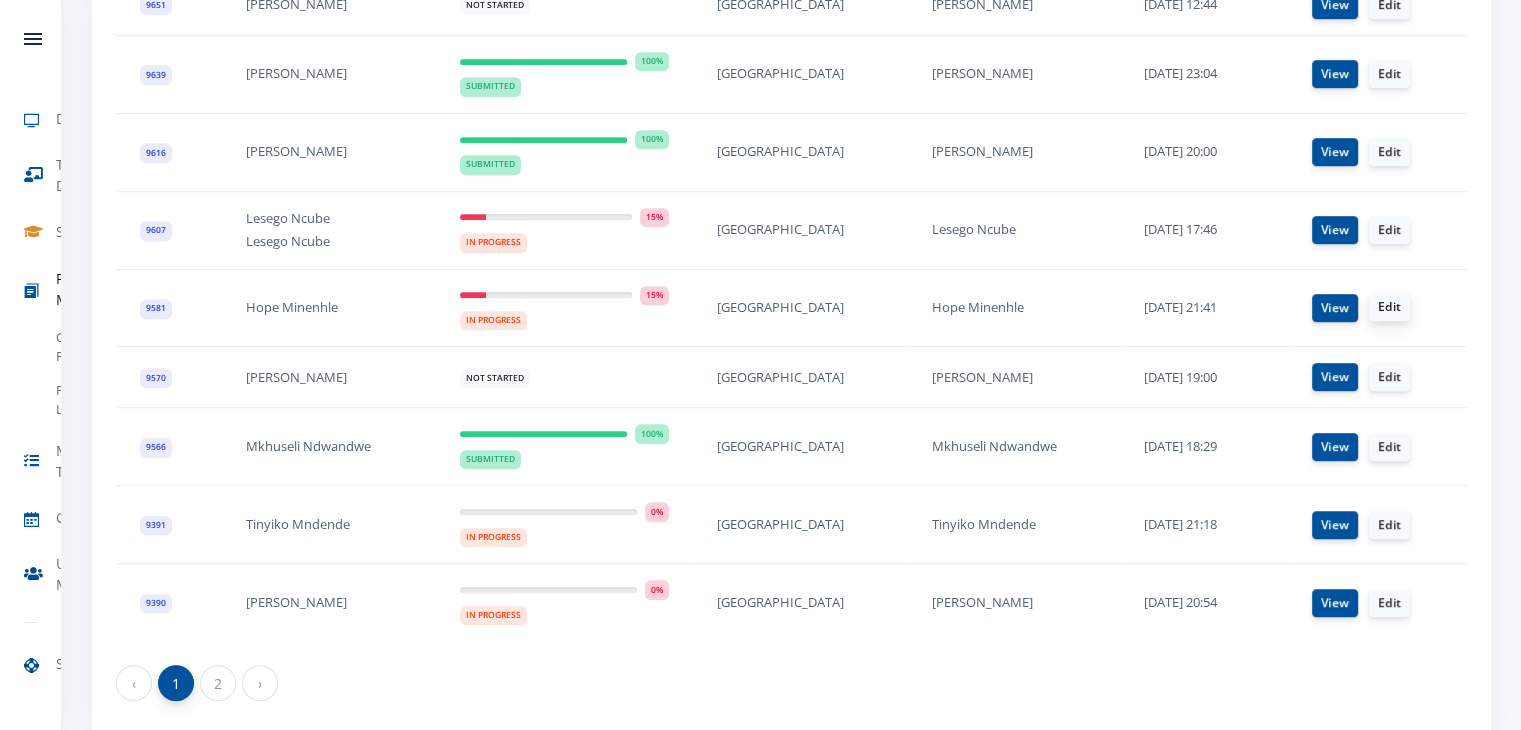 click on "Edit" at bounding box center [1389, 307] 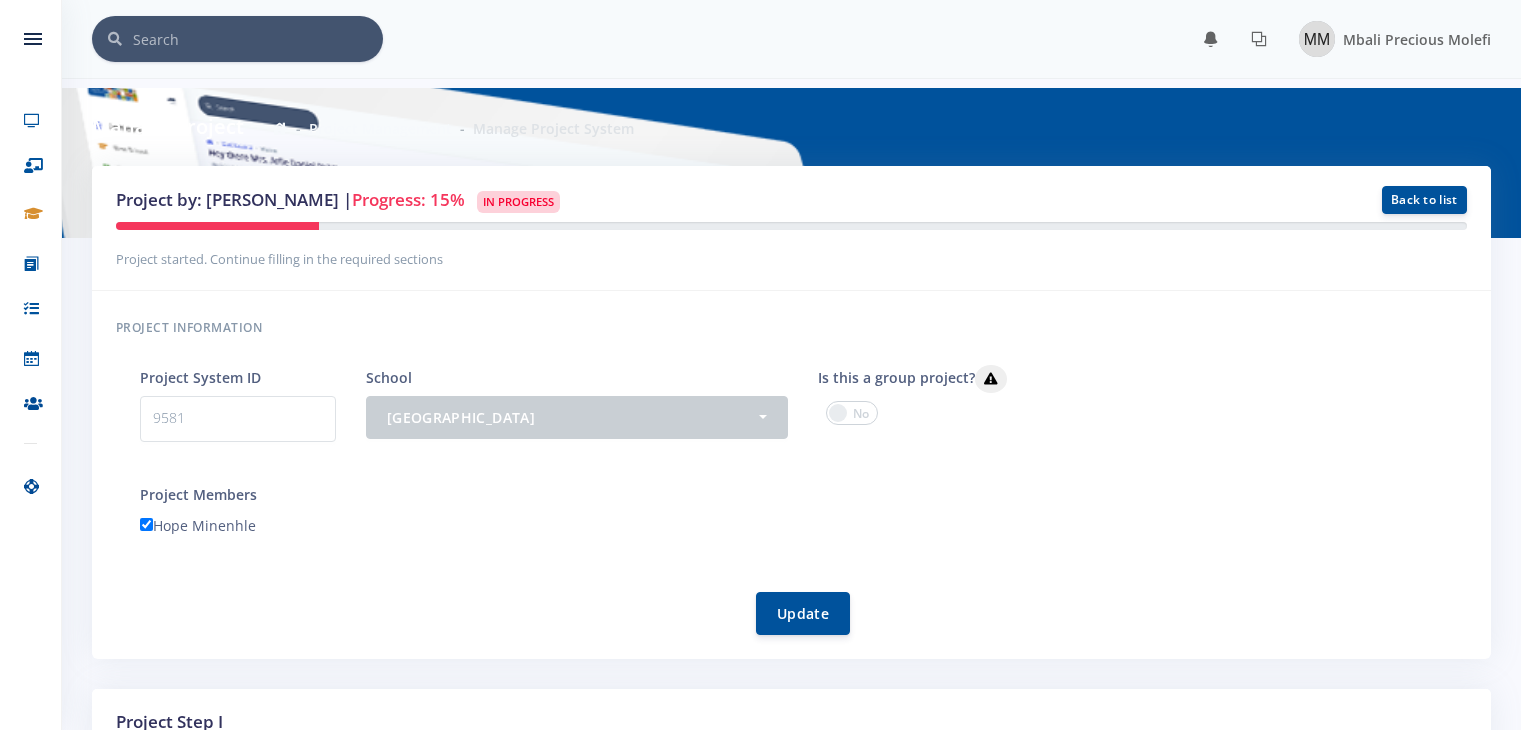 scroll, scrollTop: 0, scrollLeft: 0, axis: both 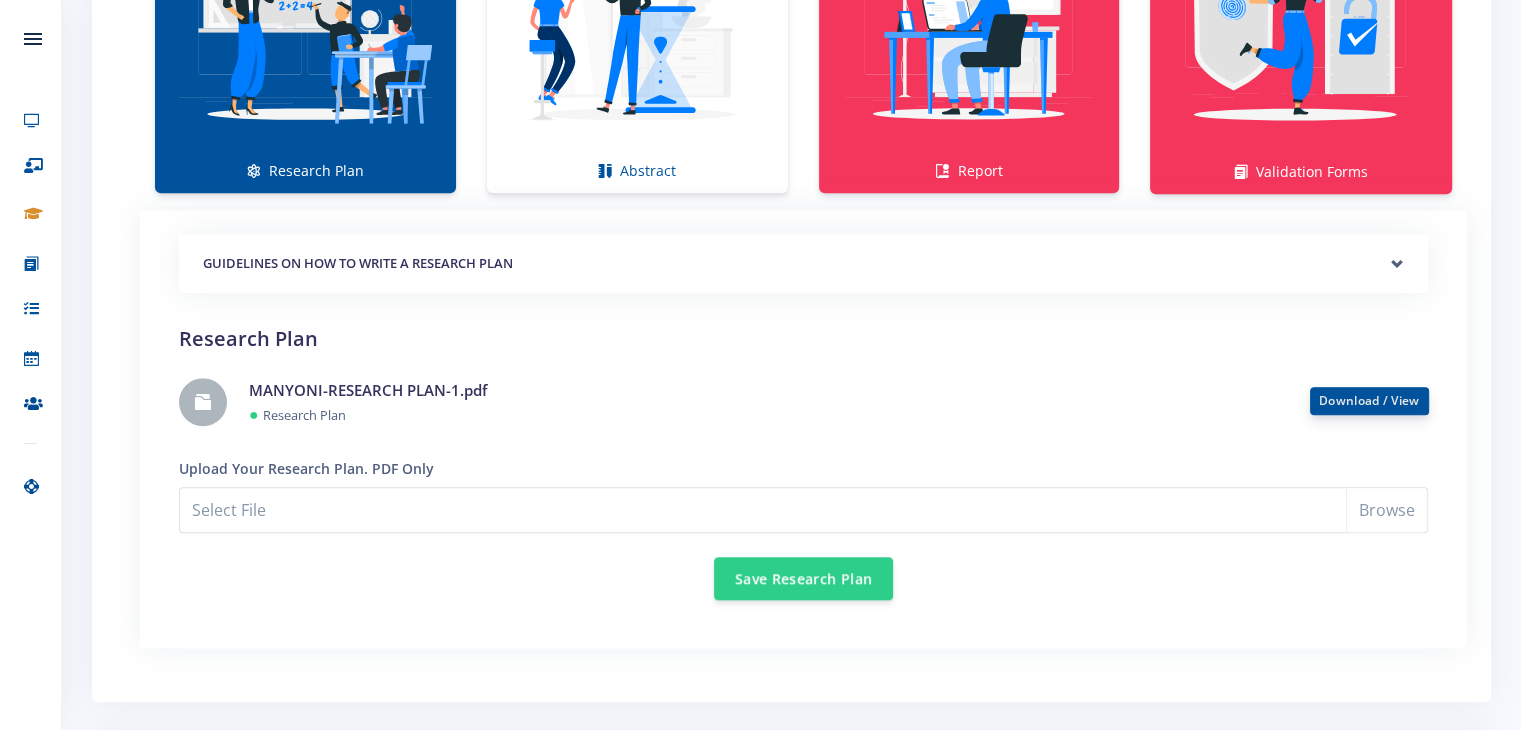 click on "Download
/ View" at bounding box center (1369, 400) 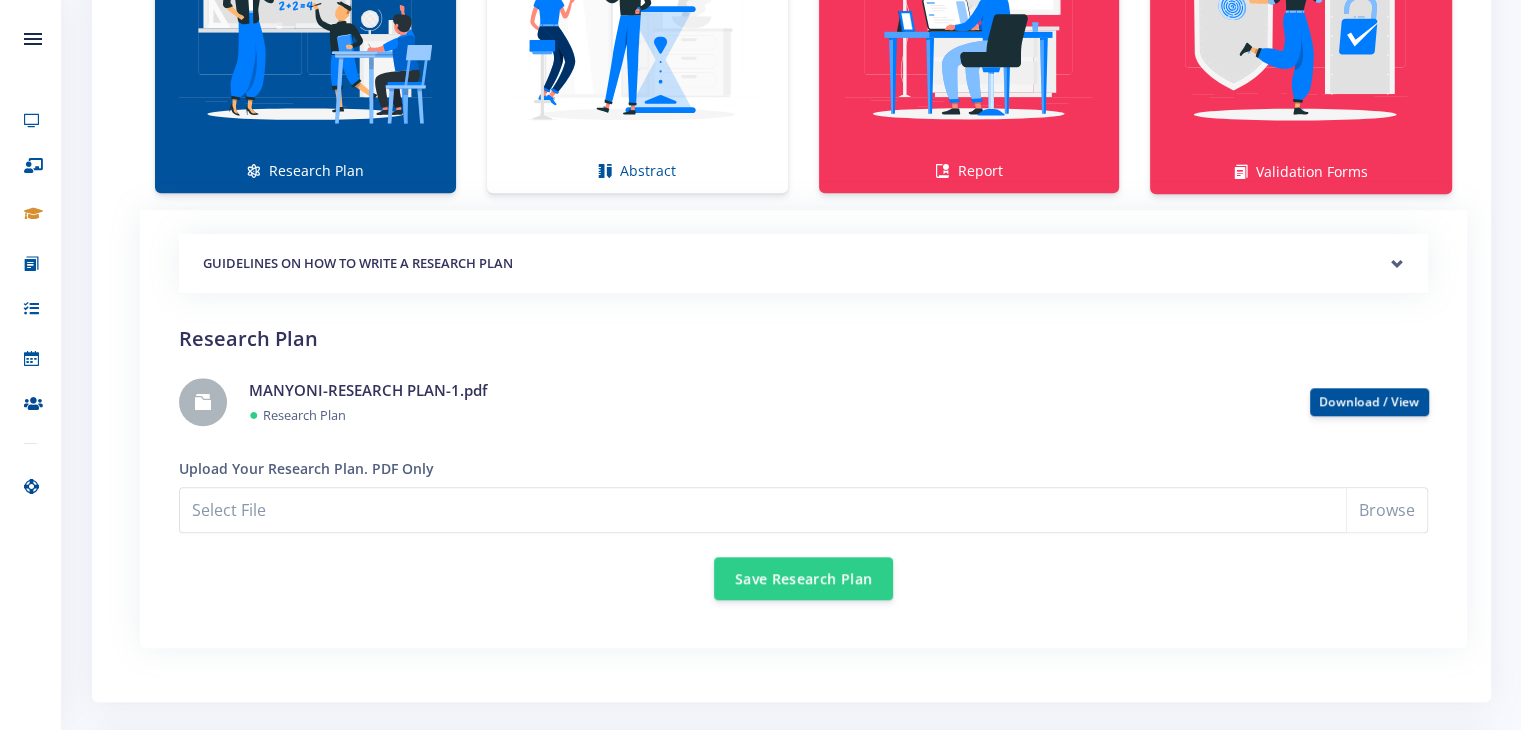 scroll, scrollTop: 1520, scrollLeft: 0, axis: vertical 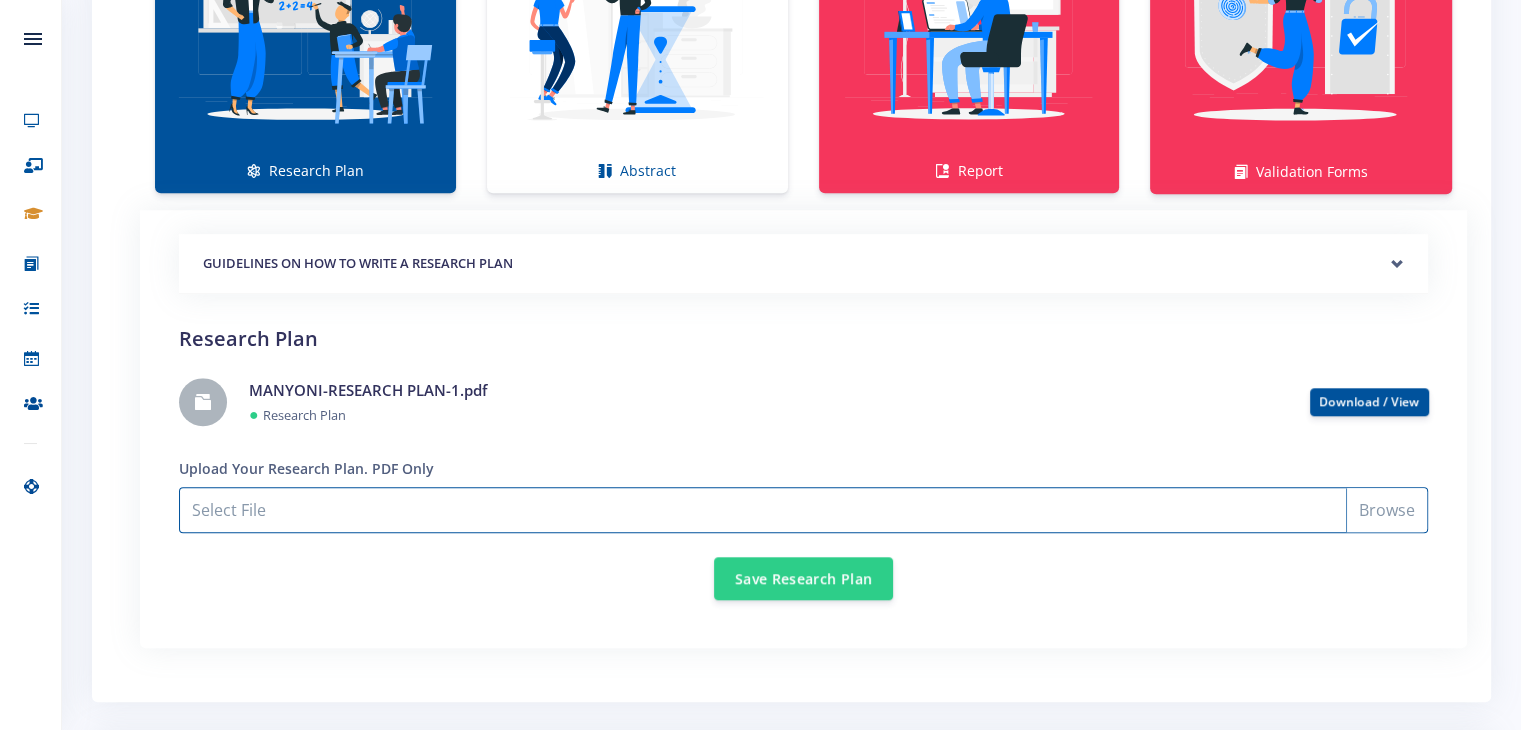 click on "Select File" at bounding box center (803, 510) 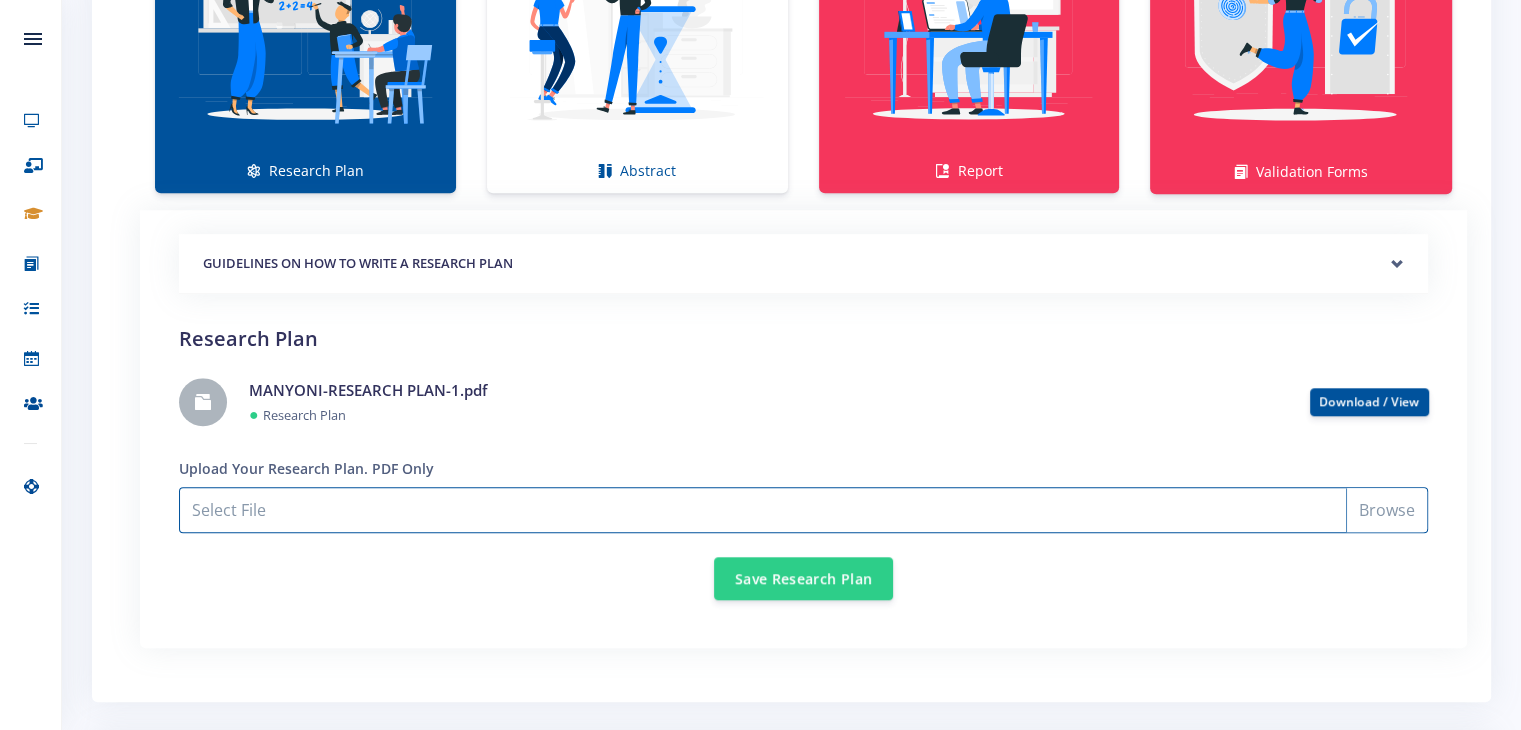 type on "C:\fakepath\MANYONI-RESEARCH PLAN-1.pdf" 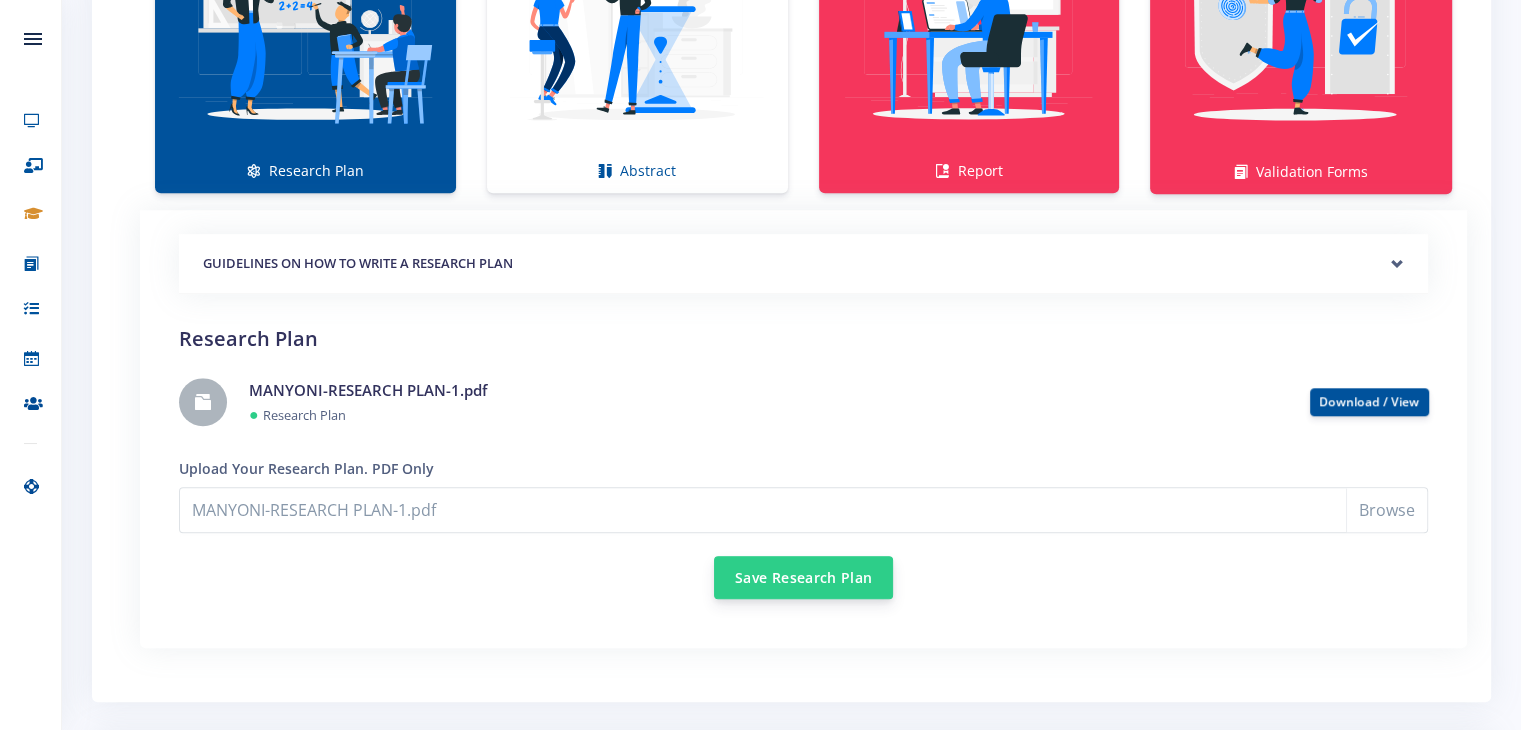 click on "Save Research Plan" at bounding box center [803, 577] 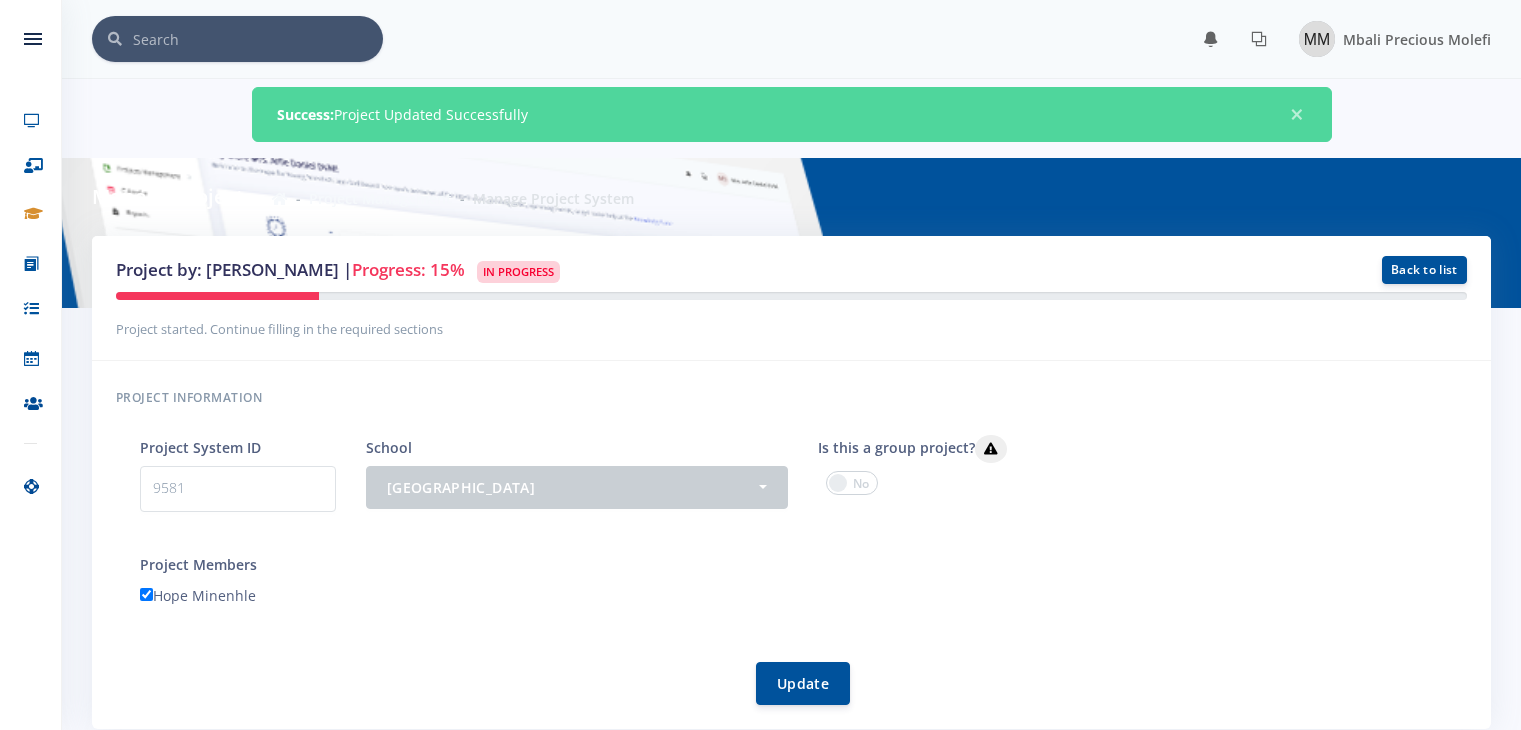 scroll, scrollTop: 0, scrollLeft: 0, axis: both 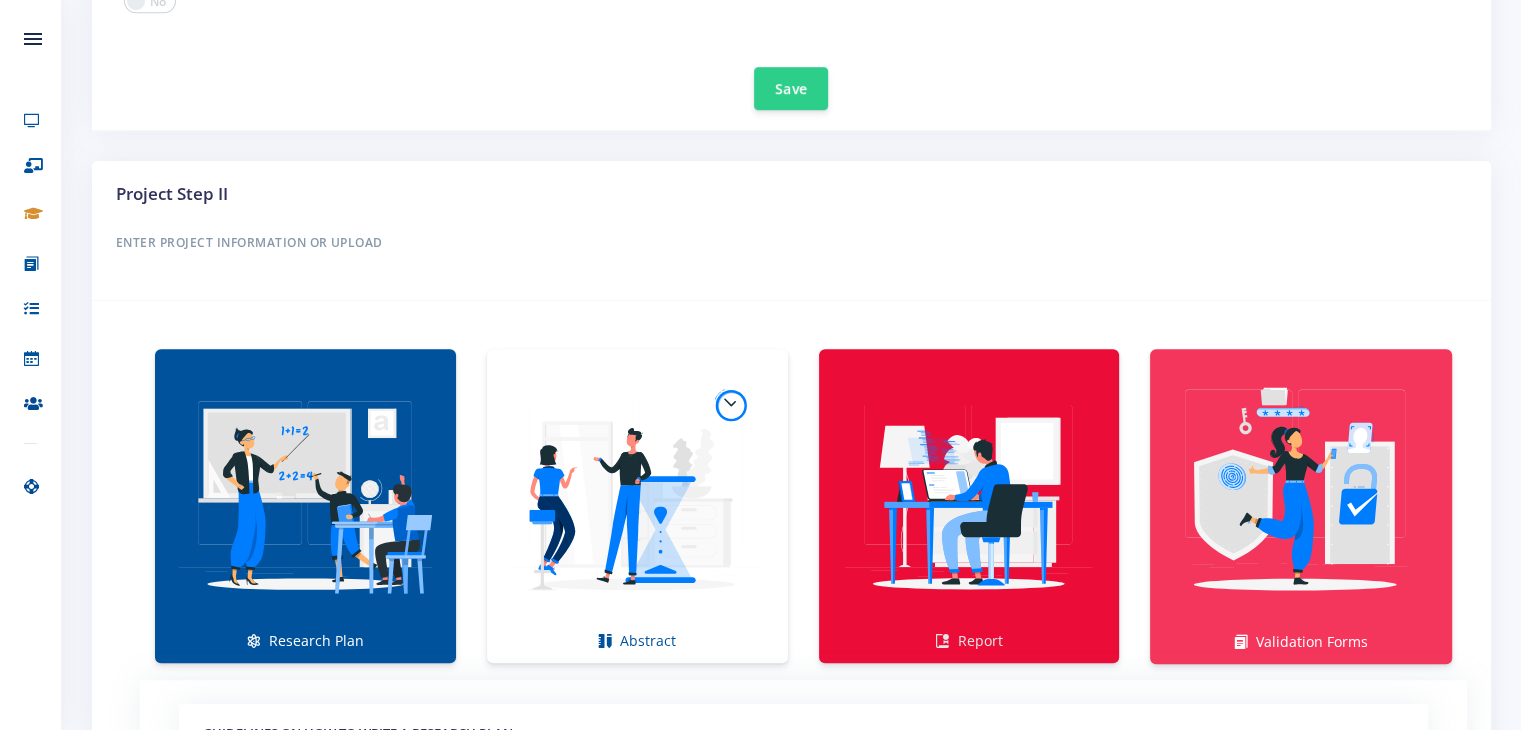 click at bounding box center [969, 495] 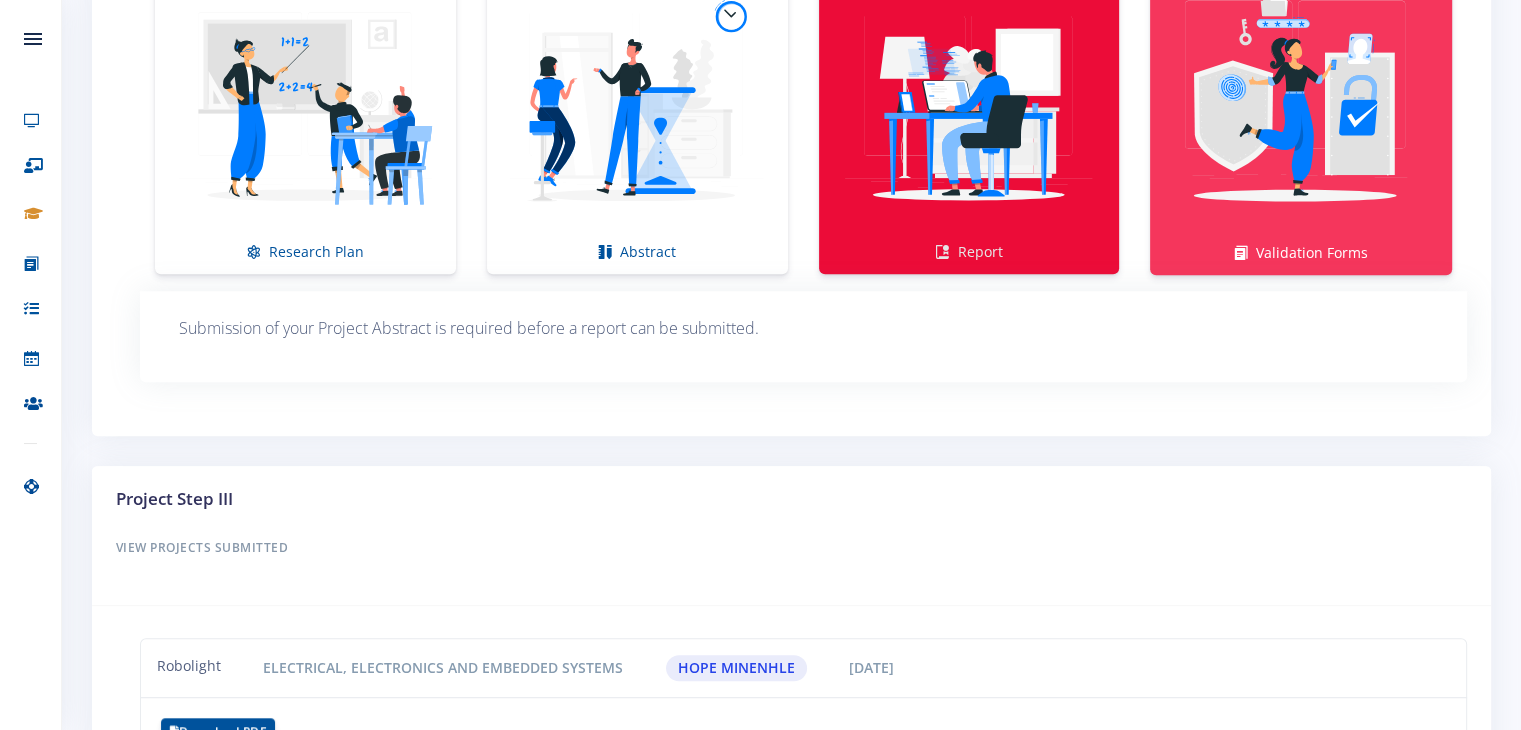 scroll, scrollTop: 1523, scrollLeft: 0, axis: vertical 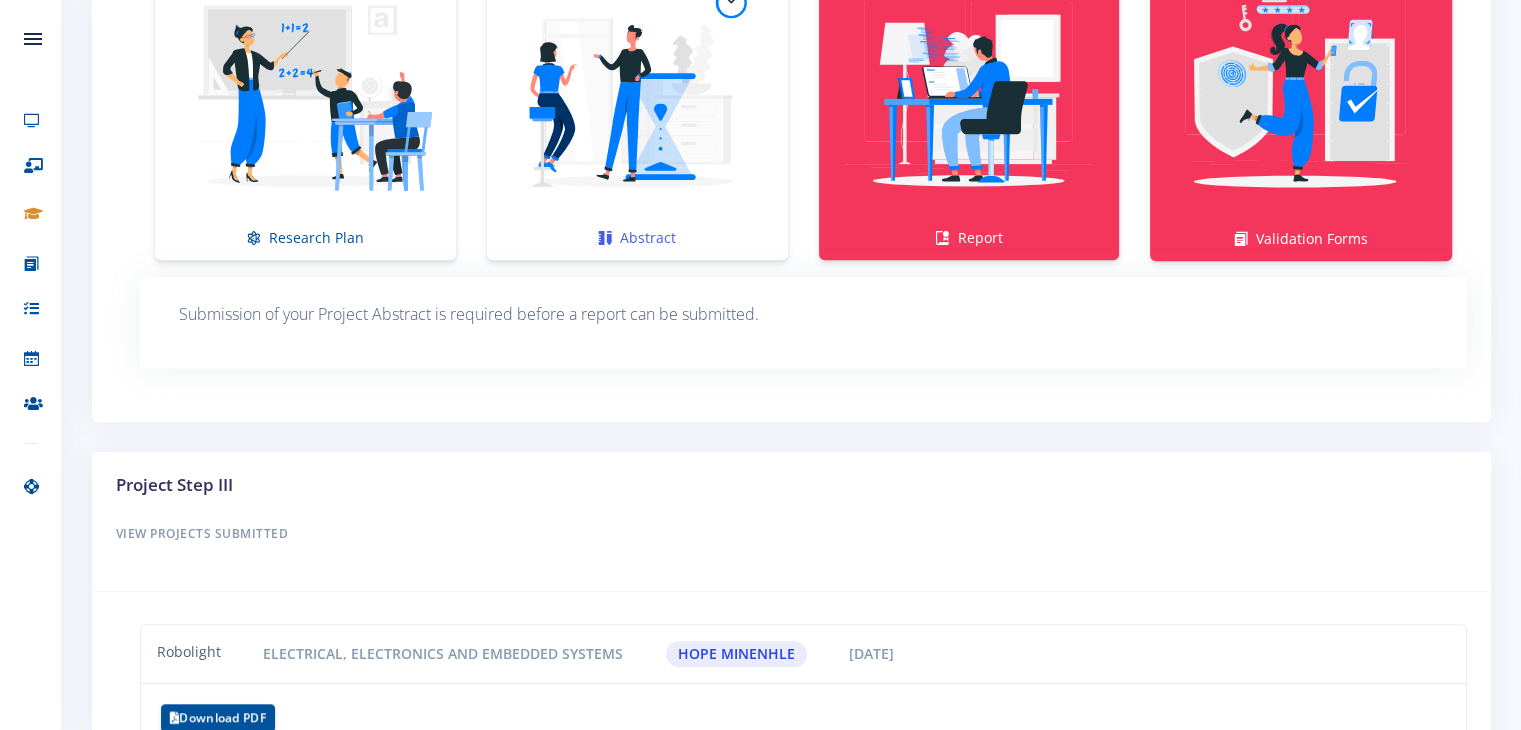 click at bounding box center (637, 92) 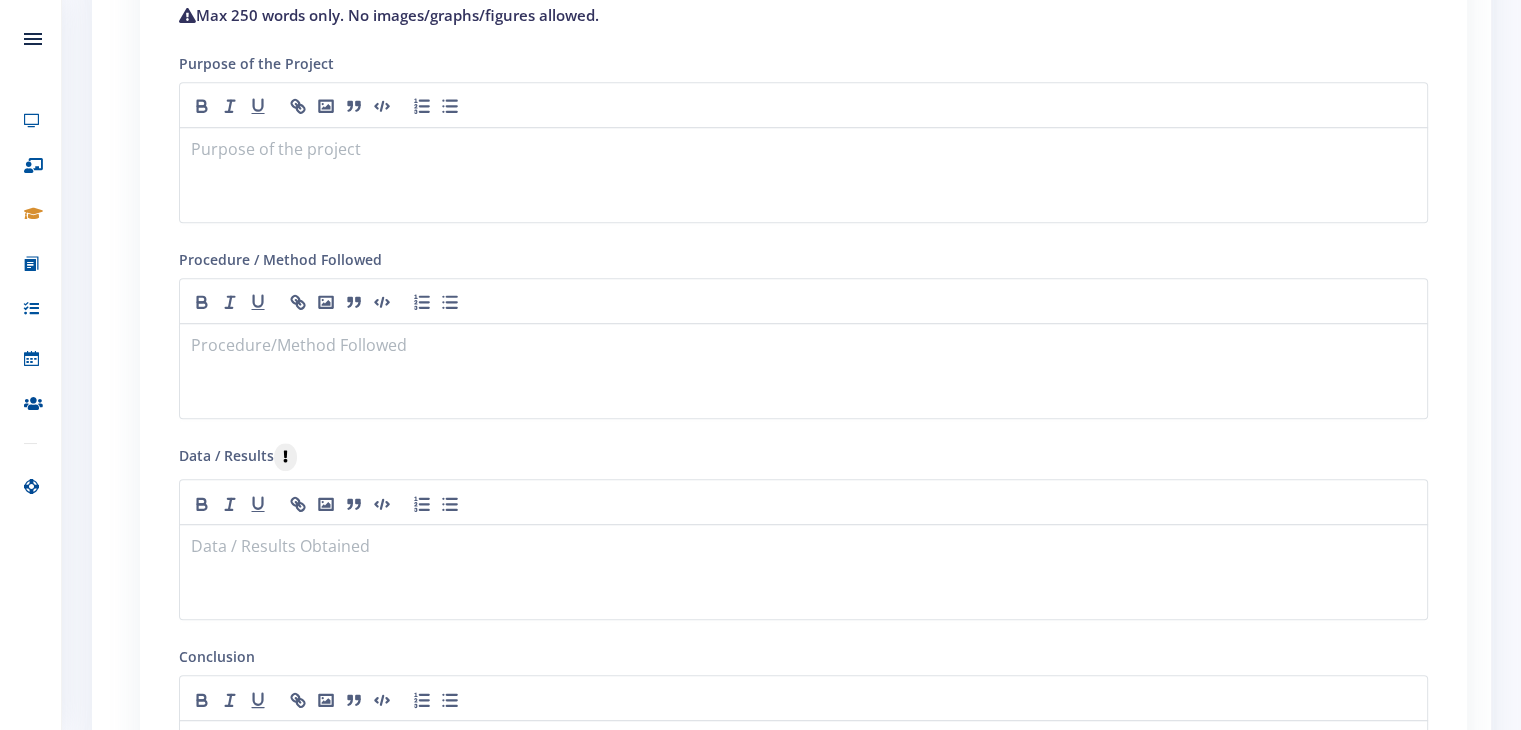 scroll, scrollTop: 1948, scrollLeft: 0, axis: vertical 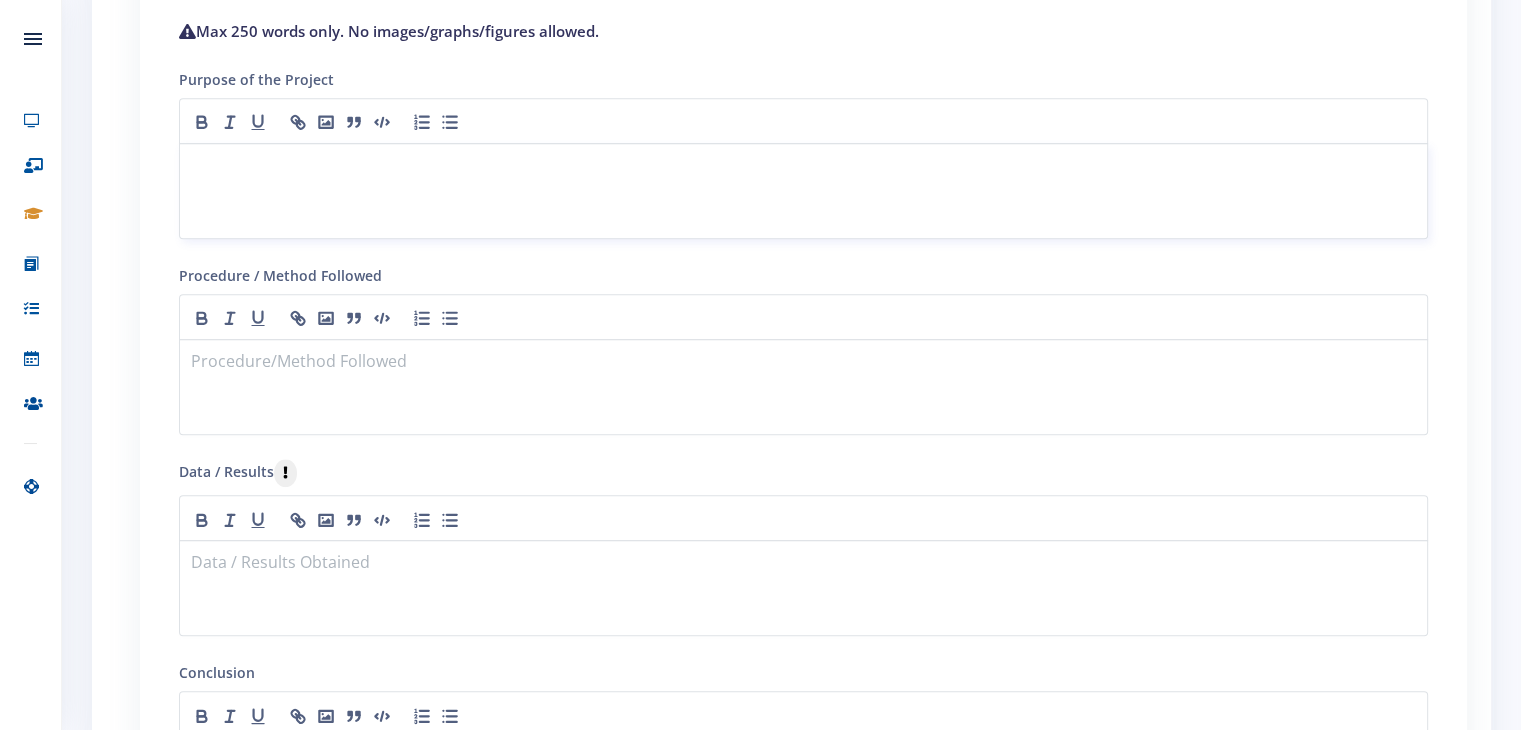 click at bounding box center [803, 191] 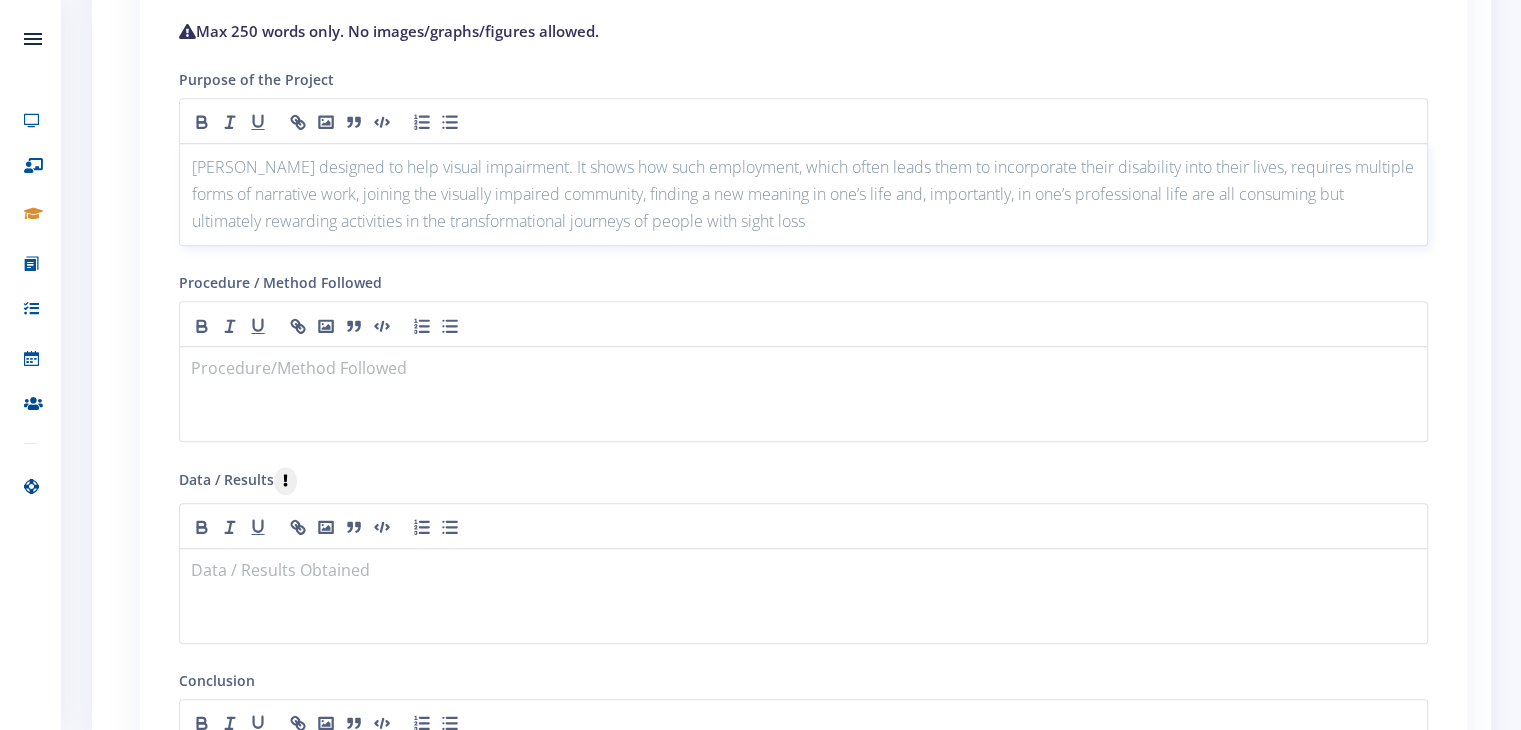 scroll, scrollTop: 0, scrollLeft: 0, axis: both 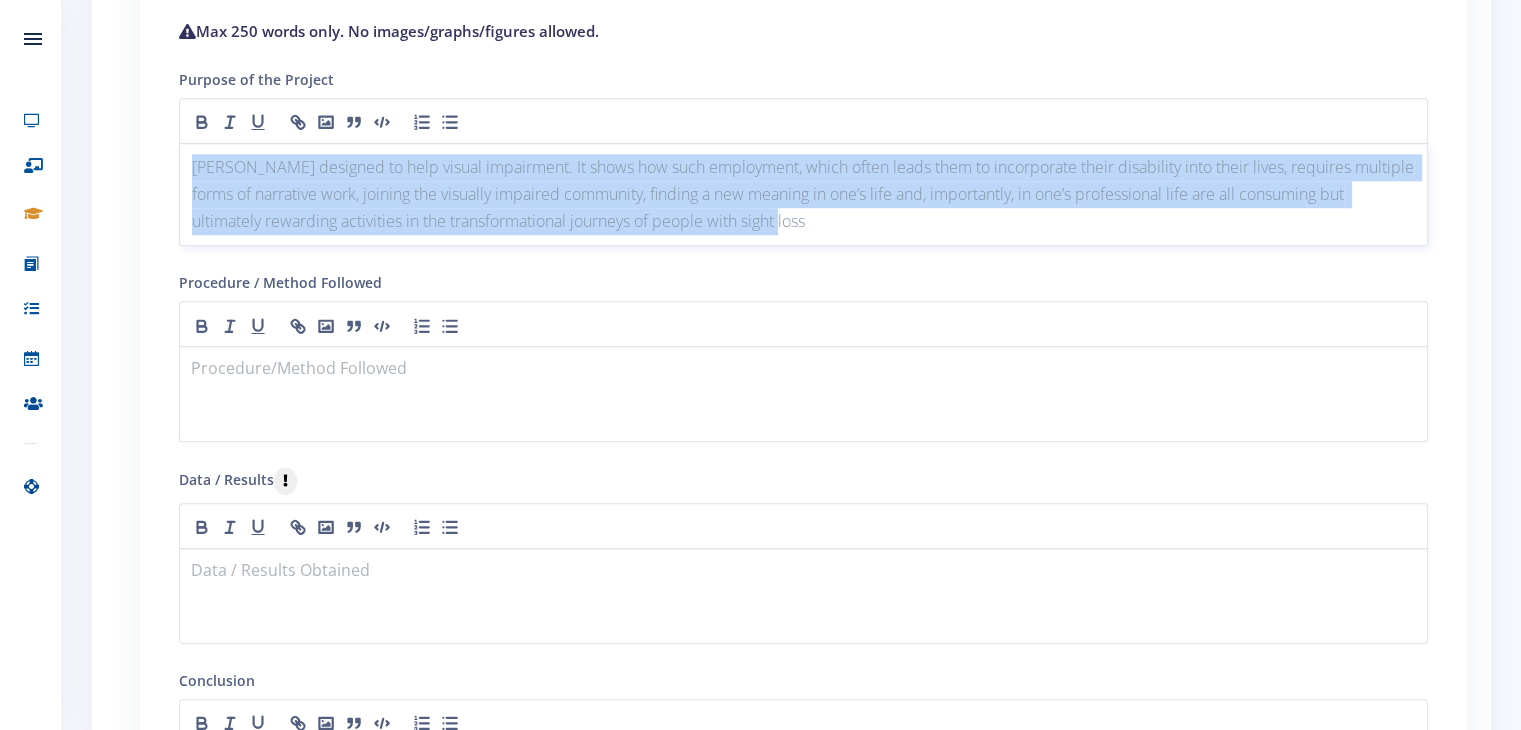 drag, startPoint x: 833, startPoint y: 213, endPoint x: 89, endPoint y: 125, distance: 749.1862 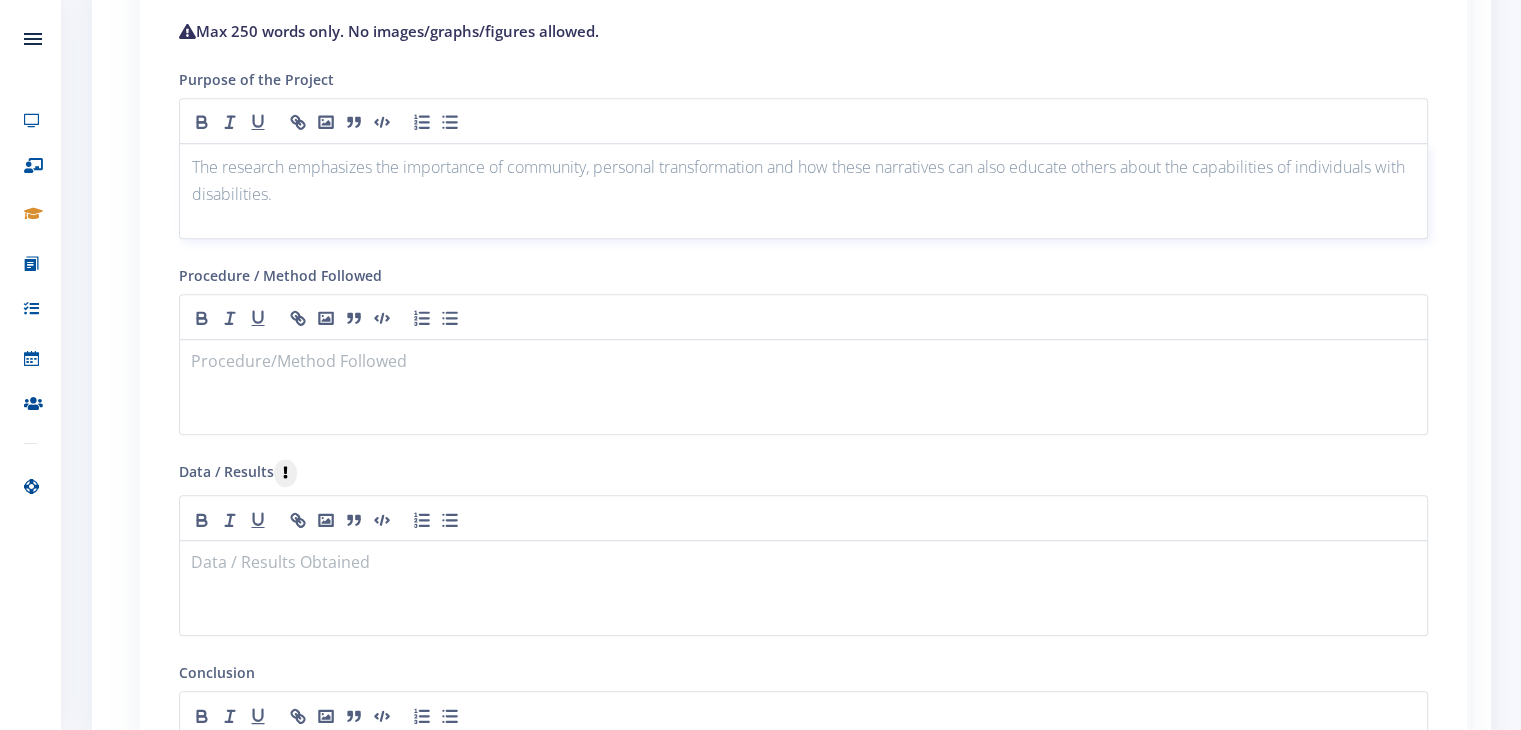 scroll, scrollTop: 2587, scrollLeft: 0, axis: vertical 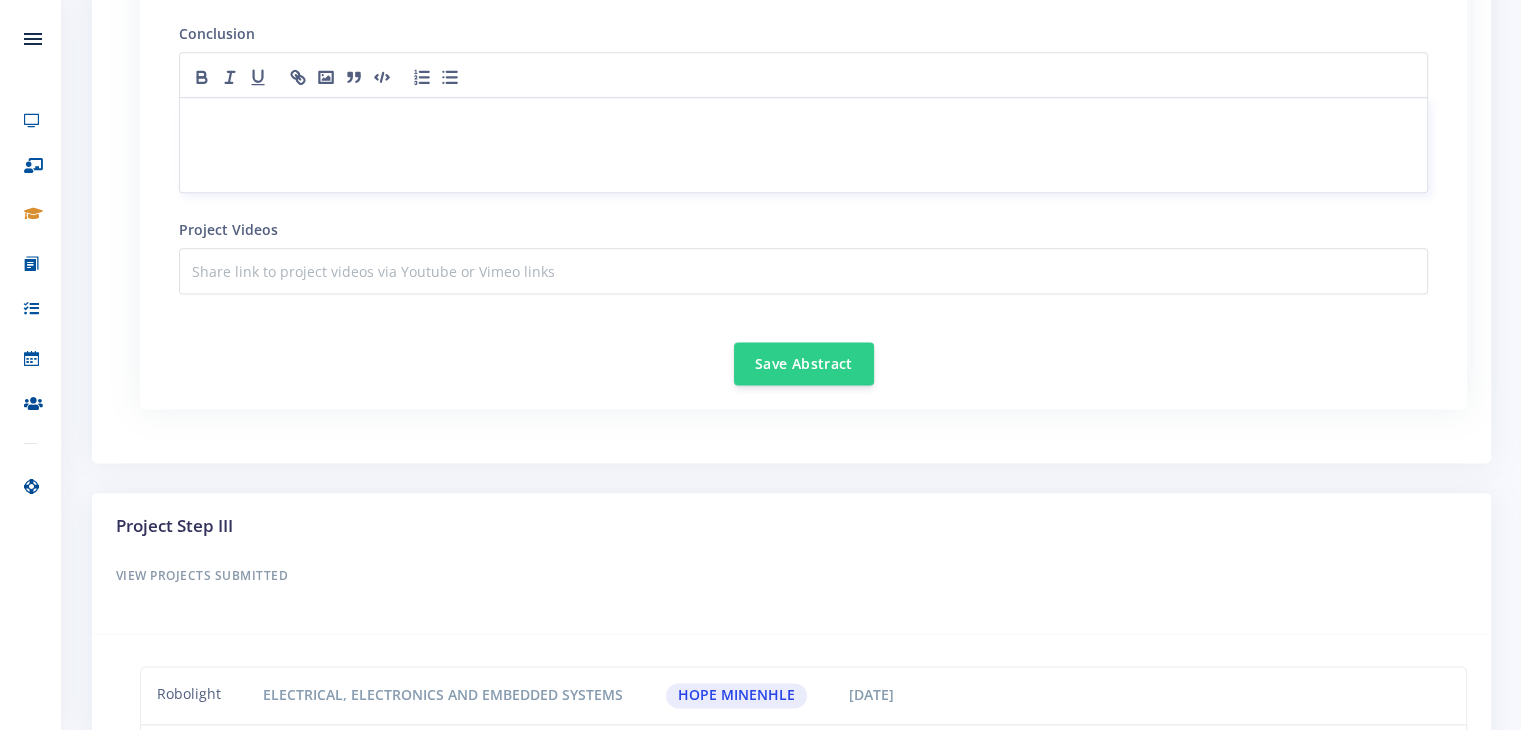 click at bounding box center (803, 145) 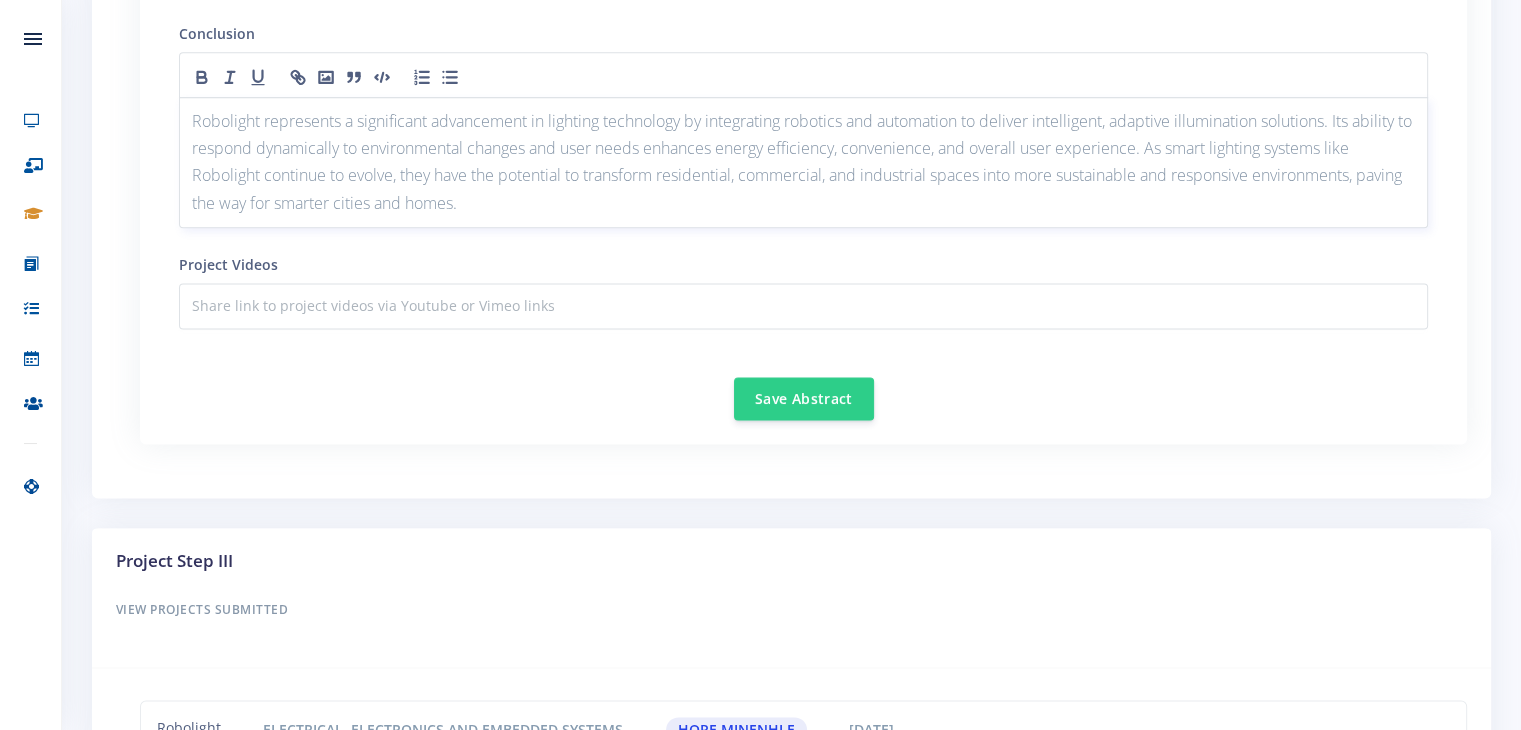 scroll, scrollTop: 0, scrollLeft: 0, axis: both 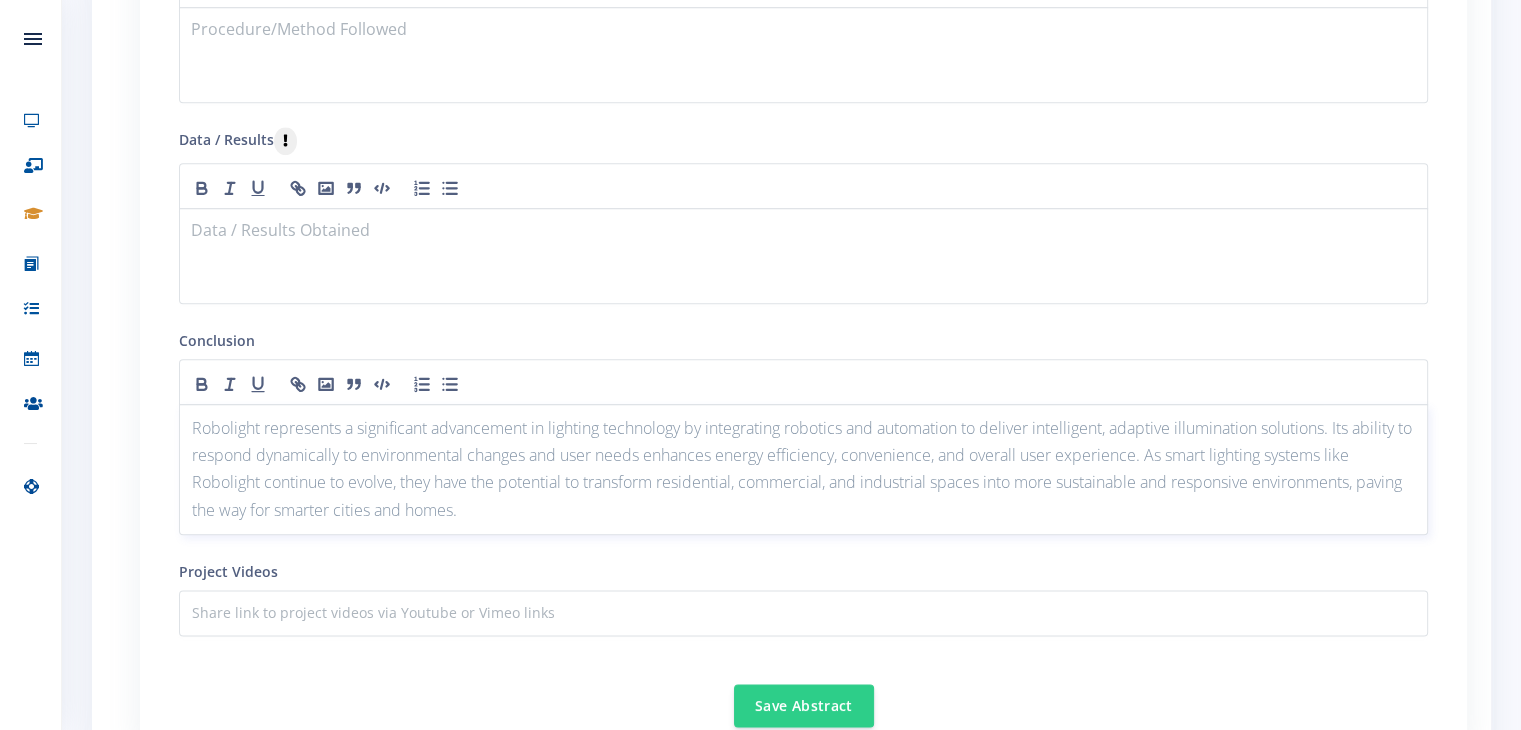 type 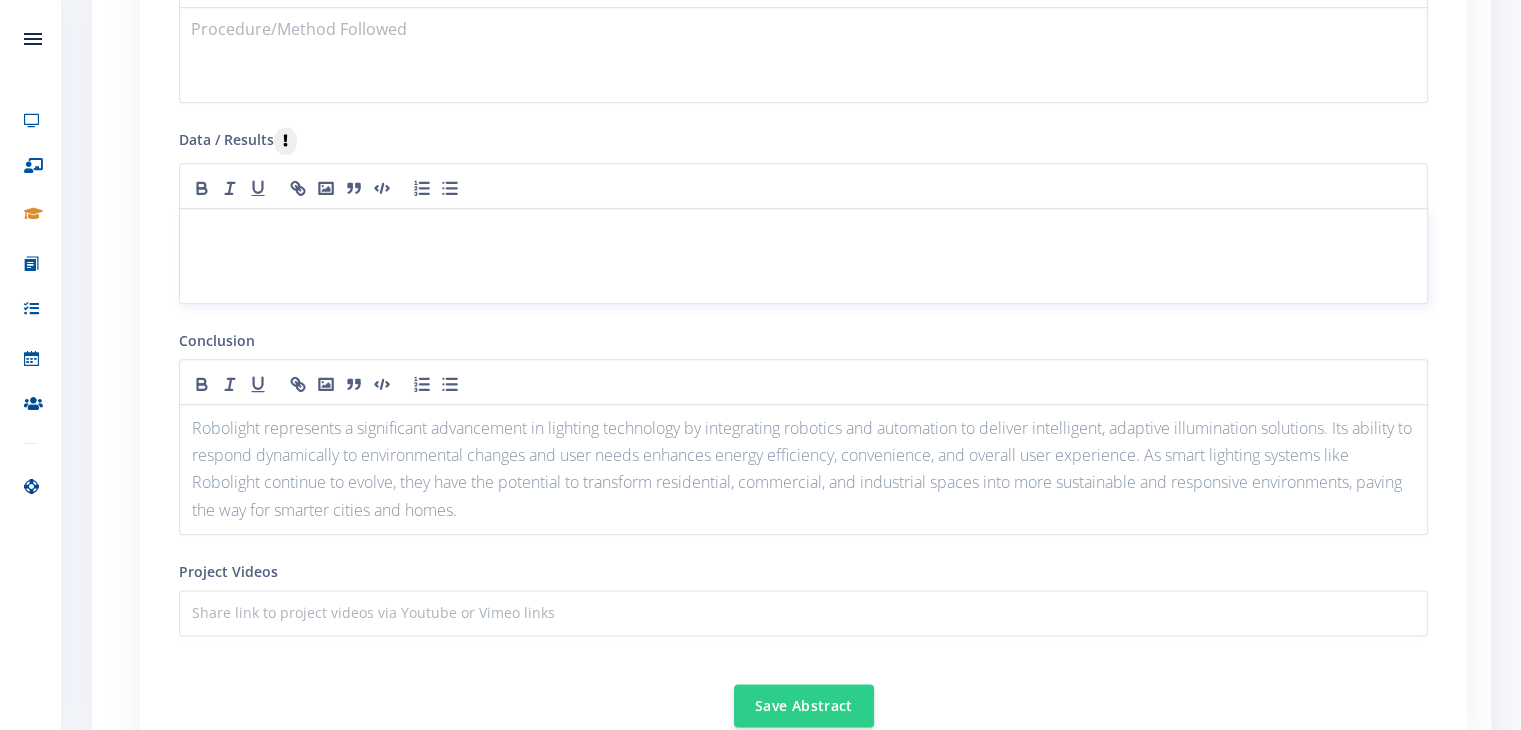 click at bounding box center [803, 256] 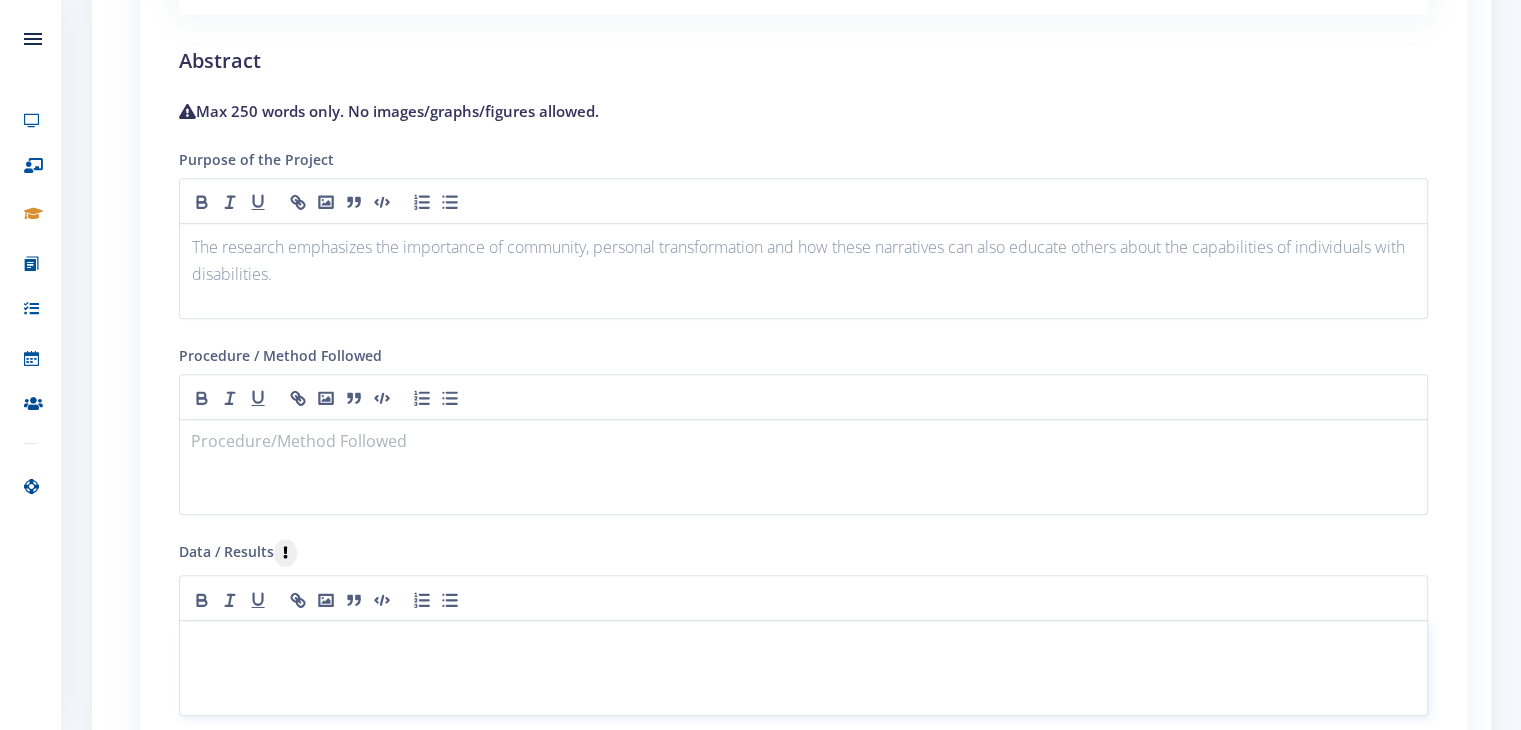scroll, scrollTop: 1864, scrollLeft: 0, axis: vertical 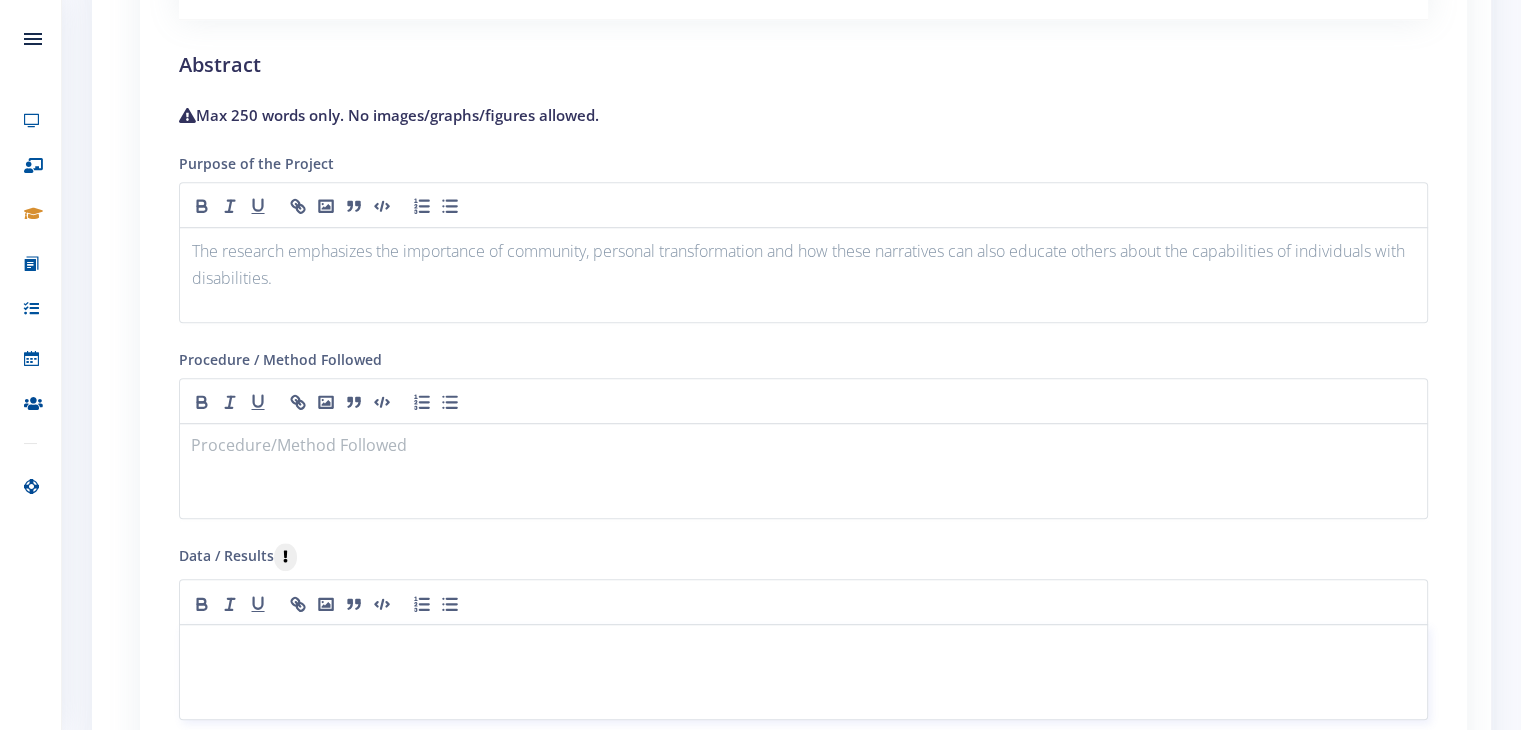 type 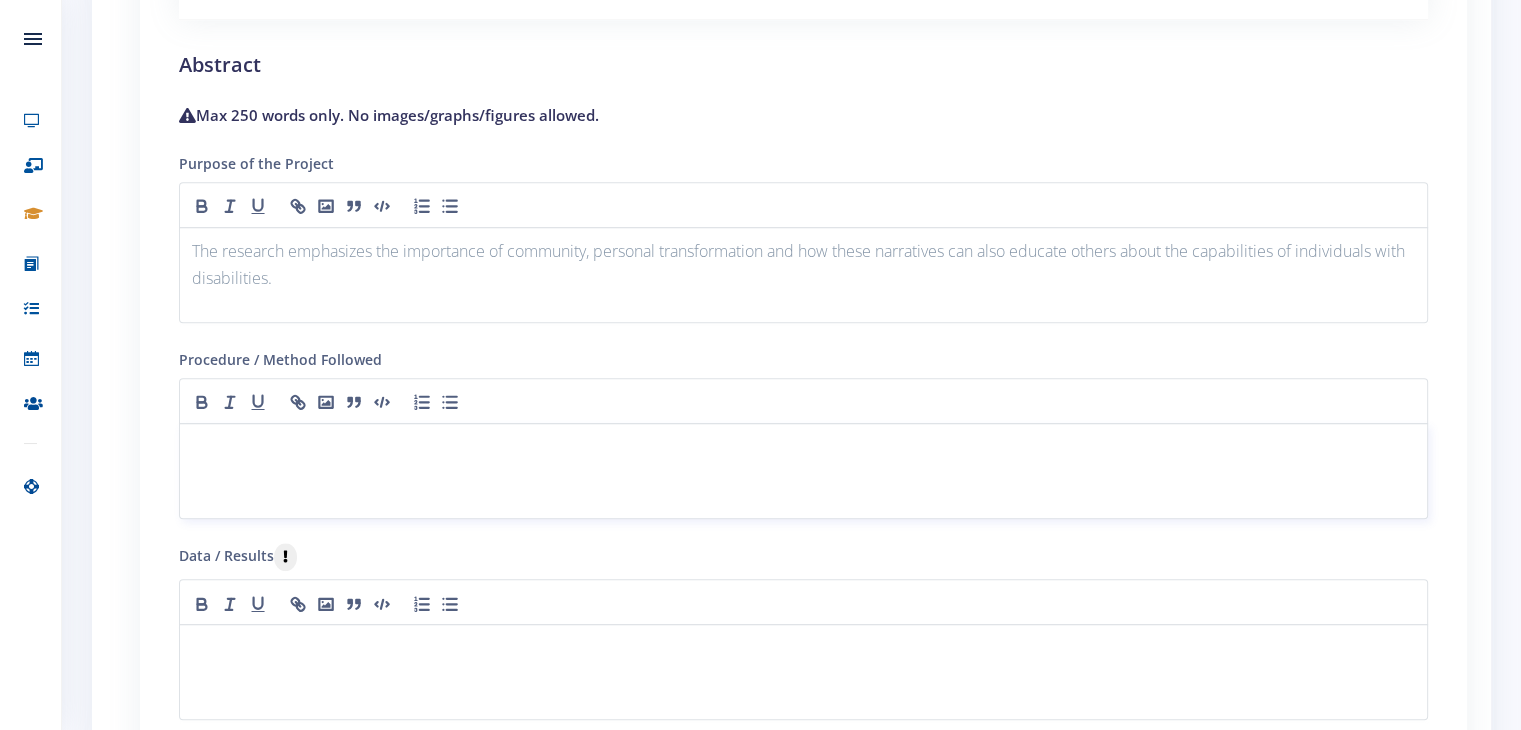 click at bounding box center (803, 471) 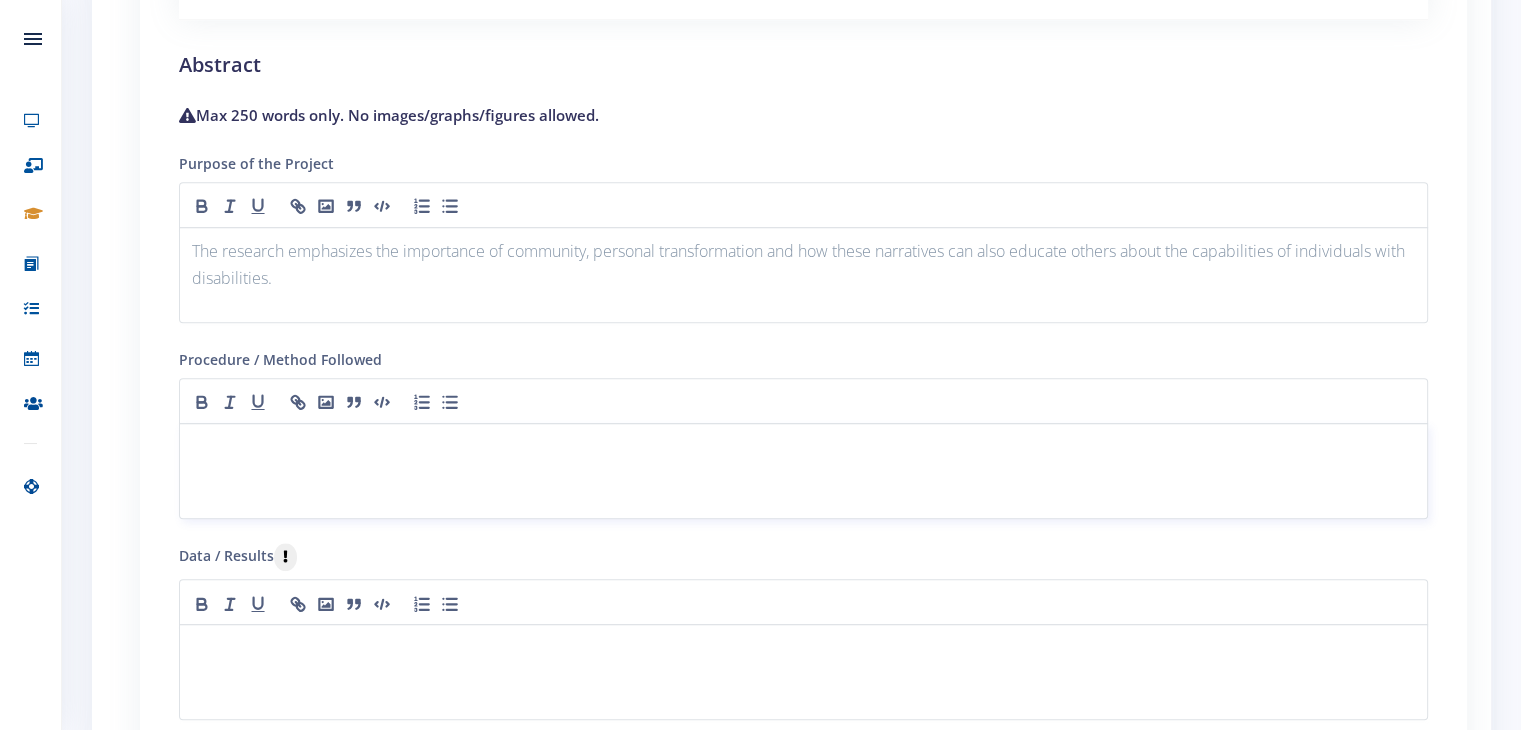 scroll, scrollTop: 0, scrollLeft: 0, axis: both 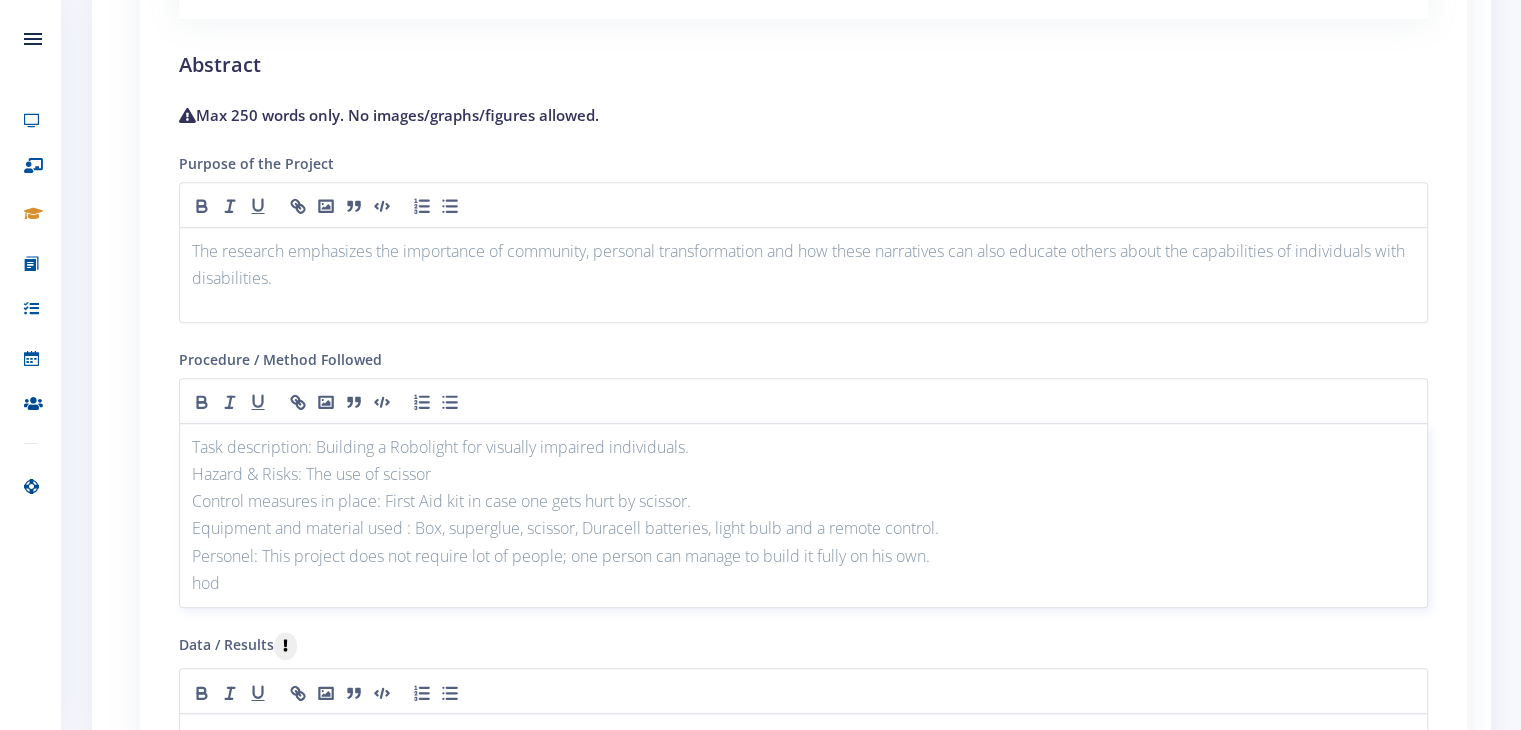 click on "Personel: This project does not require lot of people; one person can manage to build it fully on his own." at bounding box center (803, 556) 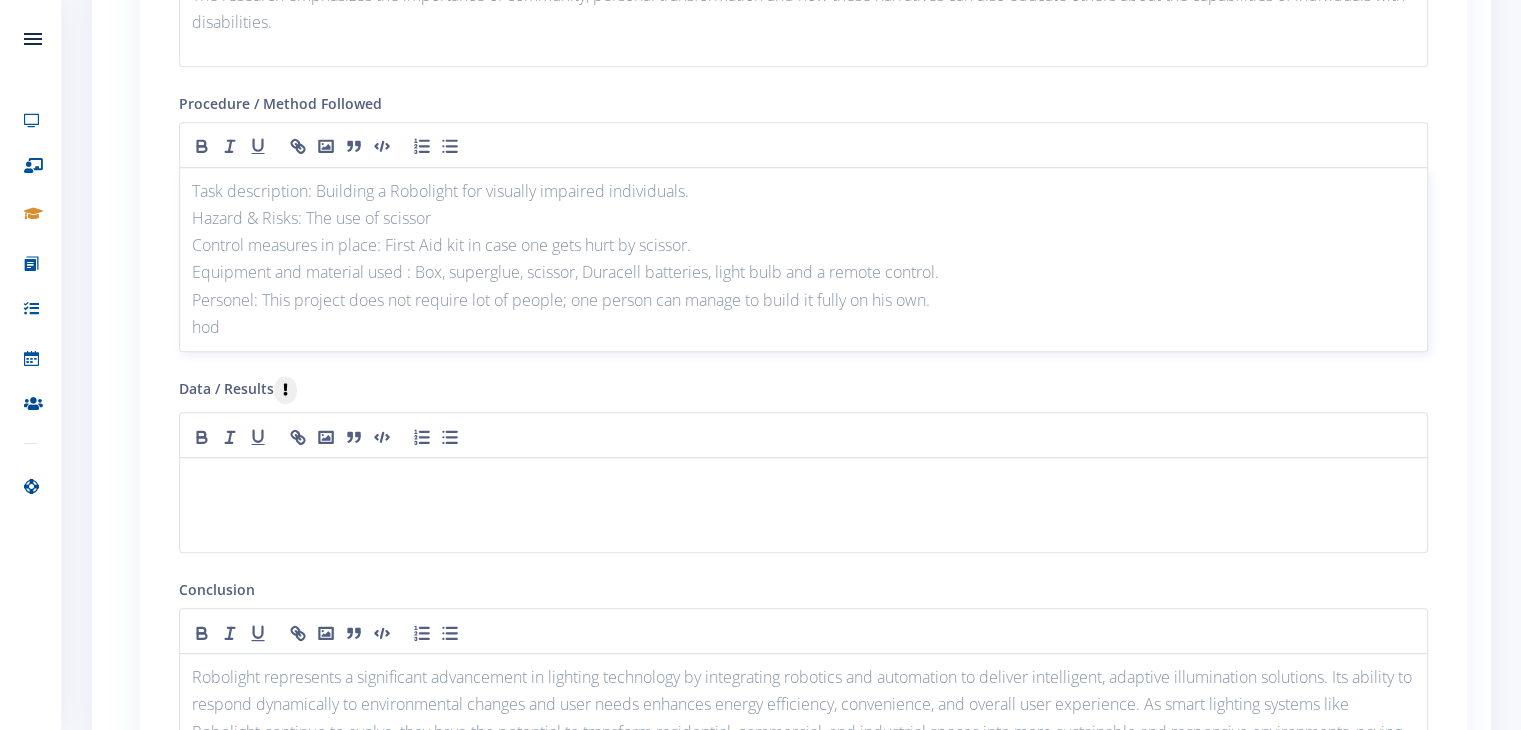 scroll, scrollTop: 2154, scrollLeft: 0, axis: vertical 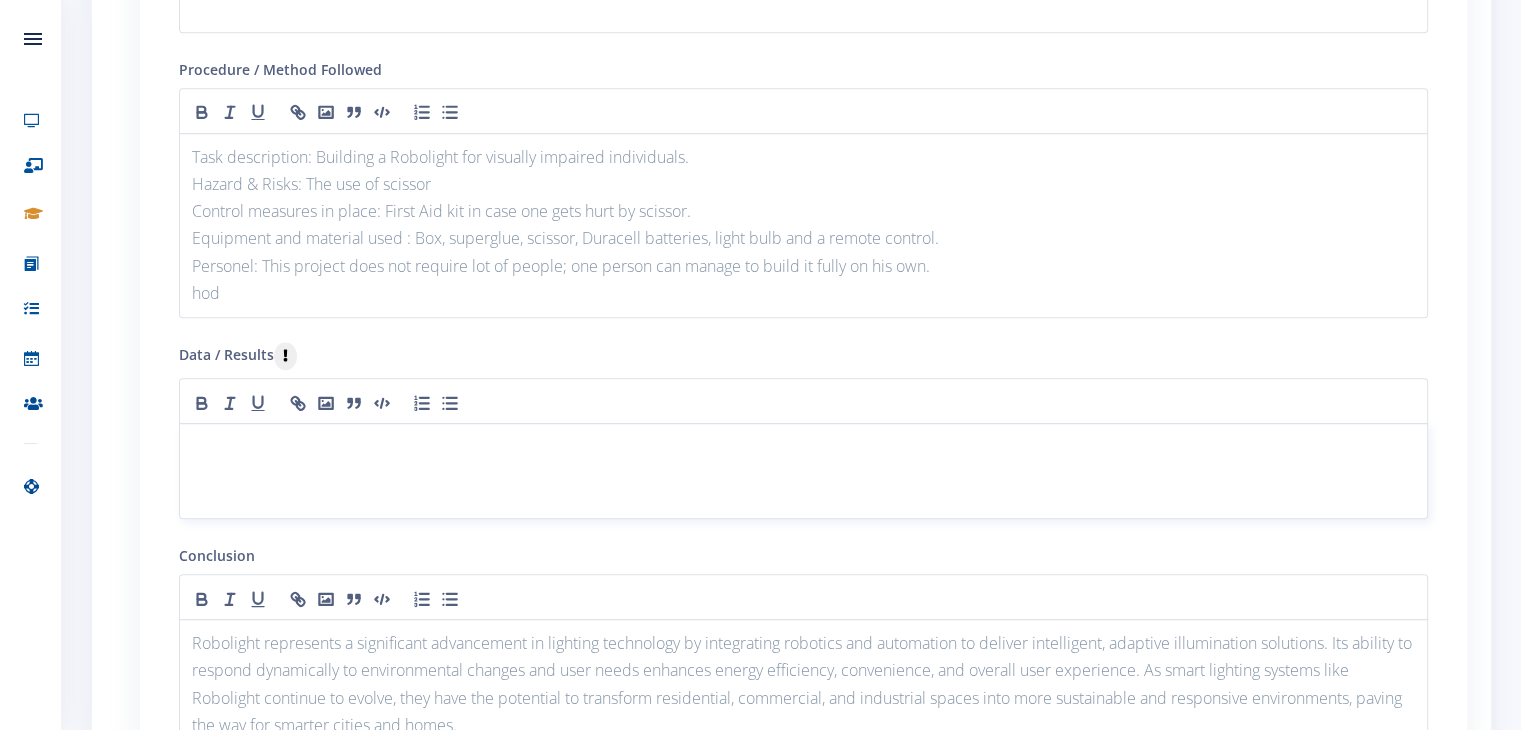 click at bounding box center (803, 471) 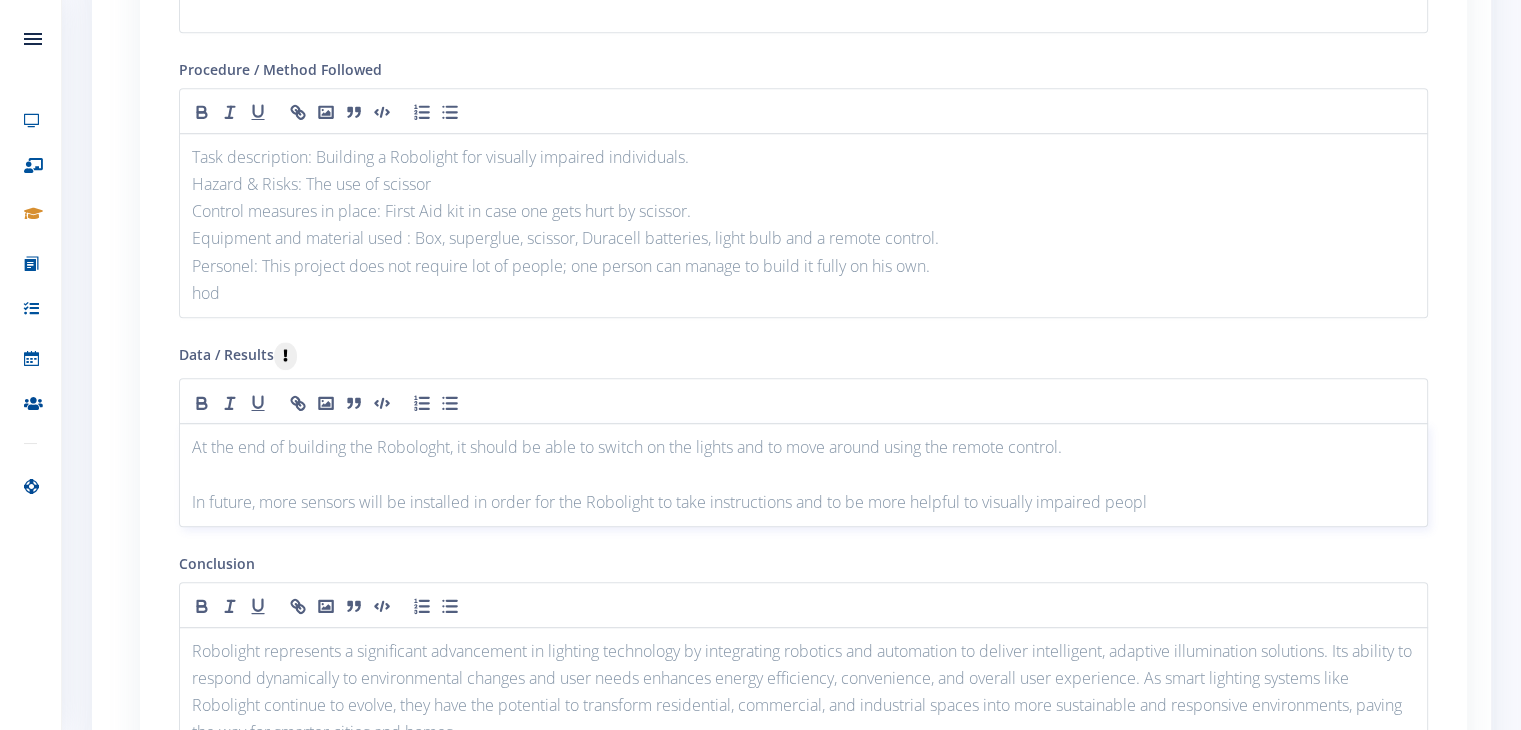 scroll, scrollTop: 0, scrollLeft: 0, axis: both 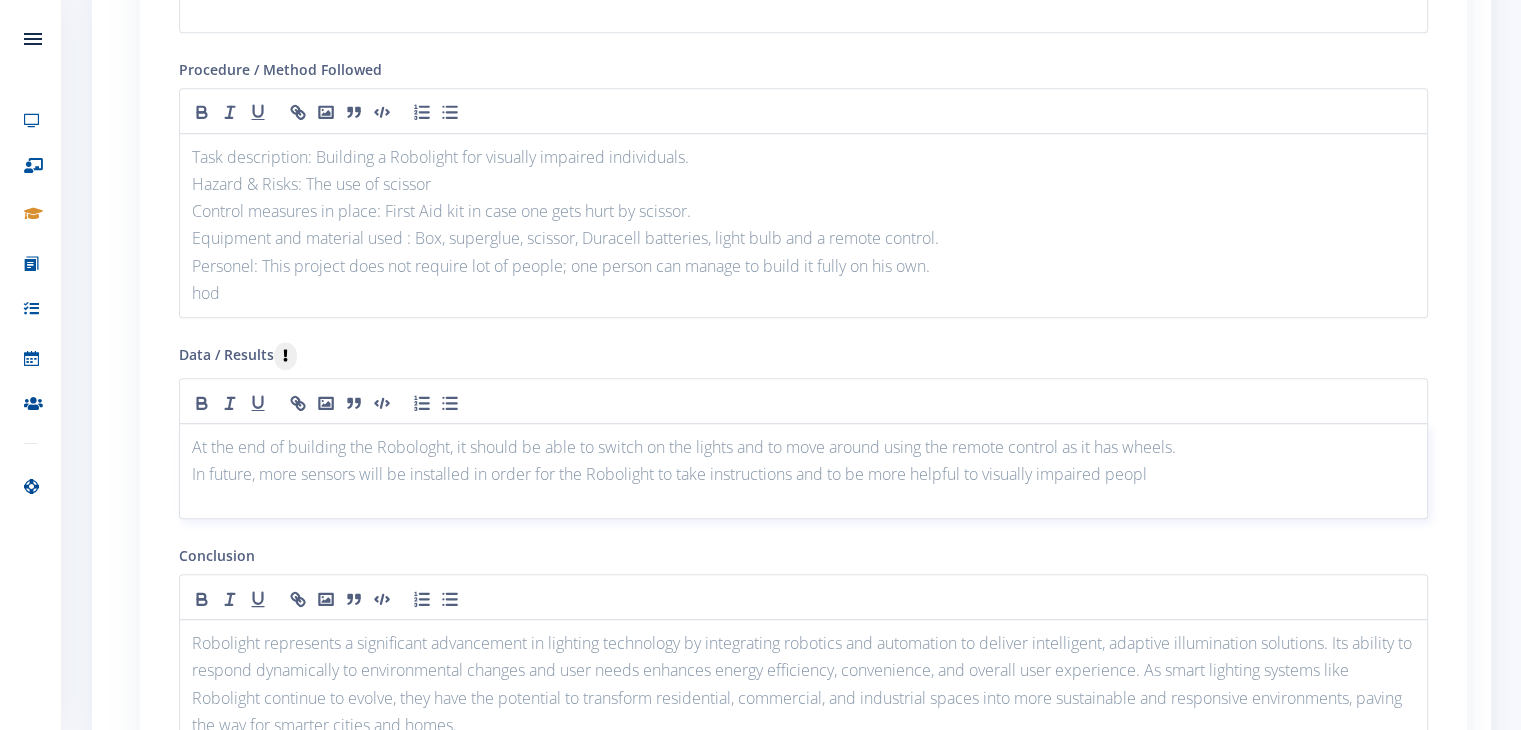 click on "At the end of building the Robologht, it should be able to switch on the lights and to move around using the remote control as it has wheels." at bounding box center [803, 447] 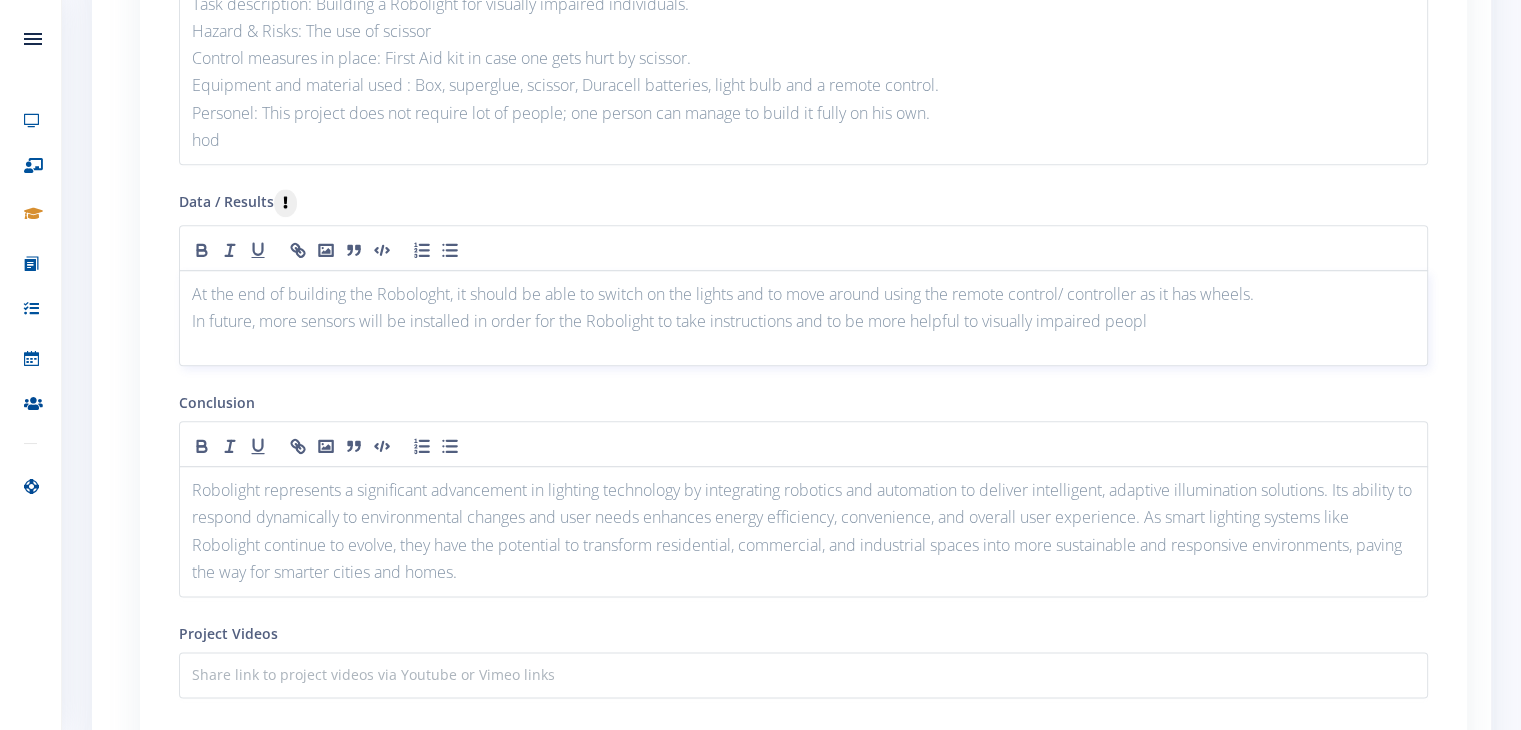 scroll, scrollTop: 2369, scrollLeft: 0, axis: vertical 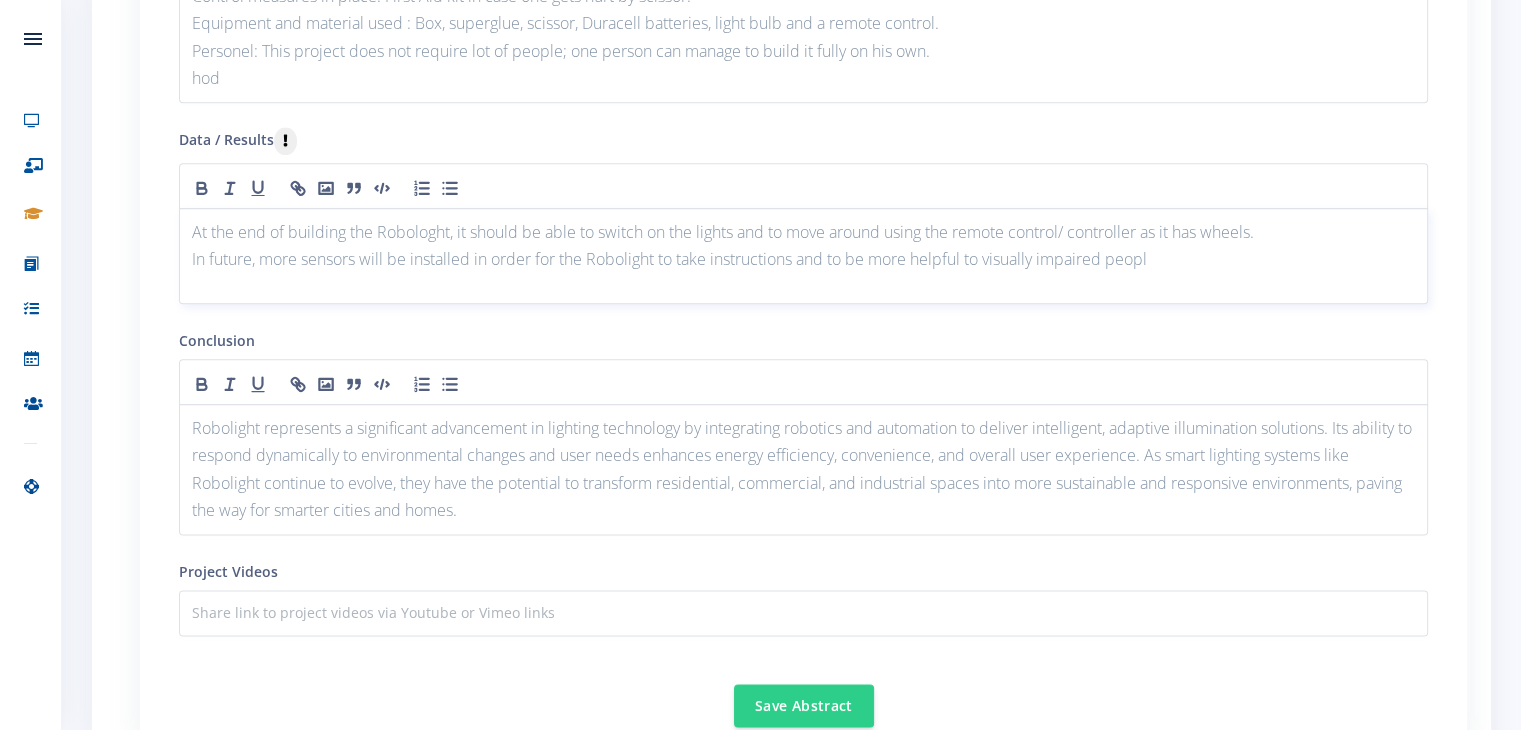 click on "In future, more sensors will be installed in order for the Robolight to take instructions and to be more helpful to visually impaired peopl" at bounding box center [803, 259] 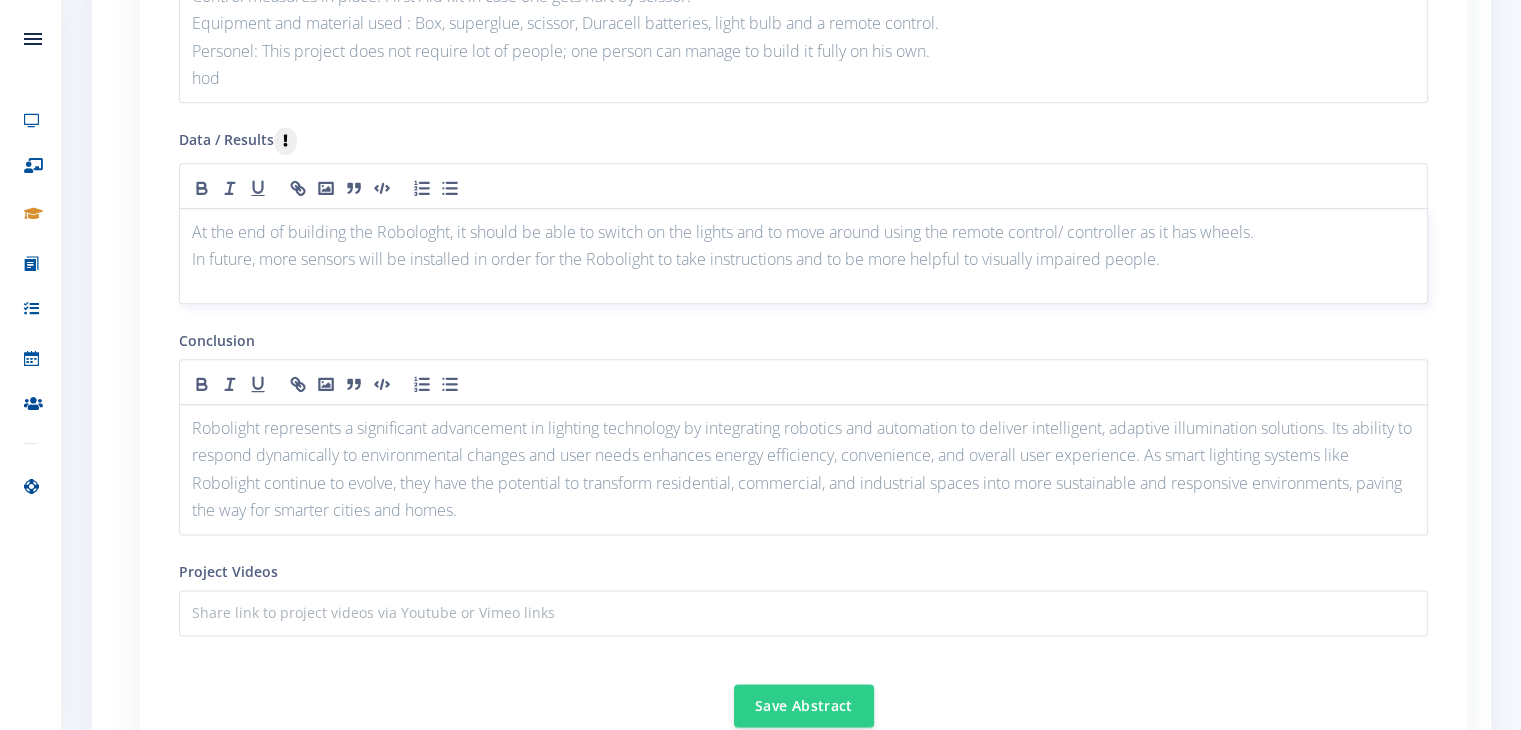 click on "In future, more sensors will be installed in order for the Robolight to take instructions and to be more helpful to visually impaired people." at bounding box center (803, 259) 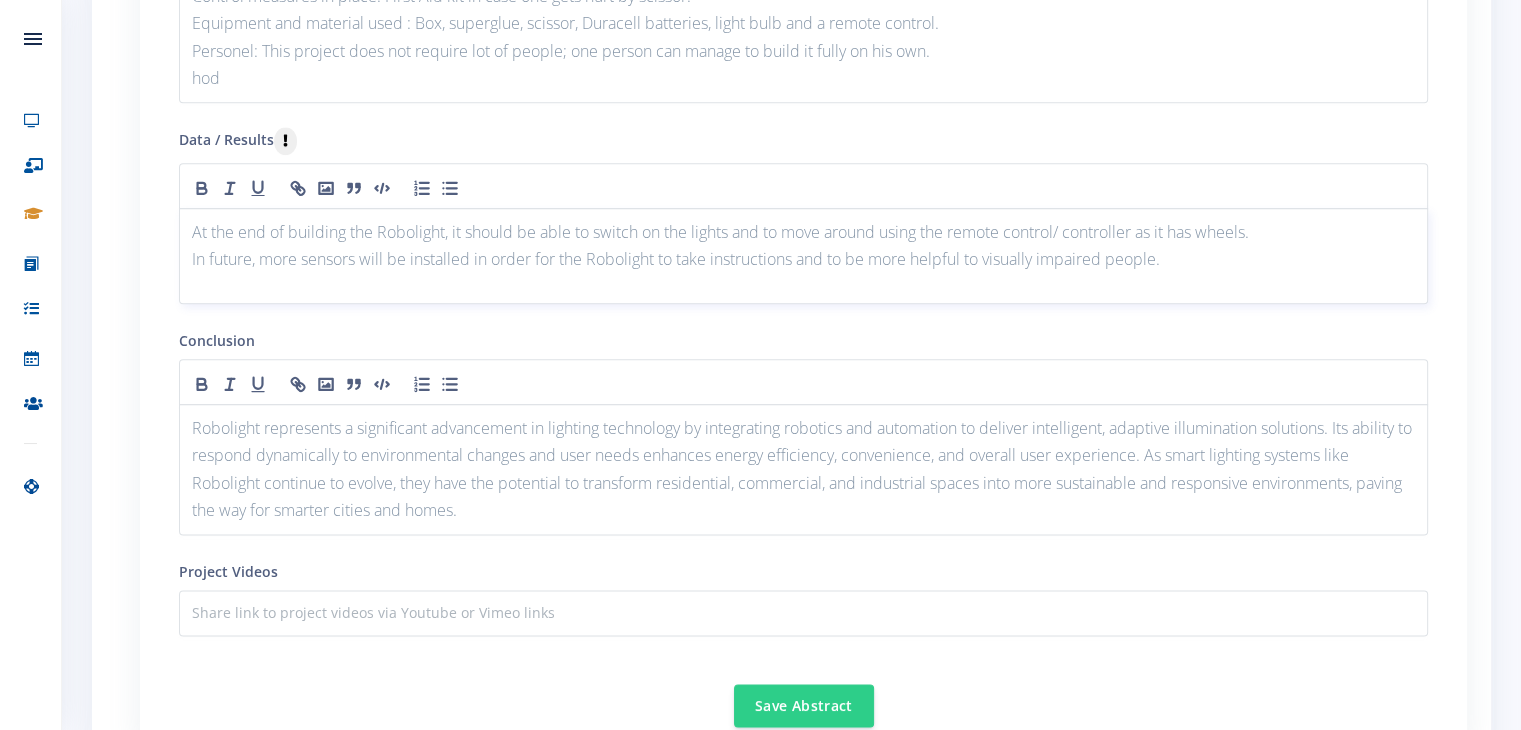 click on "In future, more sensors will be installed in order for the Robolight to take instructions and to be more helpful to visually impaired people." at bounding box center [803, 259] 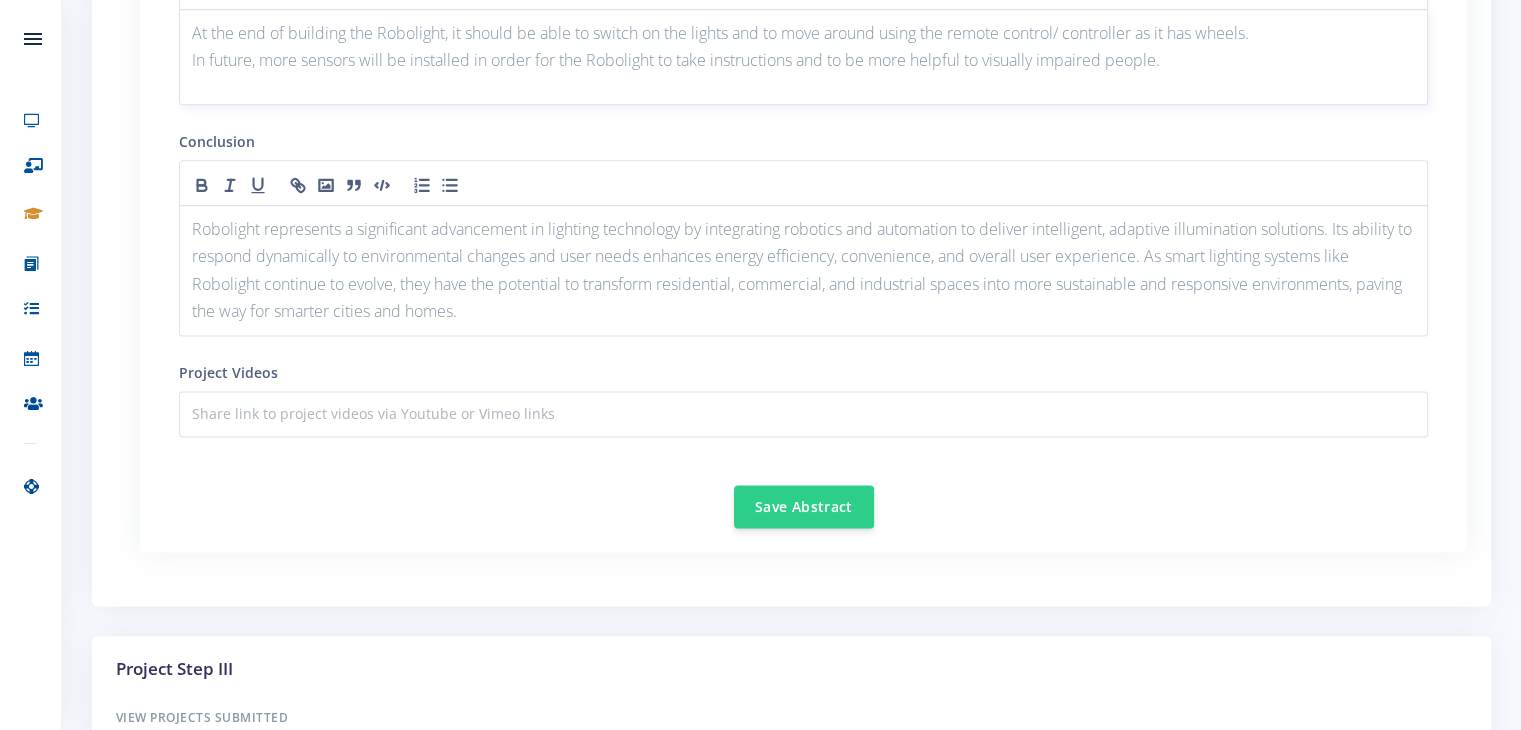 scroll, scrollTop: 2626, scrollLeft: 0, axis: vertical 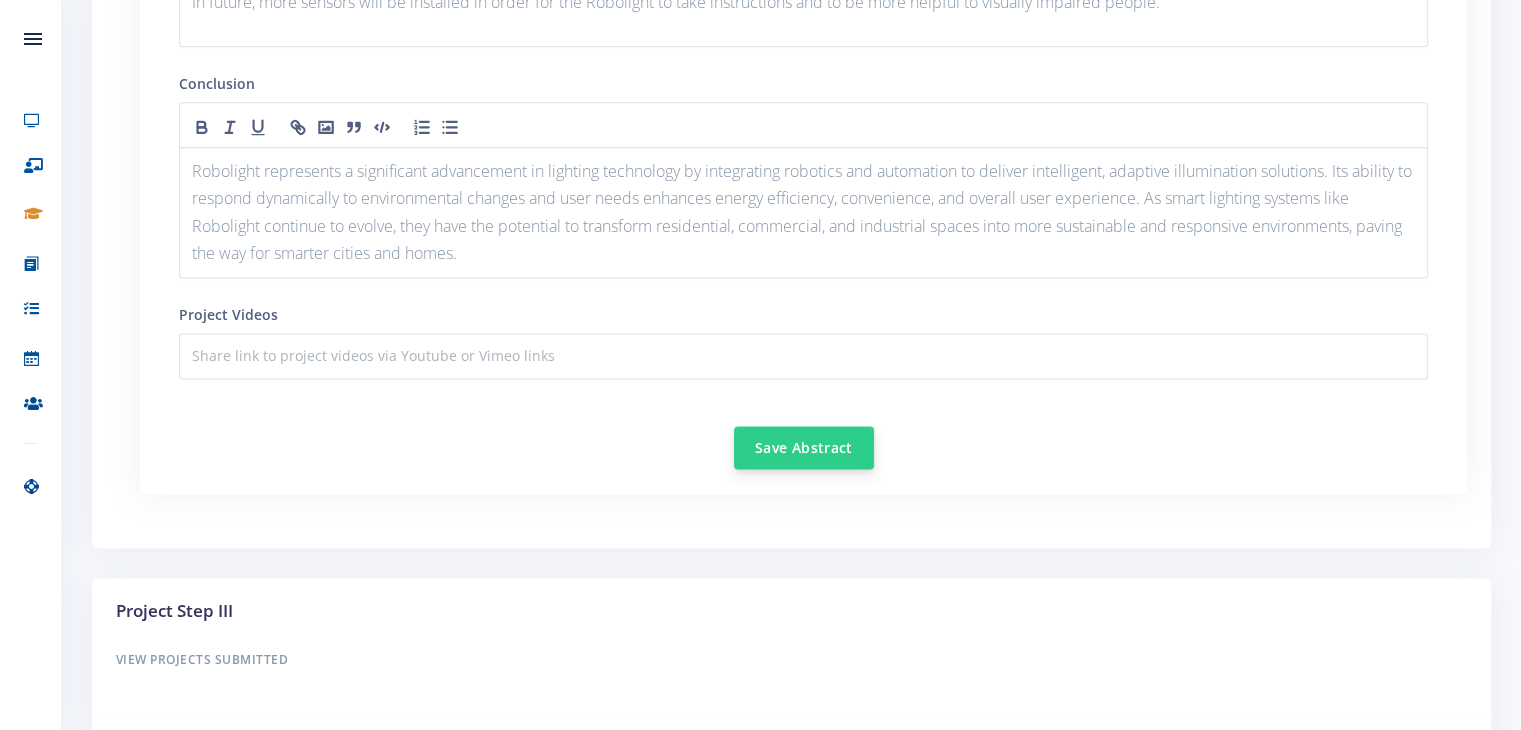 click on "Save Abstract" at bounding box center (804, 447) 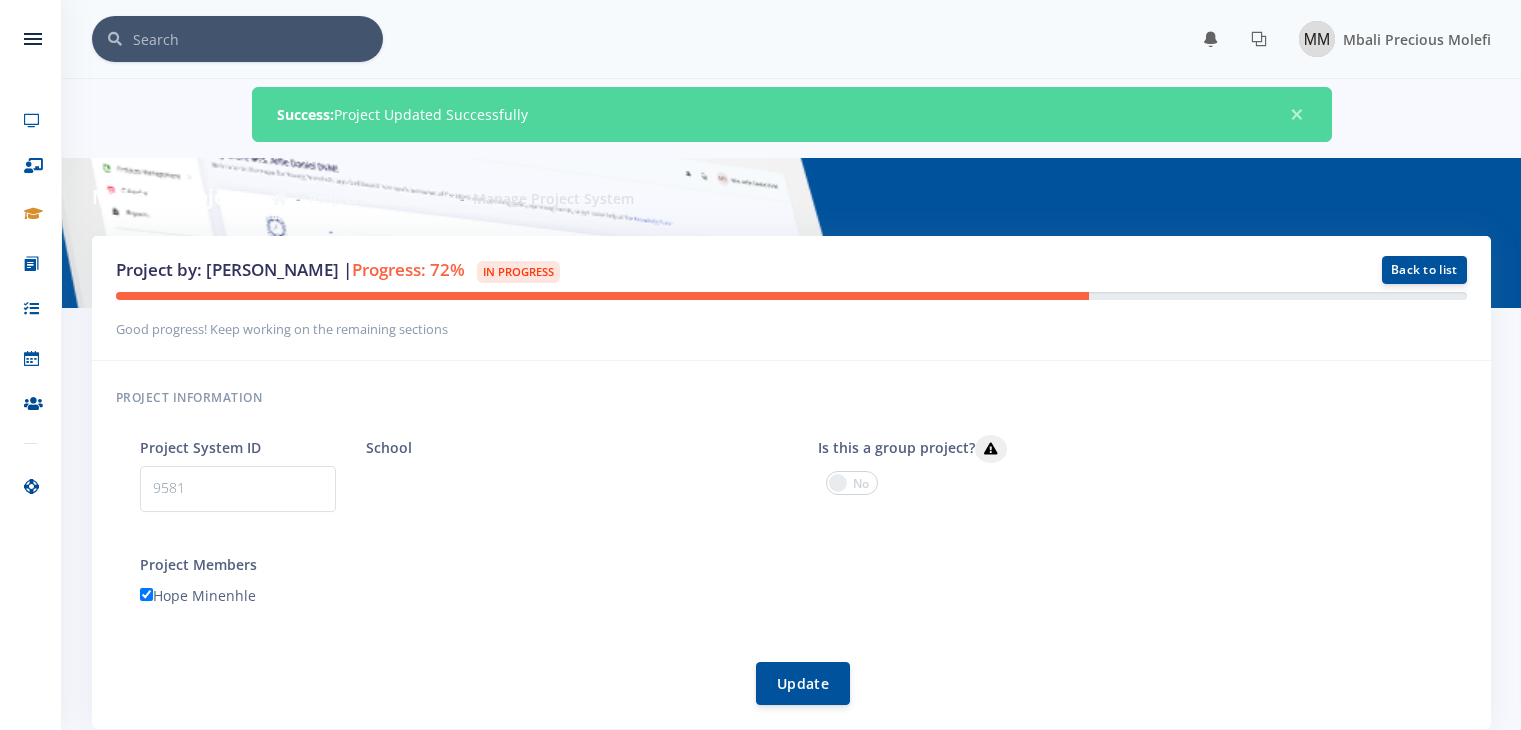 scroll, scrollTop: 0, scrollLeft: 0, axis: both 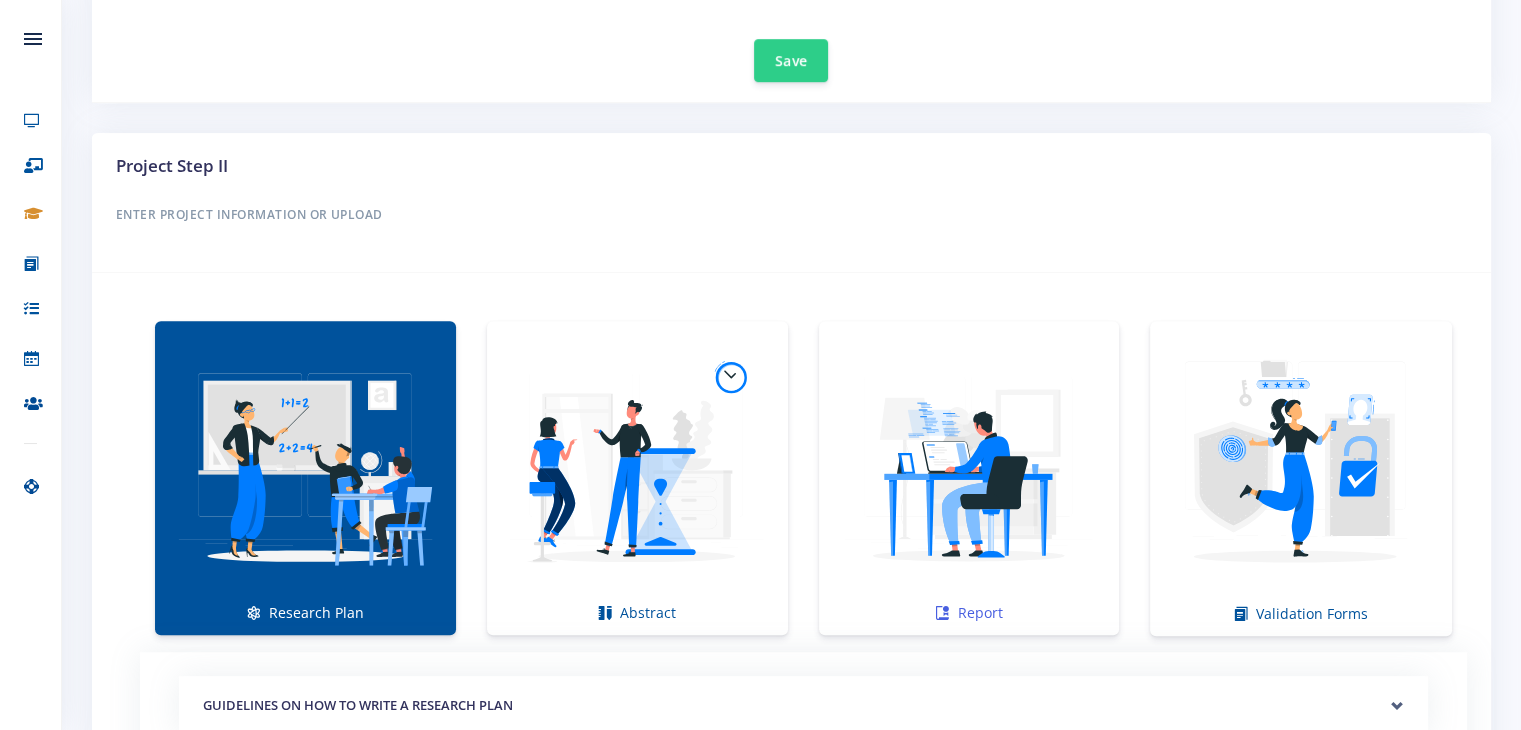 click at bounding box center (969, 467) 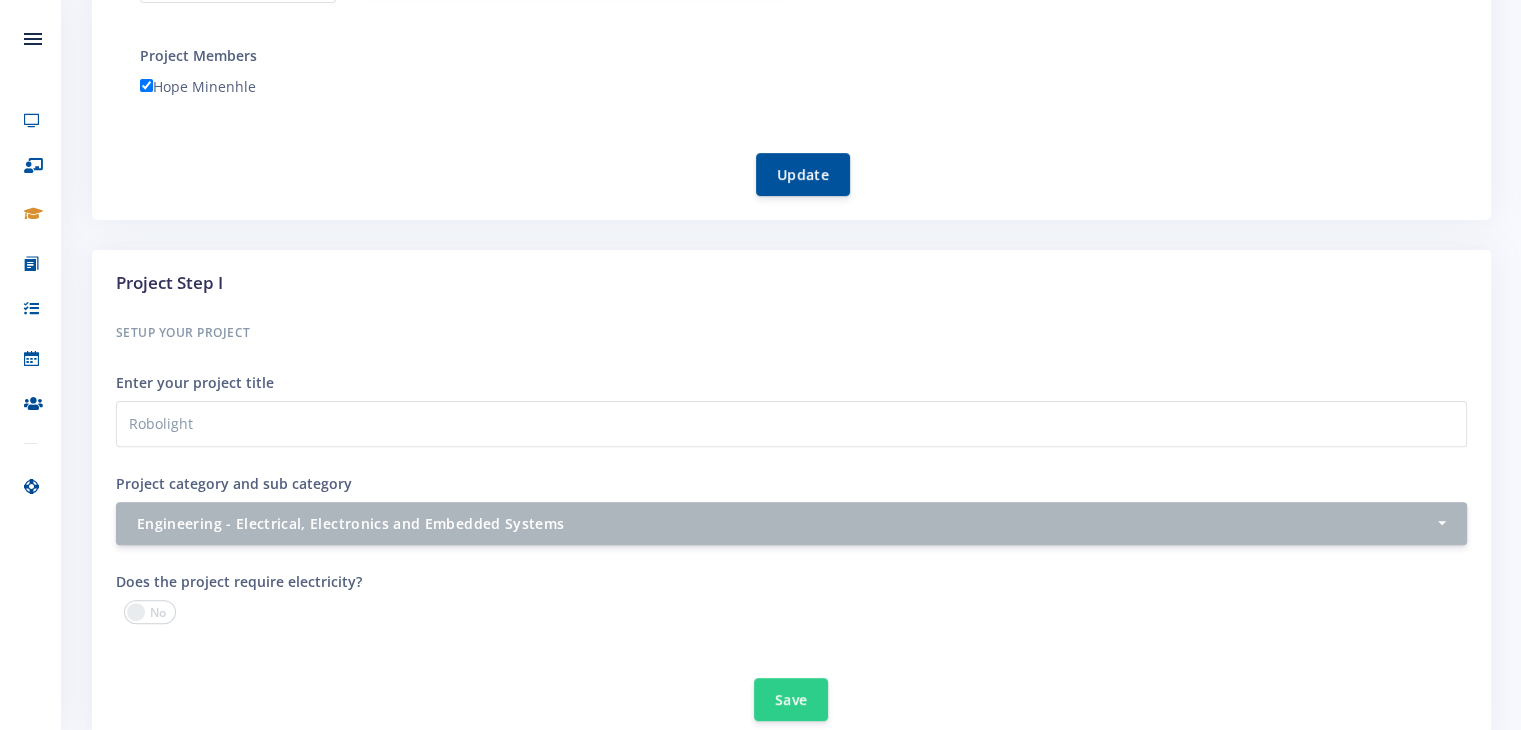 scroll, scrollTop: 1148, scrollLeft: 0, axis: vertical 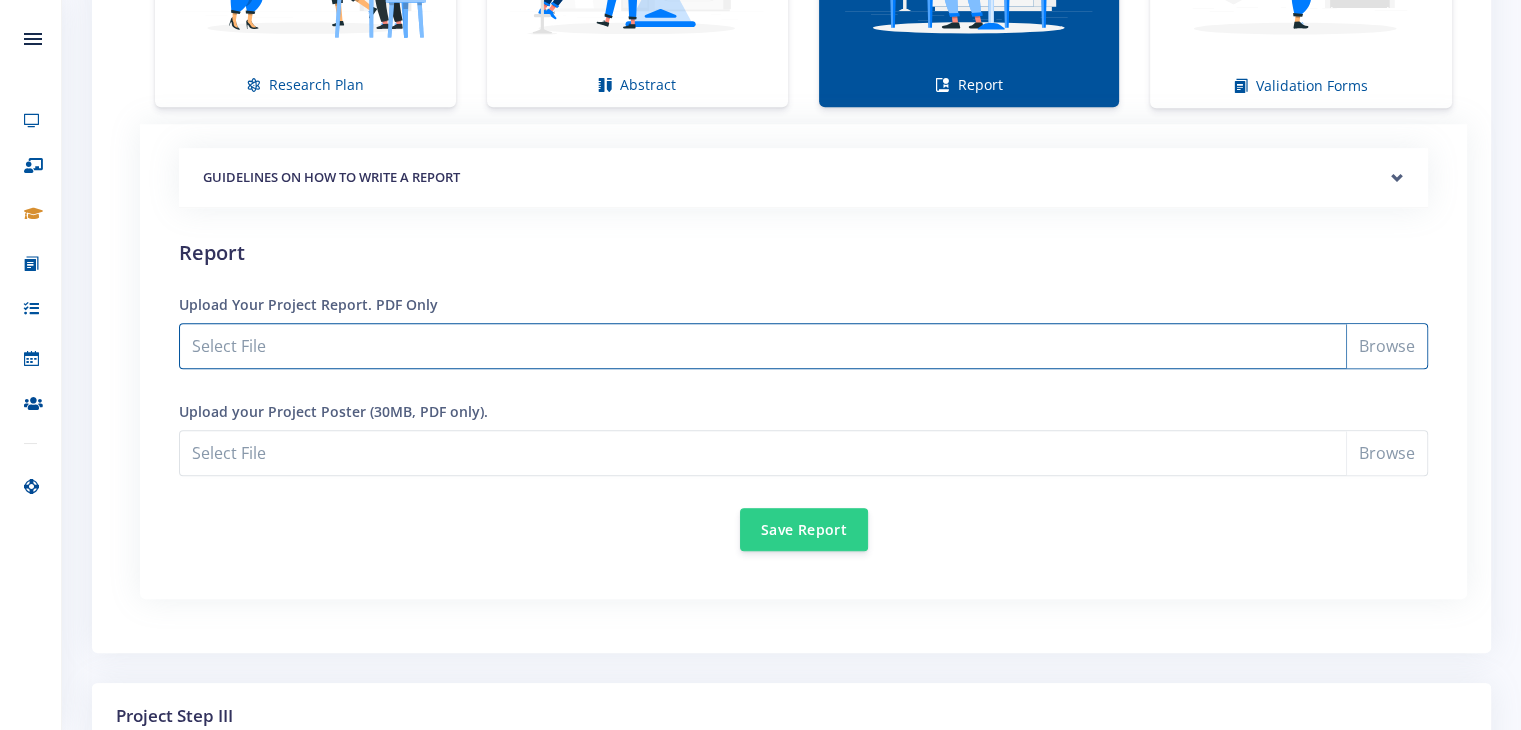 click on "Select File" at bounding box center (803, 346) 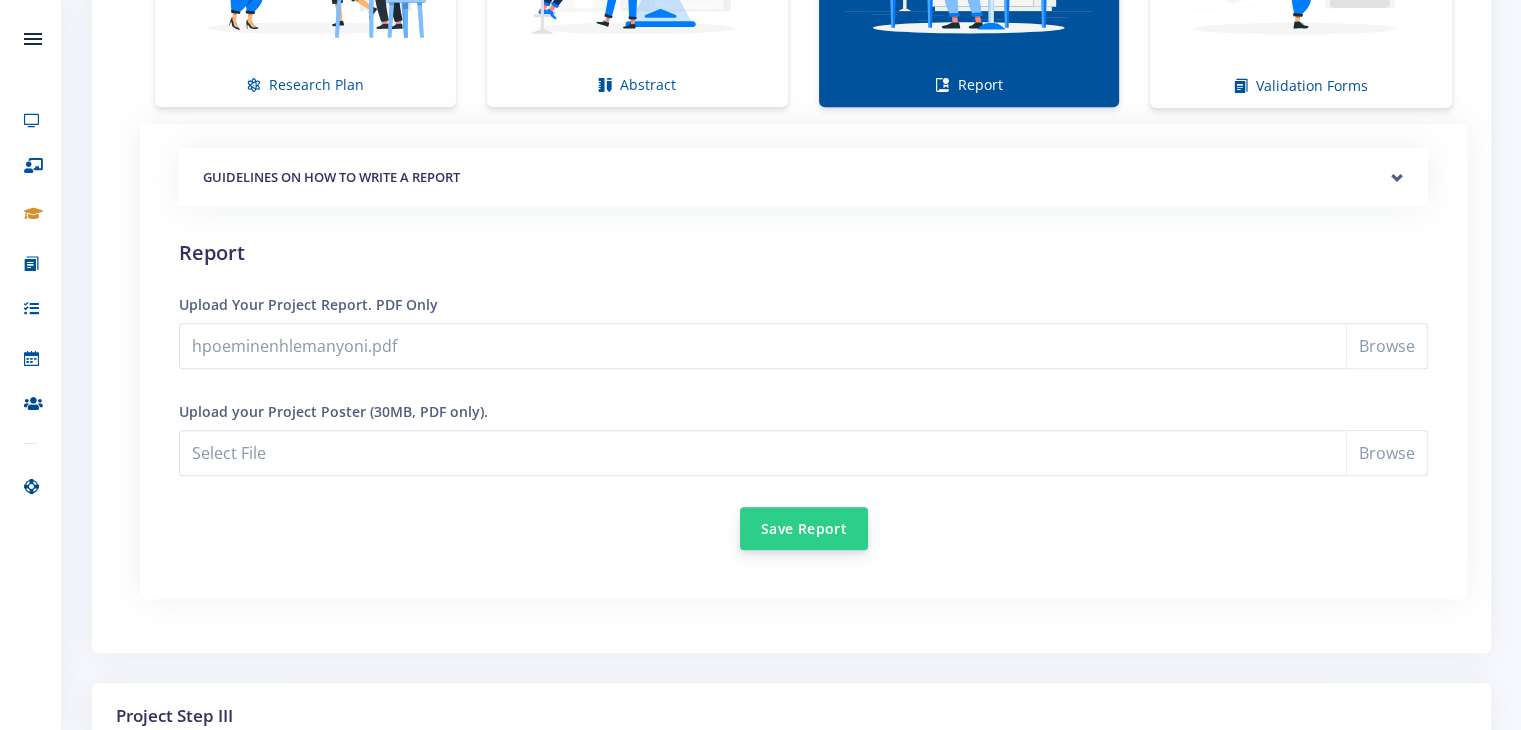 click on "Save Report" at bounding box center [804, 528] 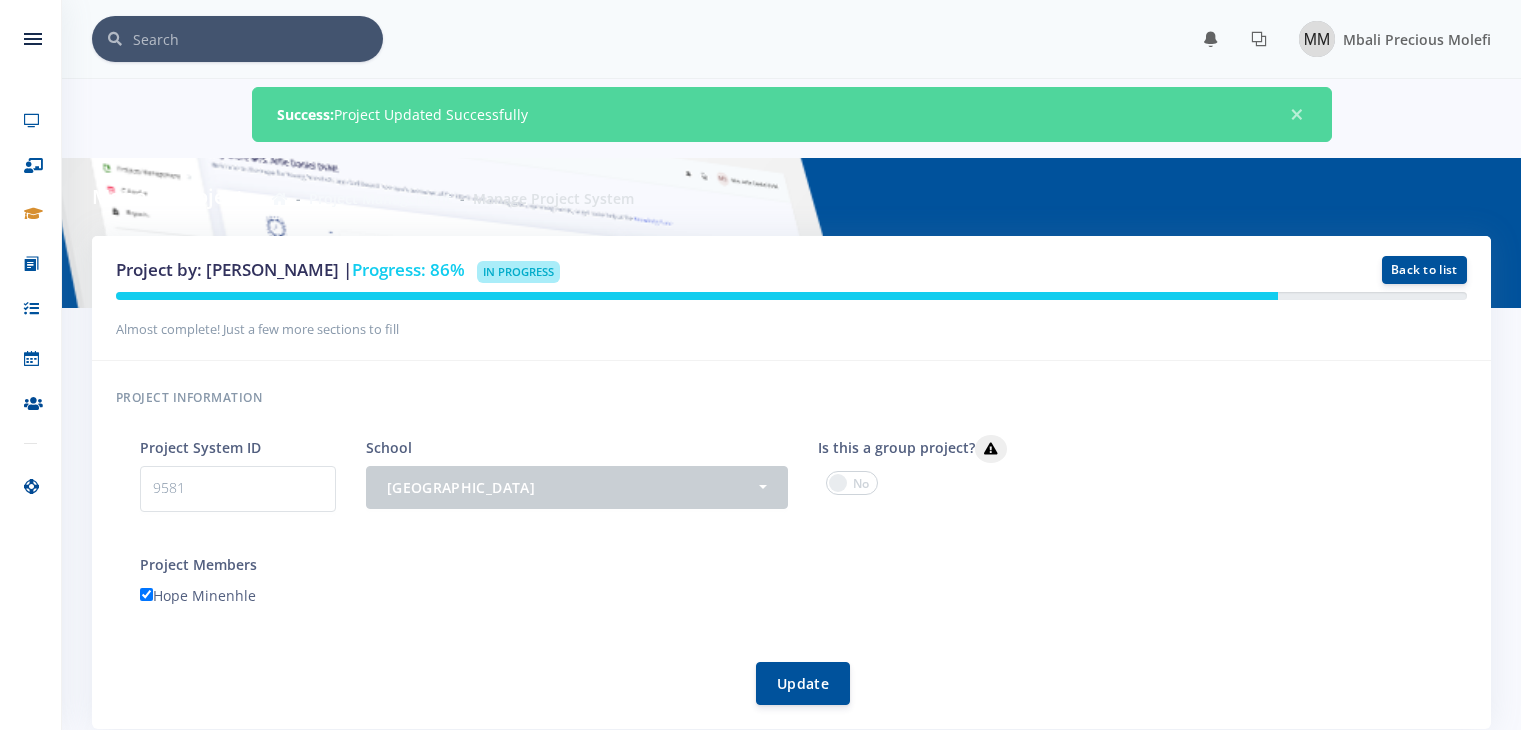 scroll, scrollTop: 0, scrollLeft: 0, axis: both 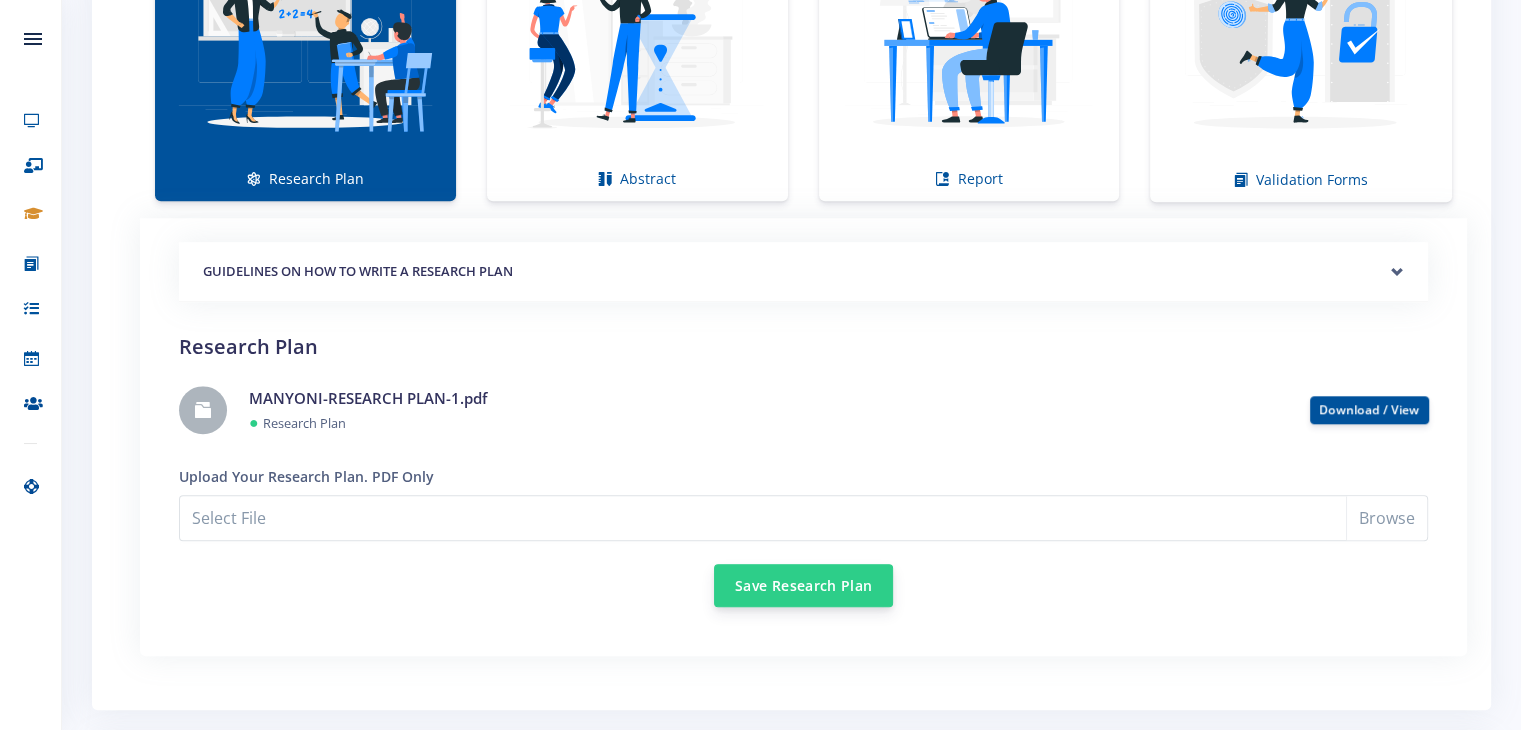 click on "Save Research Plan" at bounding box center [803, 585] 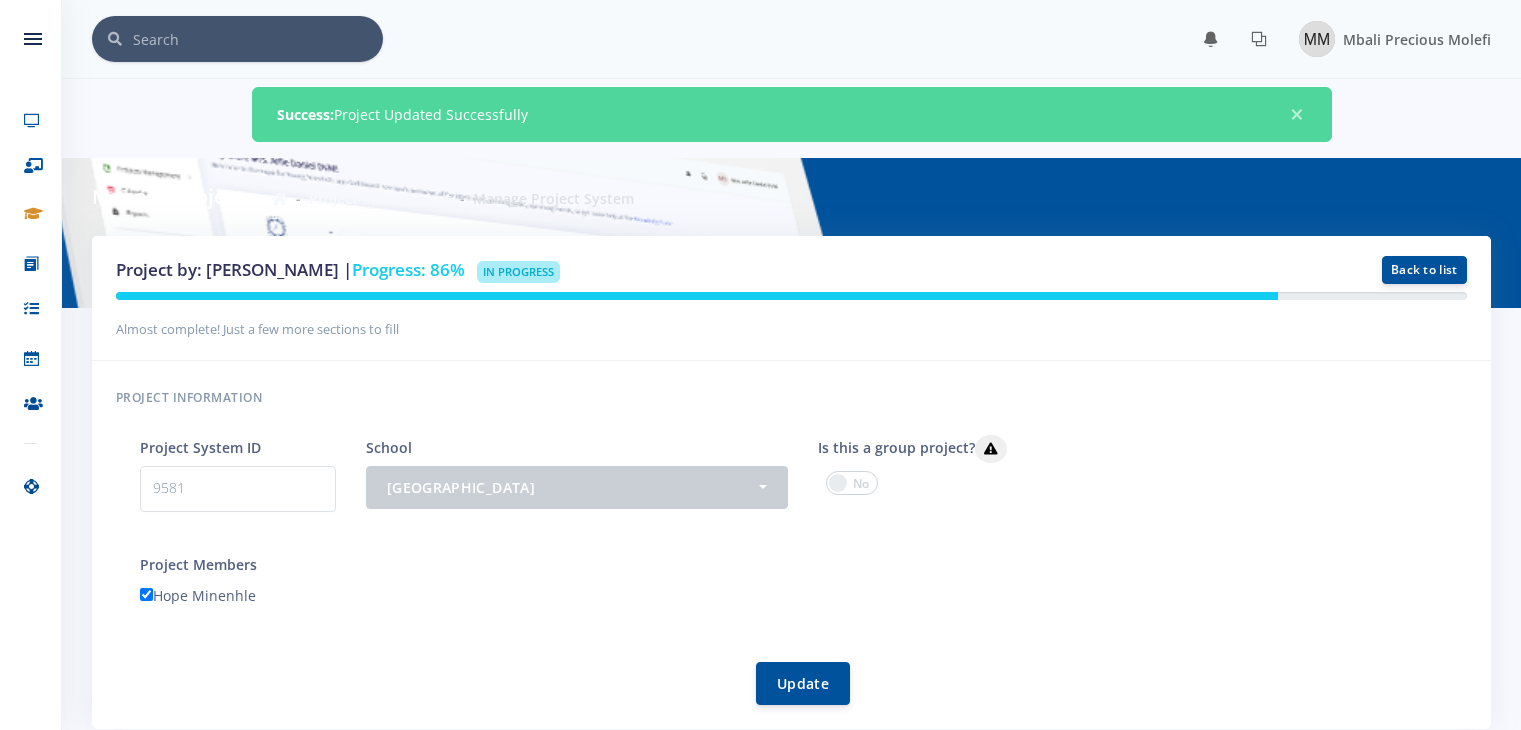 scroll, scrollTop: 0, scrollLeft: 0, axis: both 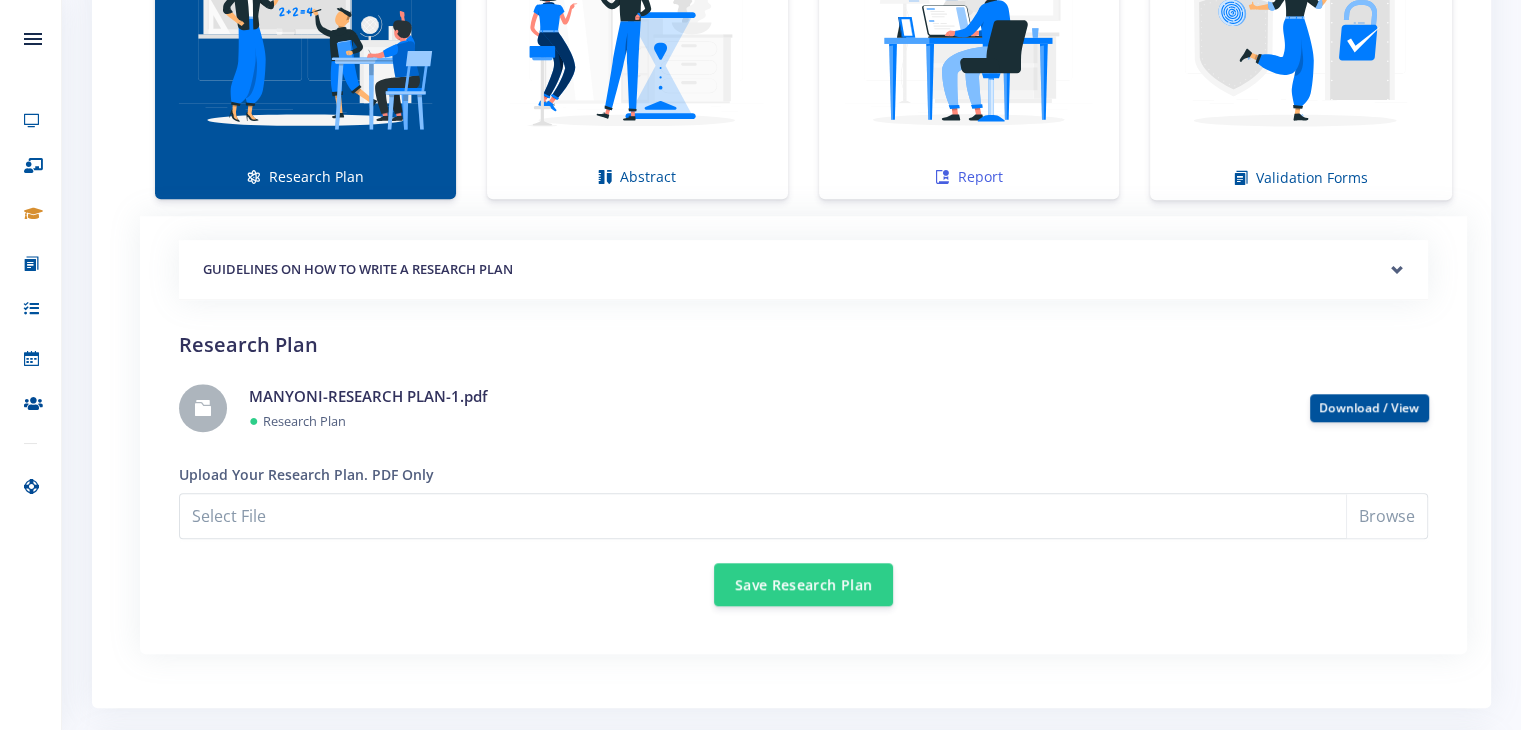 click at bounding box center [969, 31] 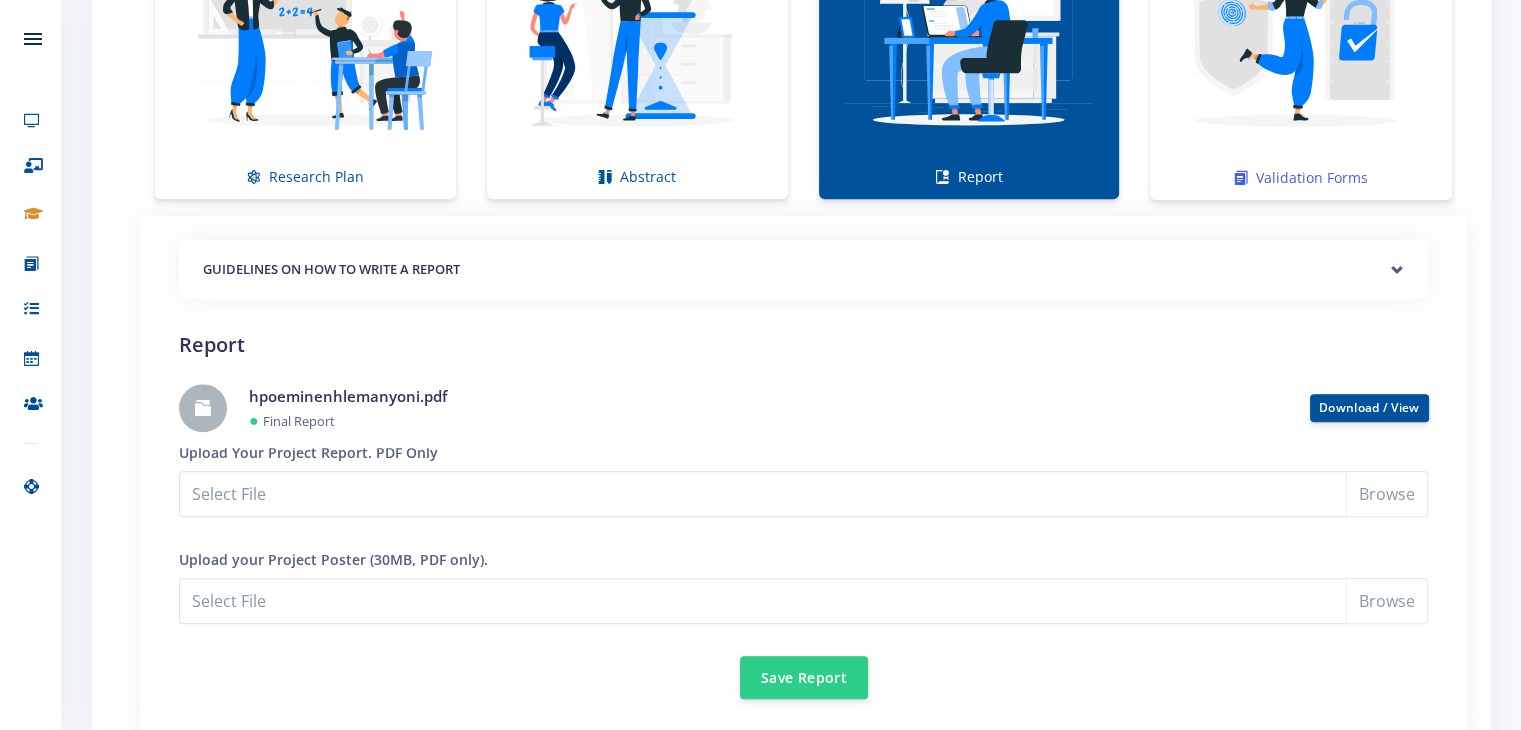 click at bounding box center [1301, 32] 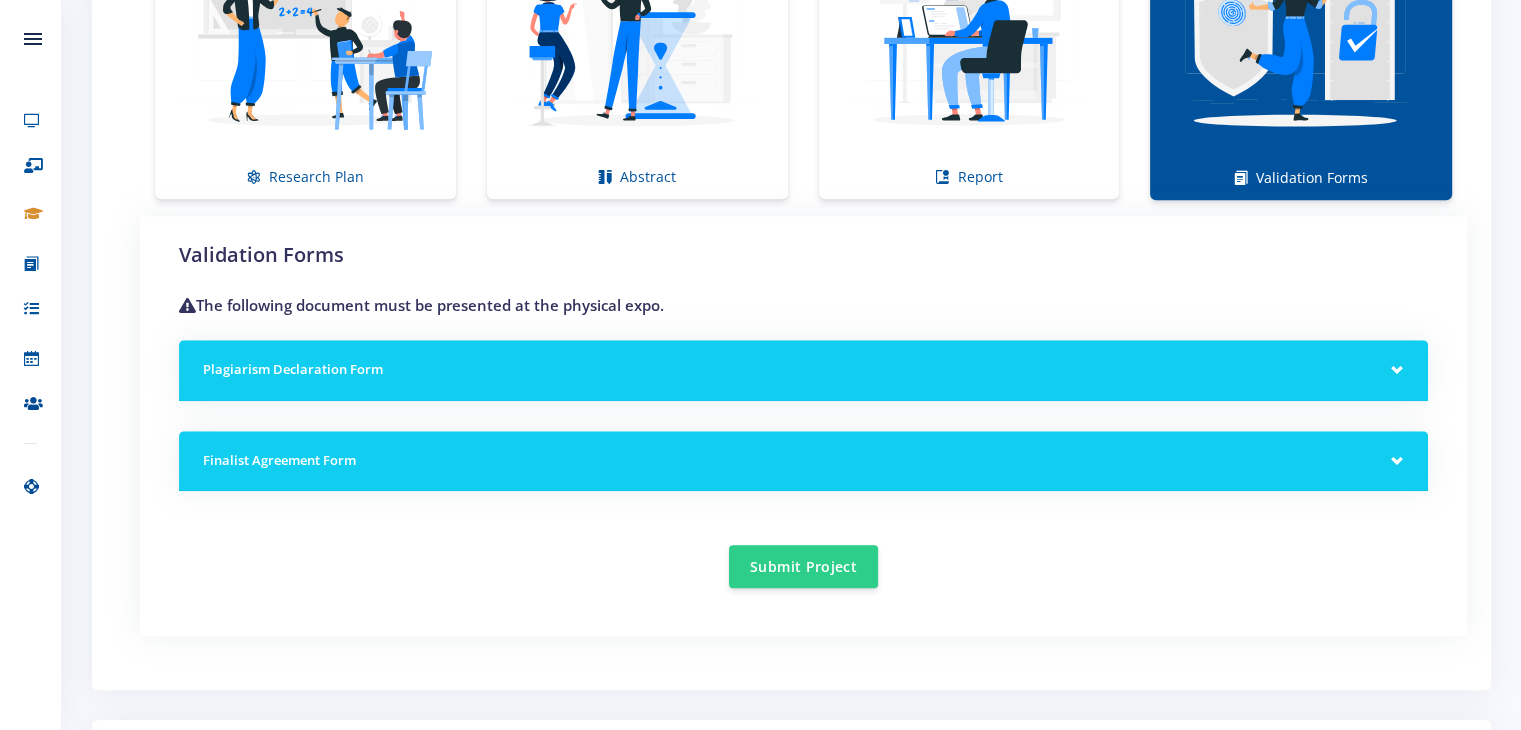 click on "Plagiarism
Declaration
Form" at bounding box center (803, 370) 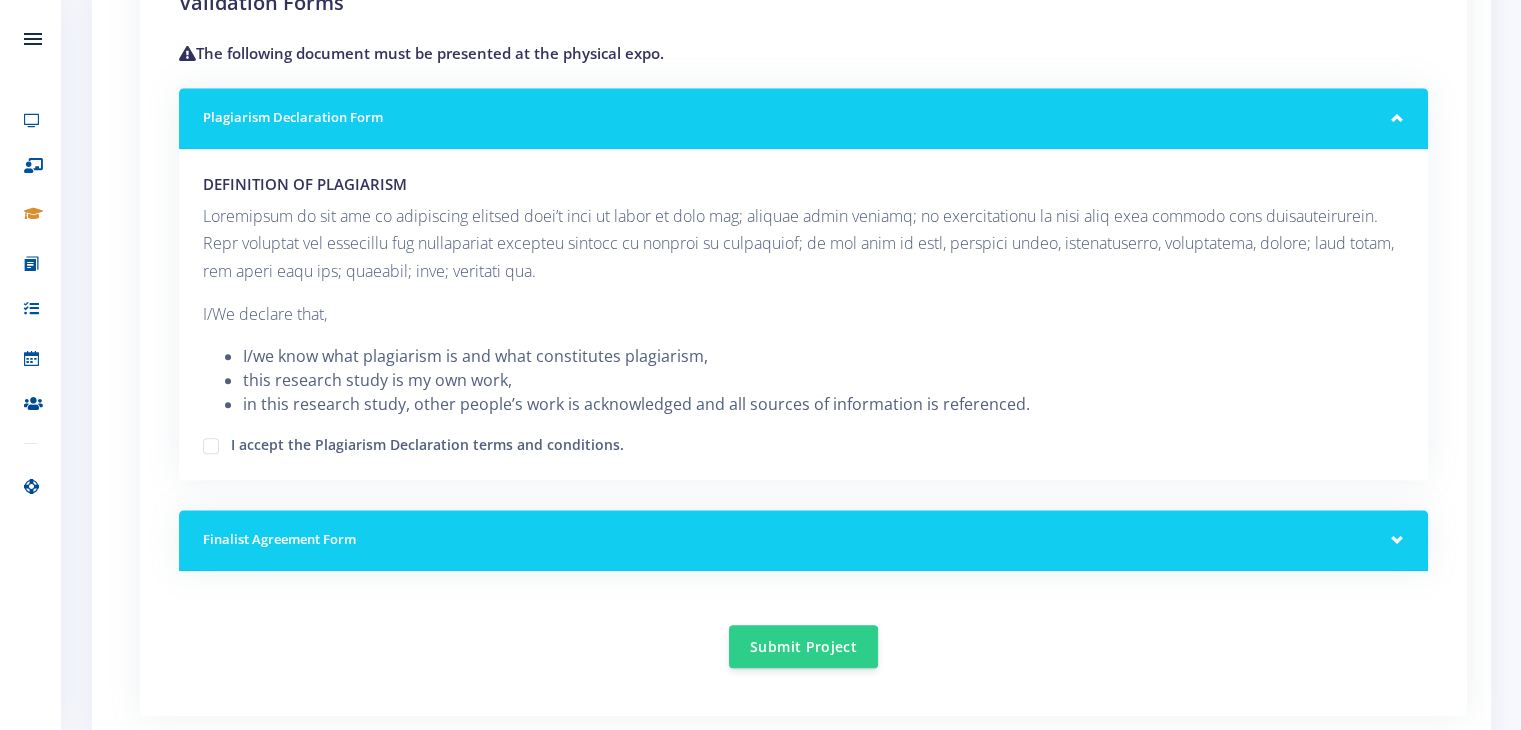 scroll, scrollTop: 1904, scrollLeft: 0, axis: vertical 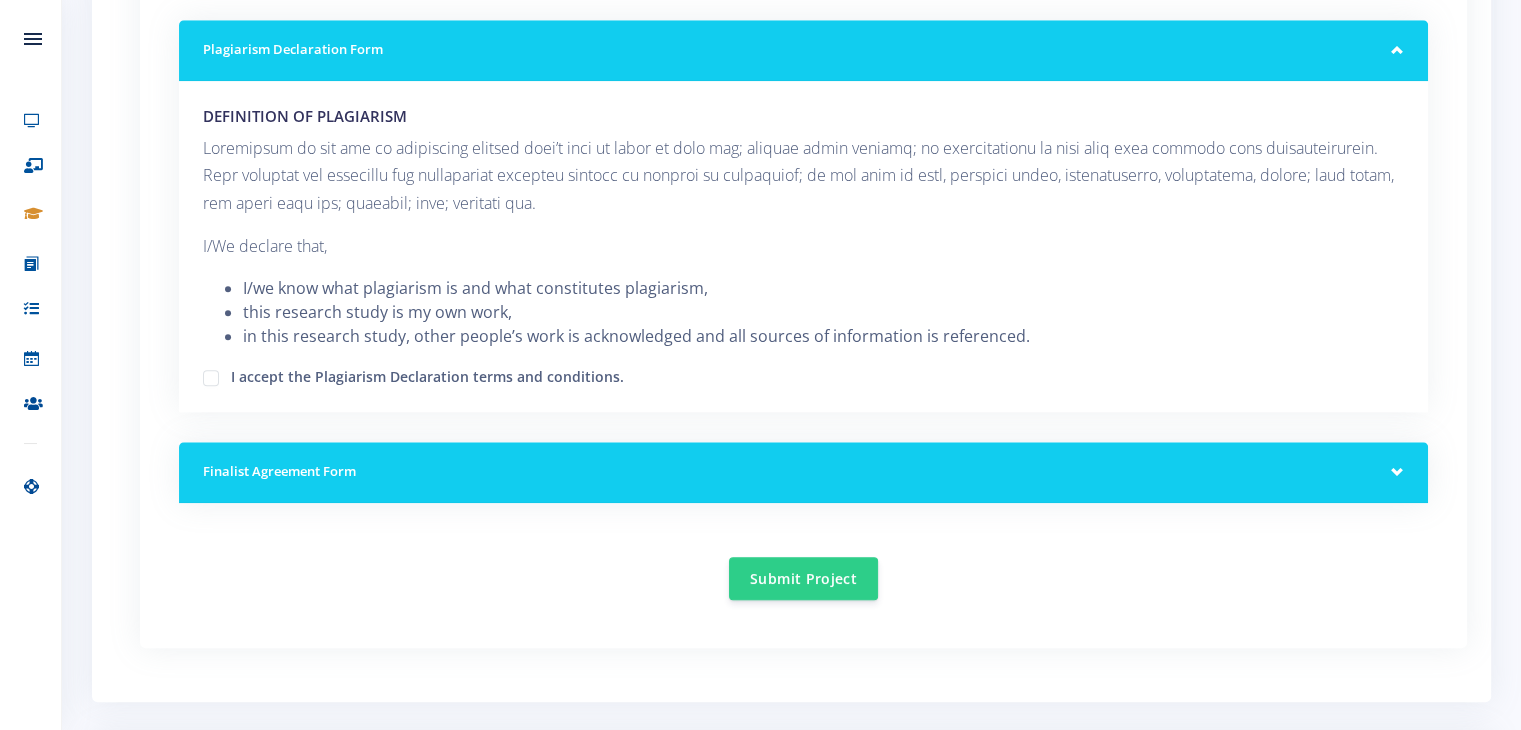 click on "DEFINITION OF
PLAGIARISM
I/We declare that,
I/we know what plagiarism is and
what
constitutes plagiarism," at bounding box center [803, 246] 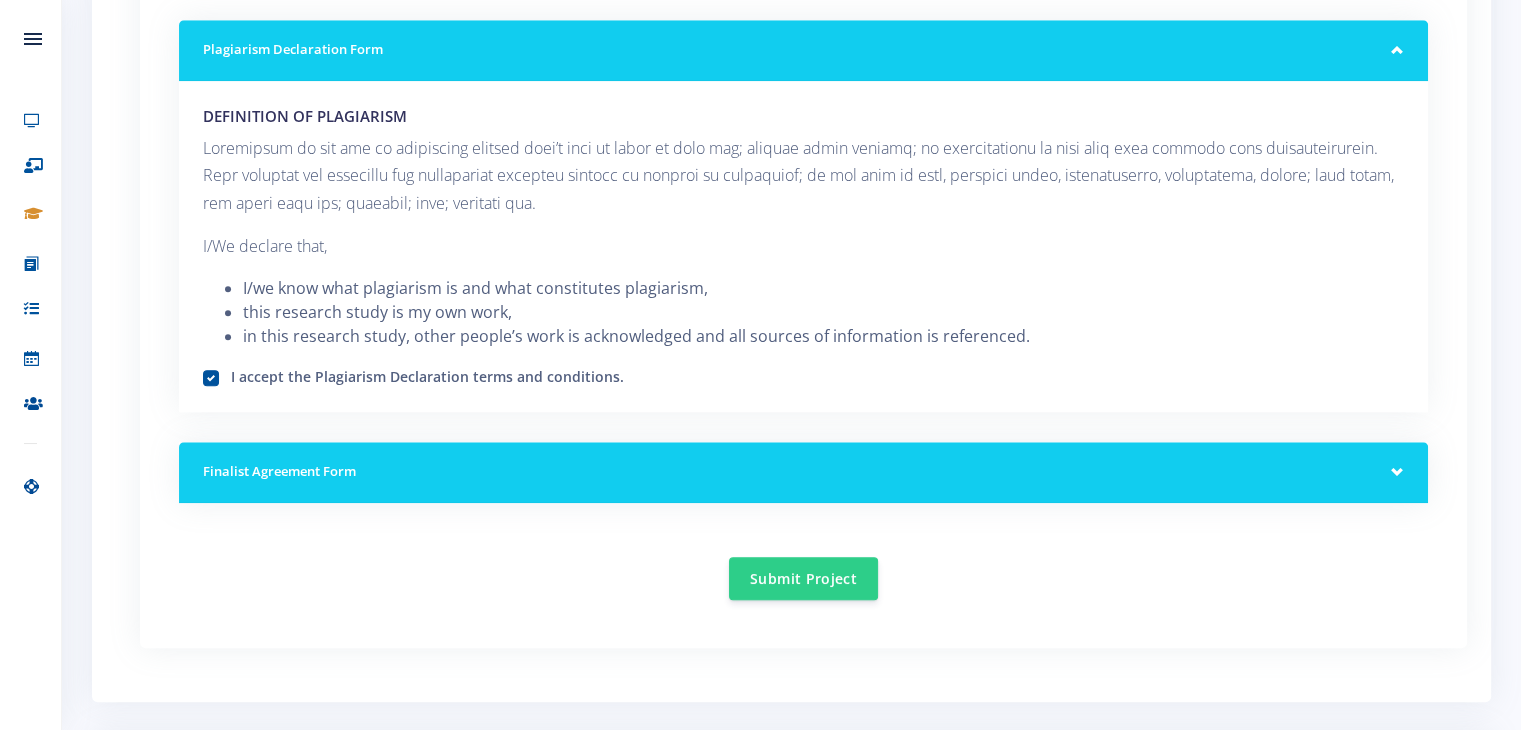 click on "Finalist Agreement
Form" at bounding box center [803, 472] 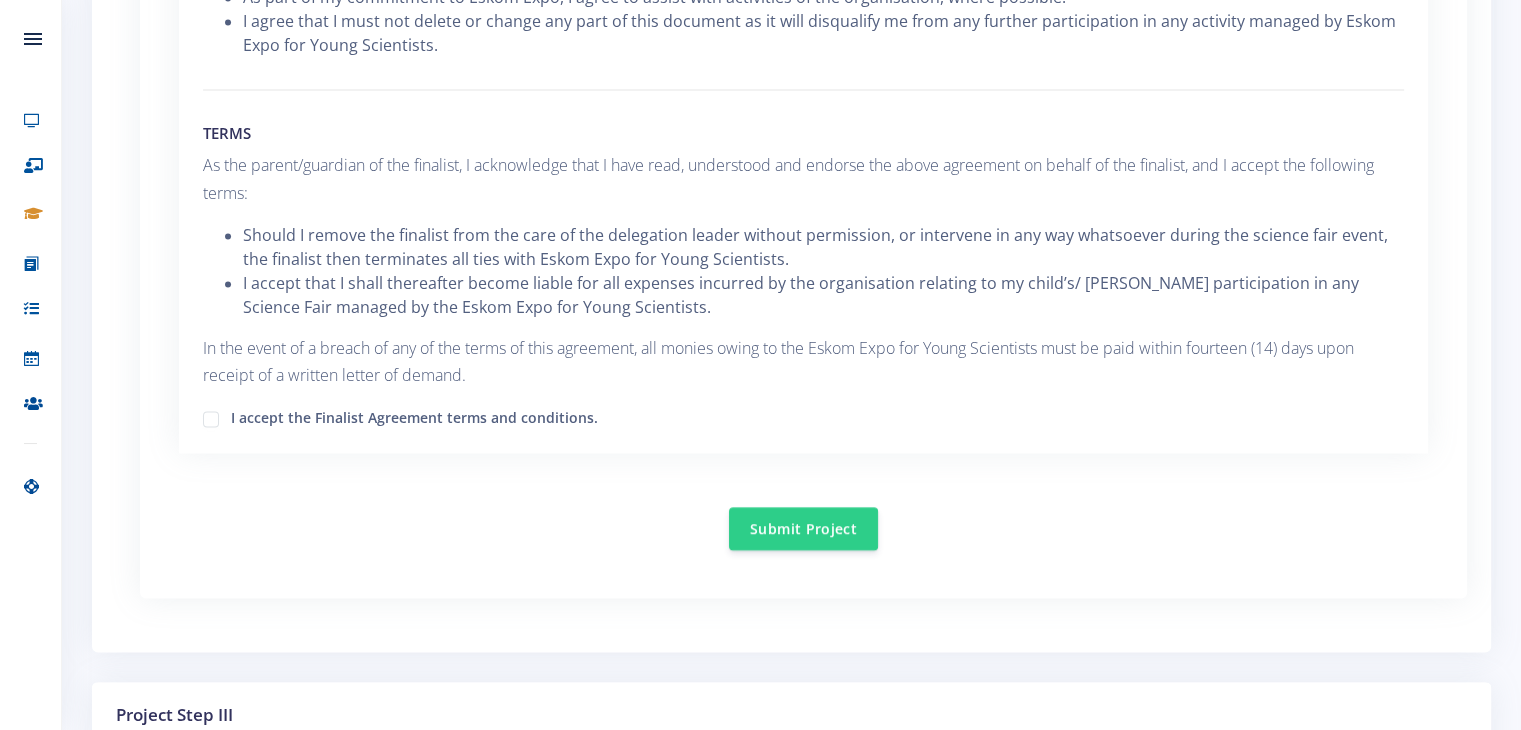 scroll, scrollTop: 3064, scrollLeft: 0, axis: vertical 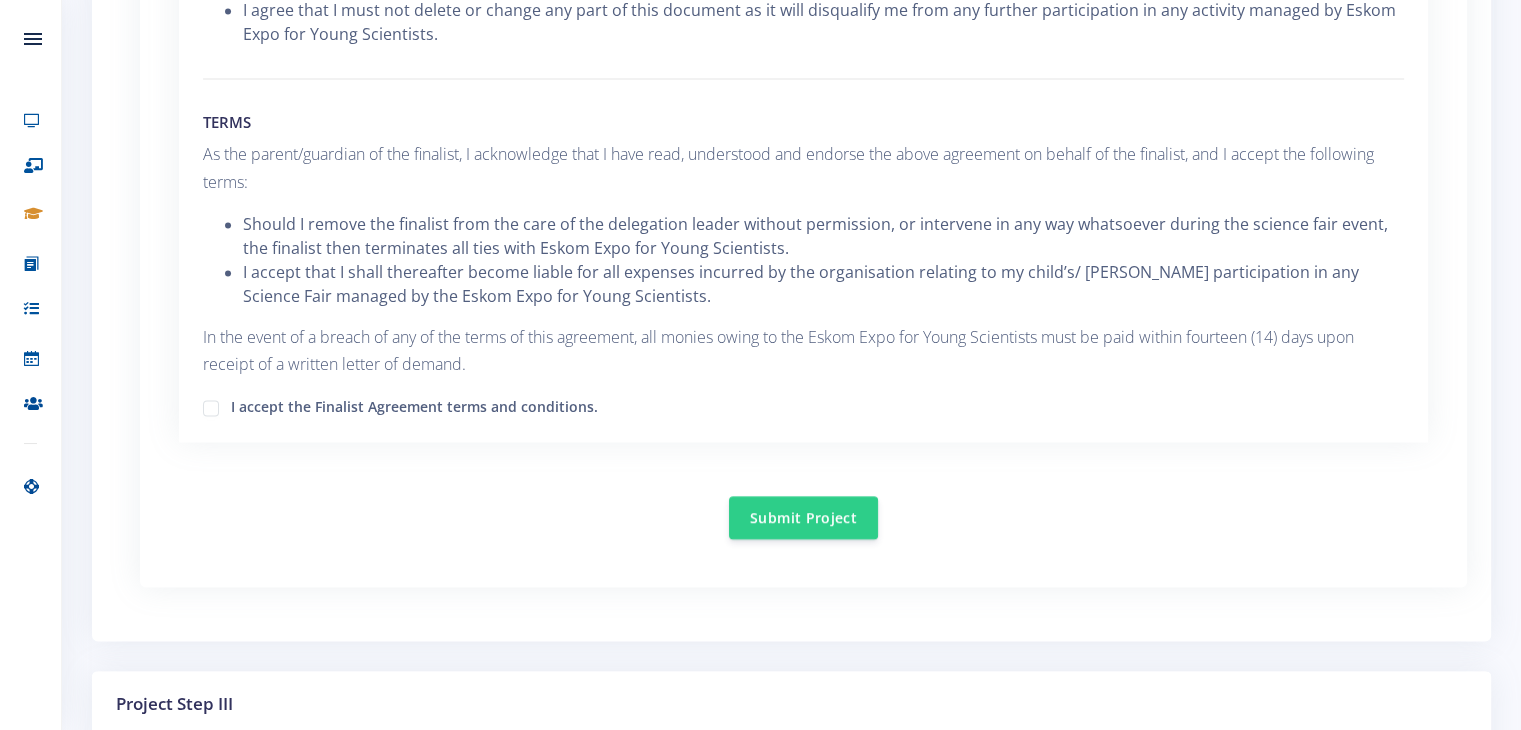 click on "I accept the
Finalist Agreement
terms and conditions." at bounding box center [414, 404] 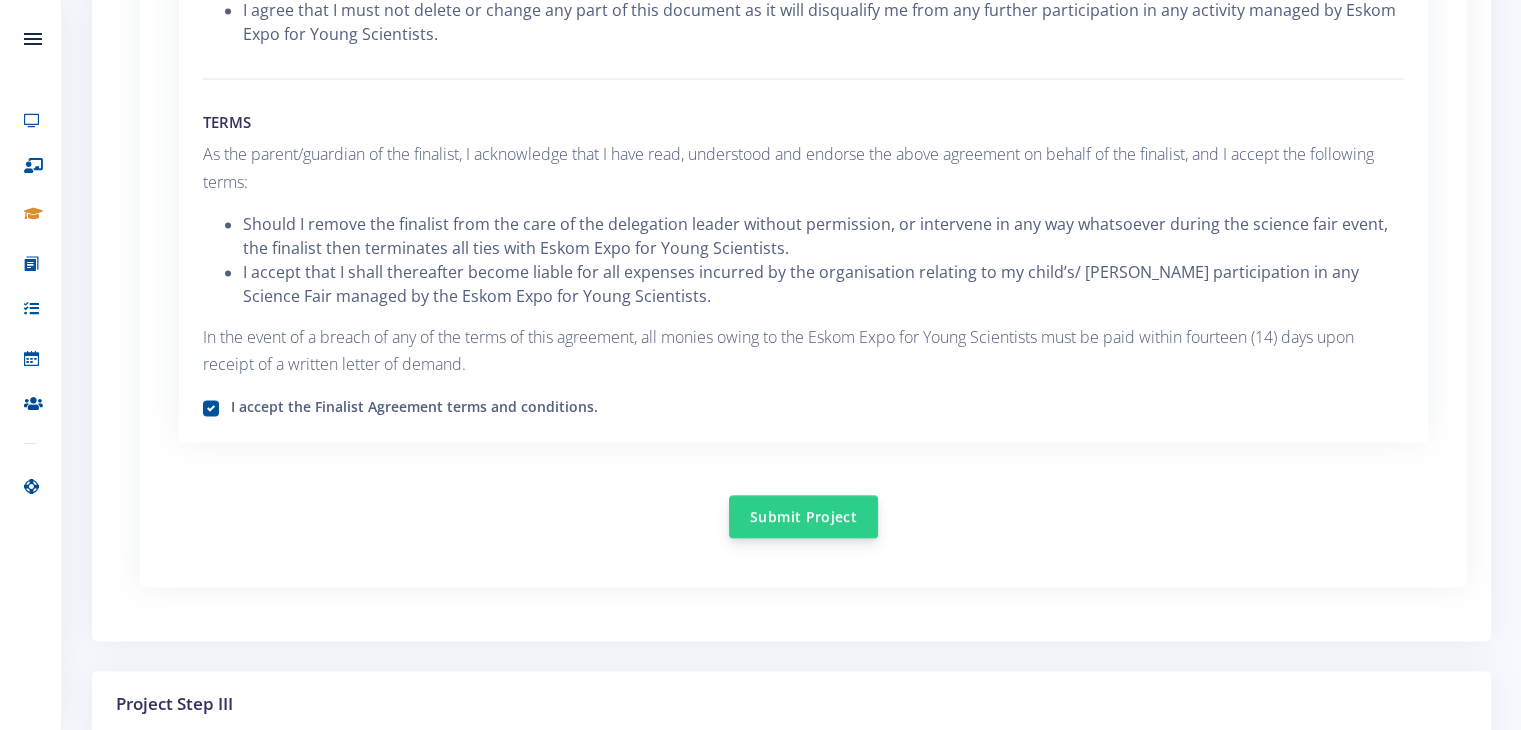 click on "Submit Project" at bounding box center (803, 516) 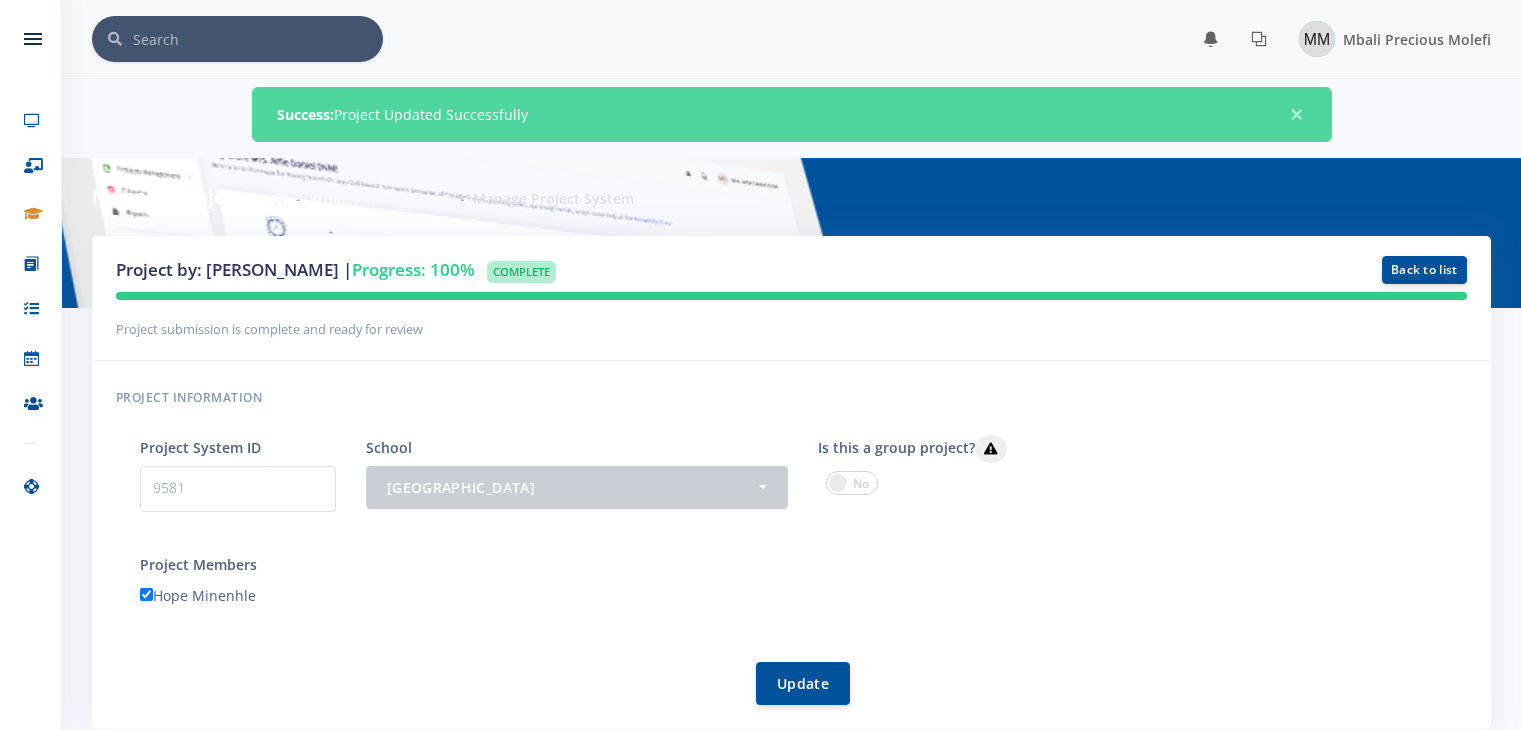 scroll, scrollTop: 0, scrollLeft: 0, axis: both 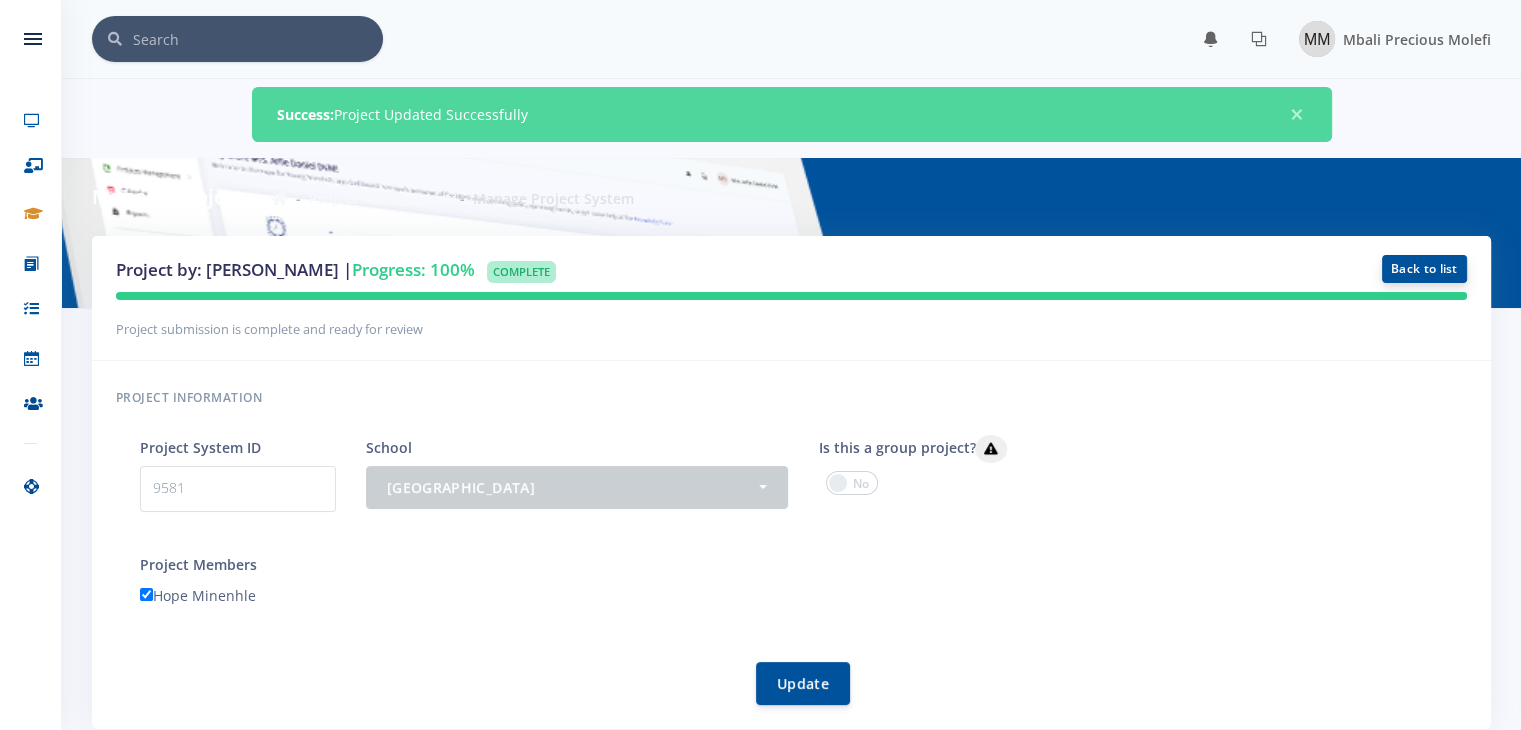click on "Back to list" at bounding box center [1424, 269] 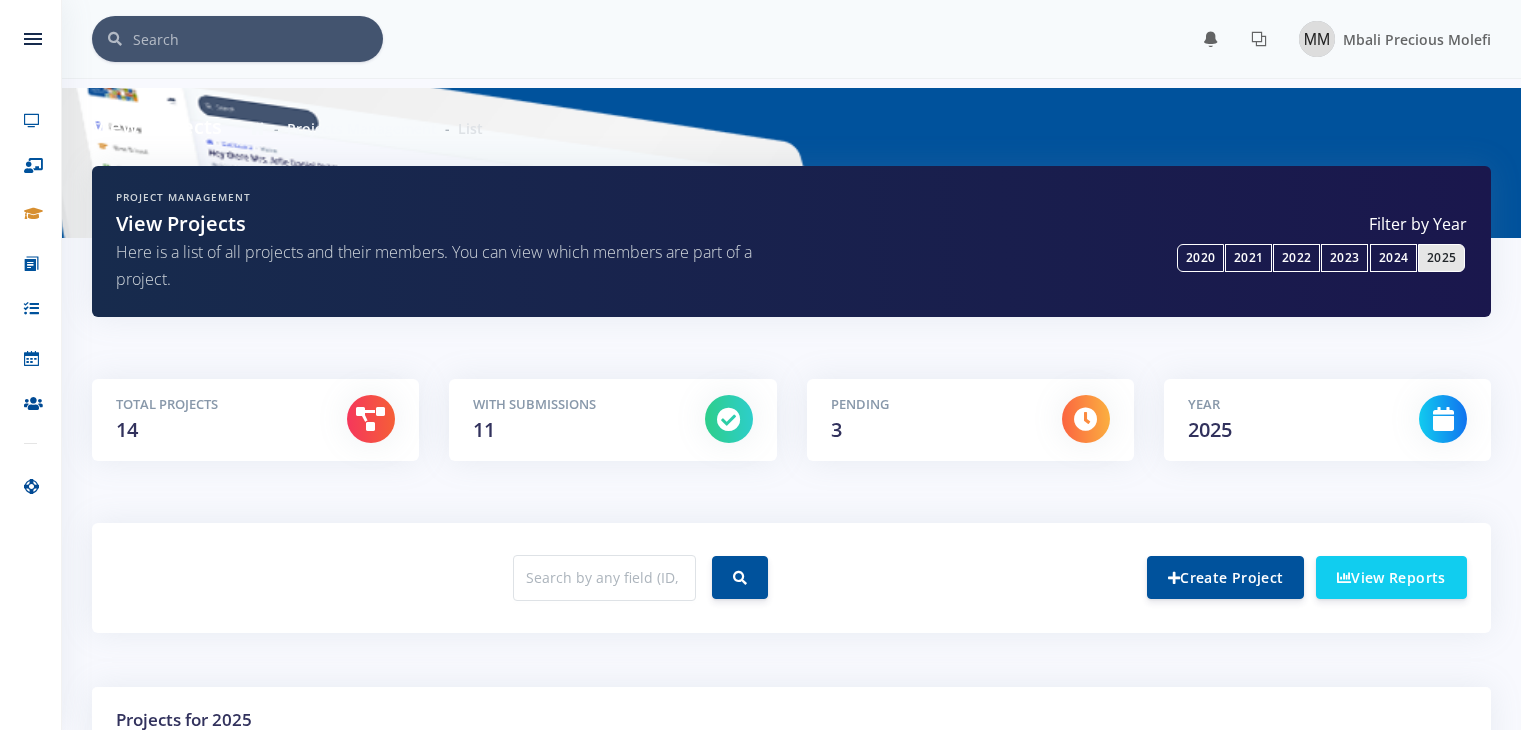 scroll, scrollTop: 0, scrollLeft: 0, axis: both 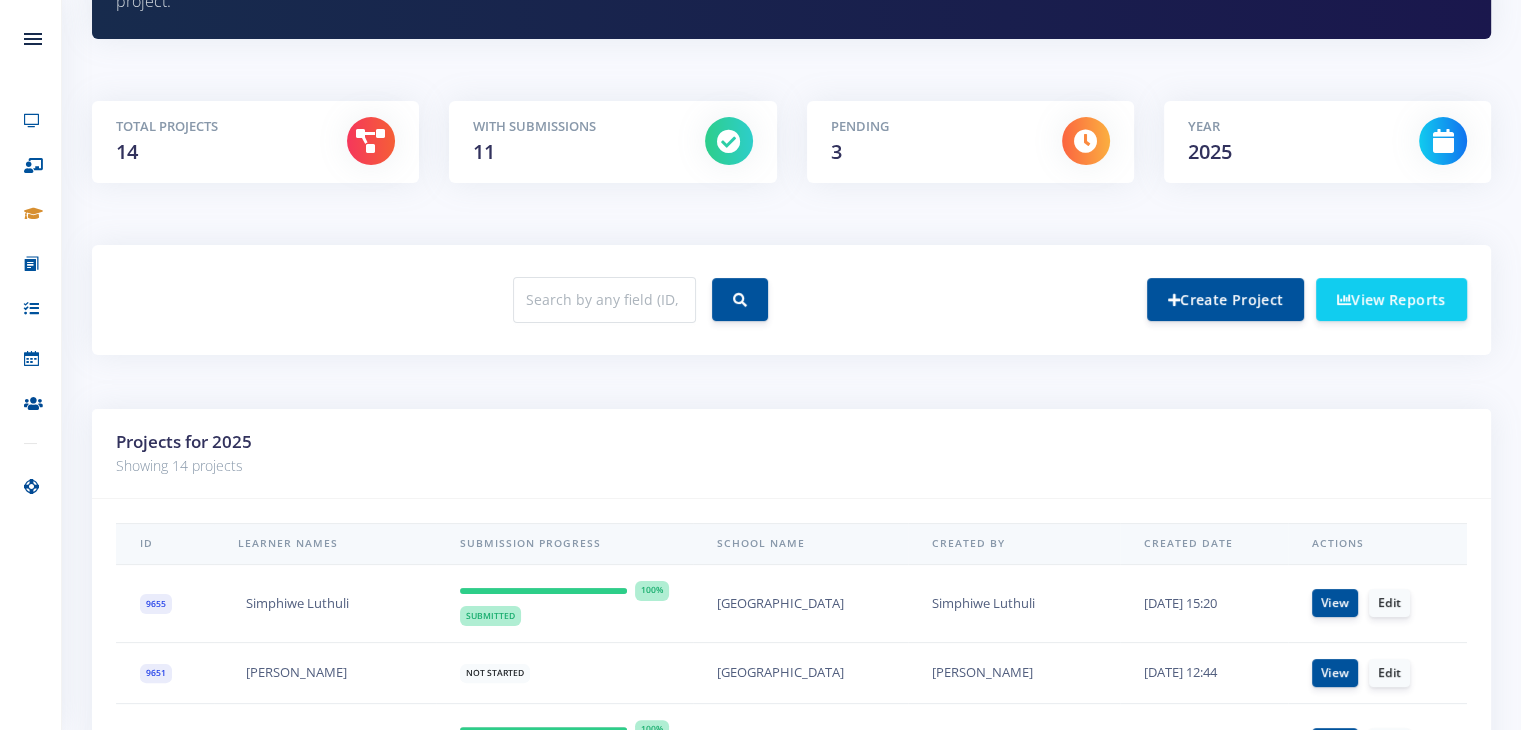 click on "Pending
3" at bounding box center (931, 142) 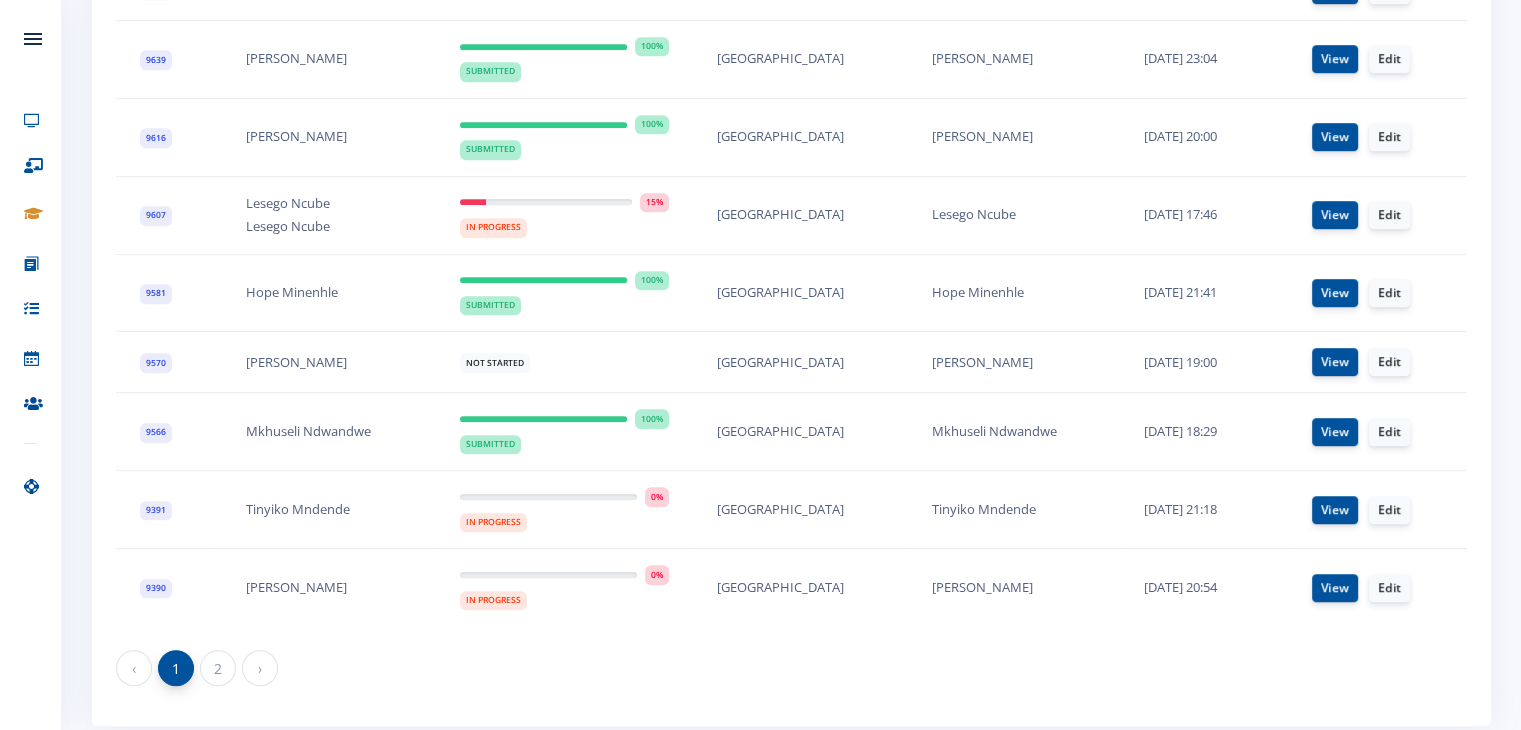 scroll, scrollTop: 1012, scrollLeft: 0, axis: vertical 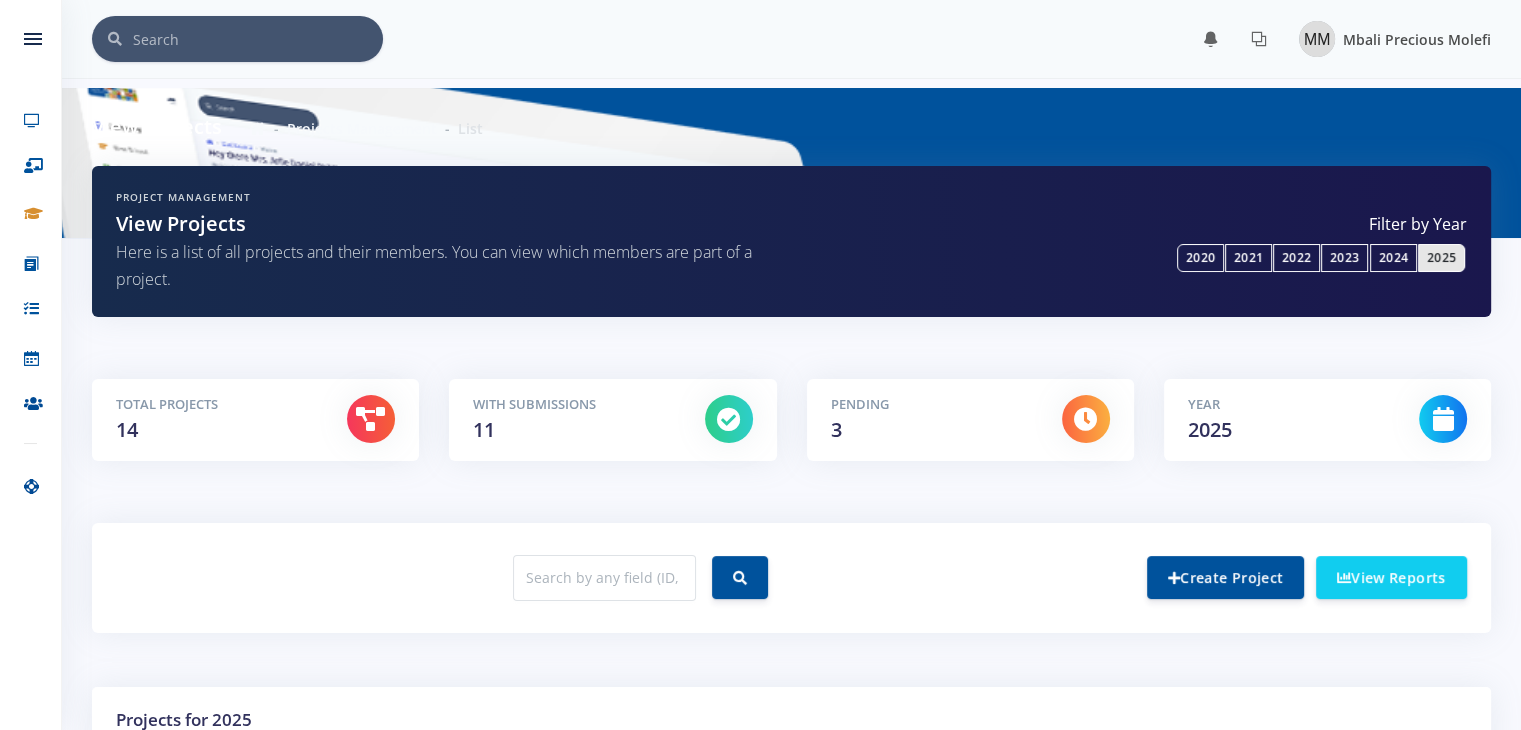 click at bounding box center [1317, 39] 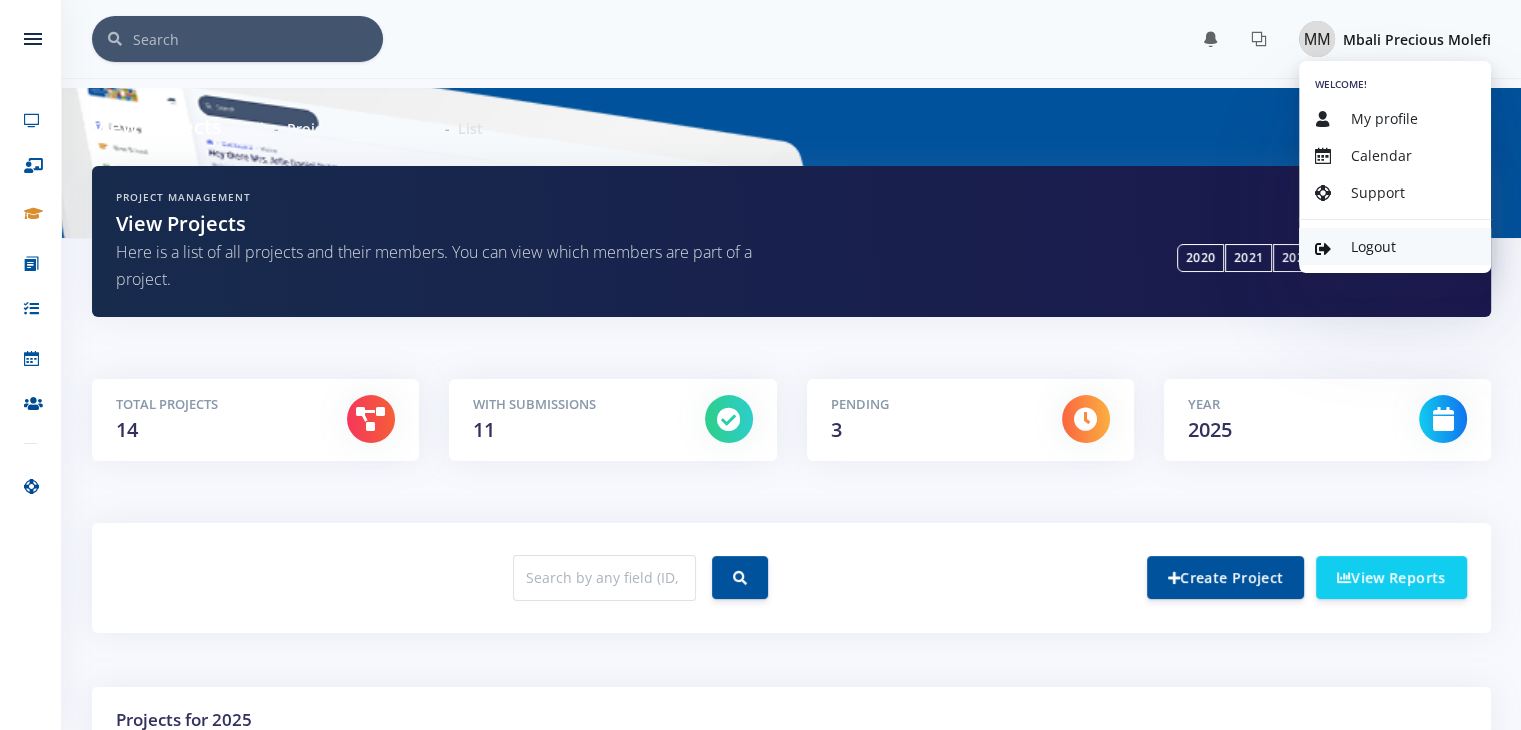 click on "Logout" at bounding box center (1373, 246) 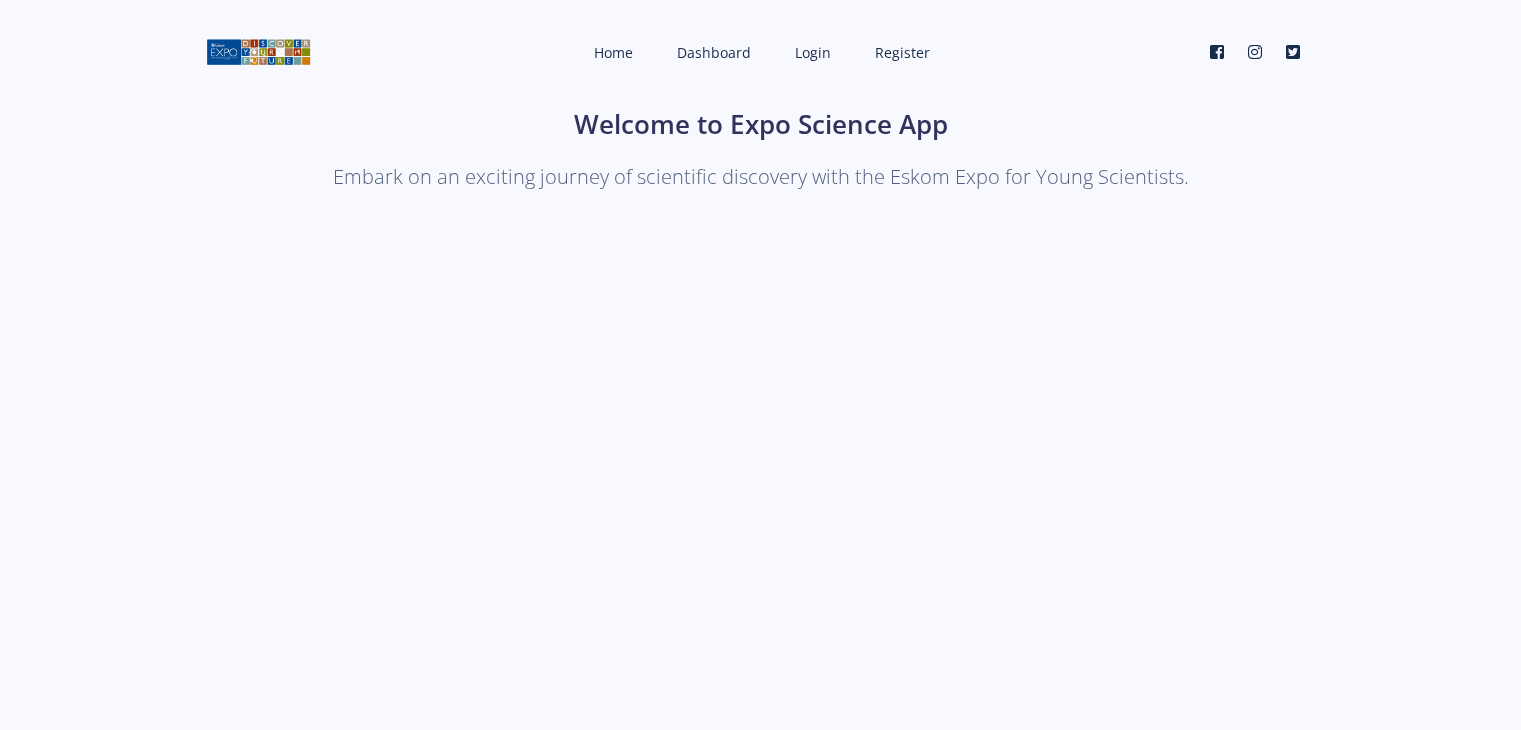 scroll, scrollTop: 0, scrollLeft: 0, axis: both 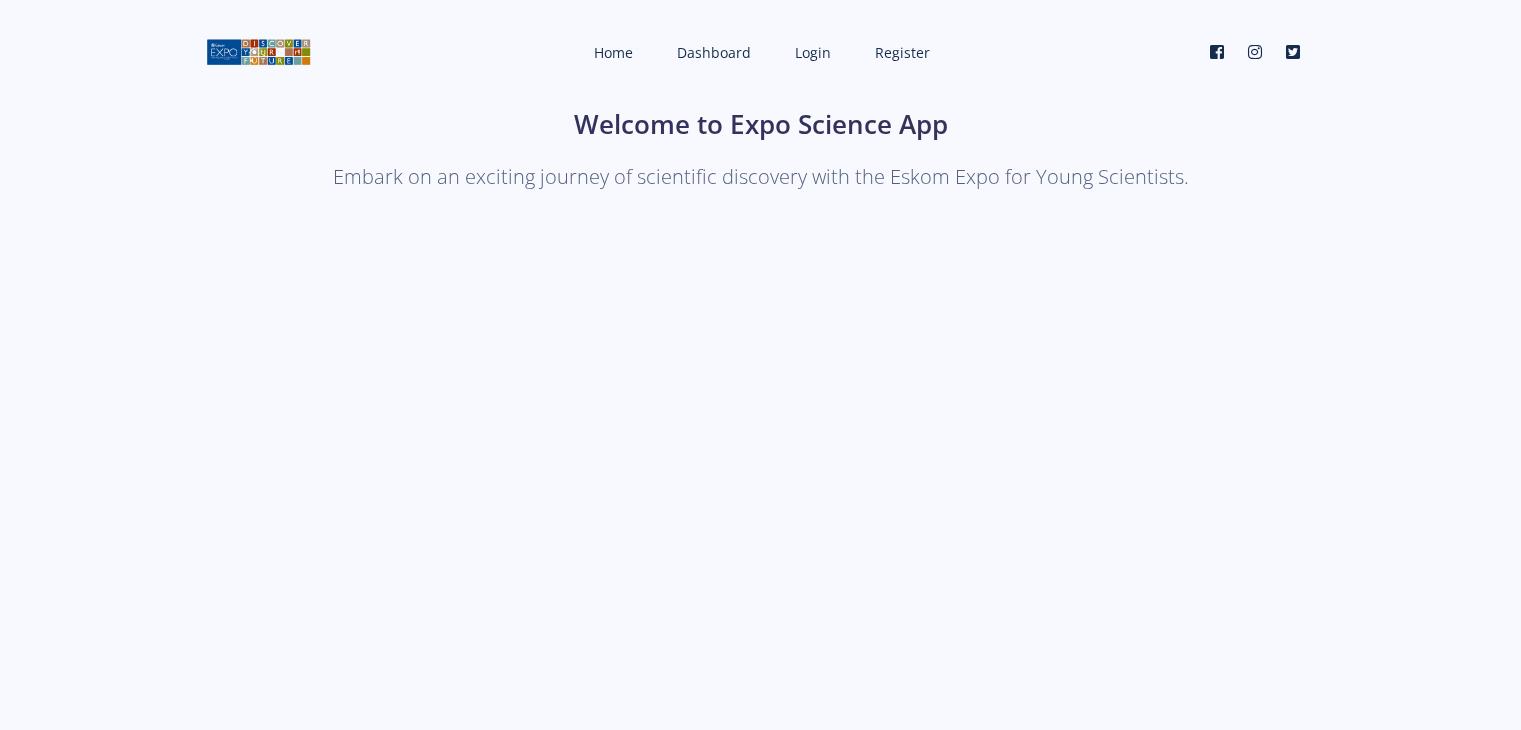 click on "Welcome to Expo Science App
Embark on an exciting journey of scientific discovery with the Eskom Expo for Young Scientists.
Login
Register" at bounding box center [760, 511] 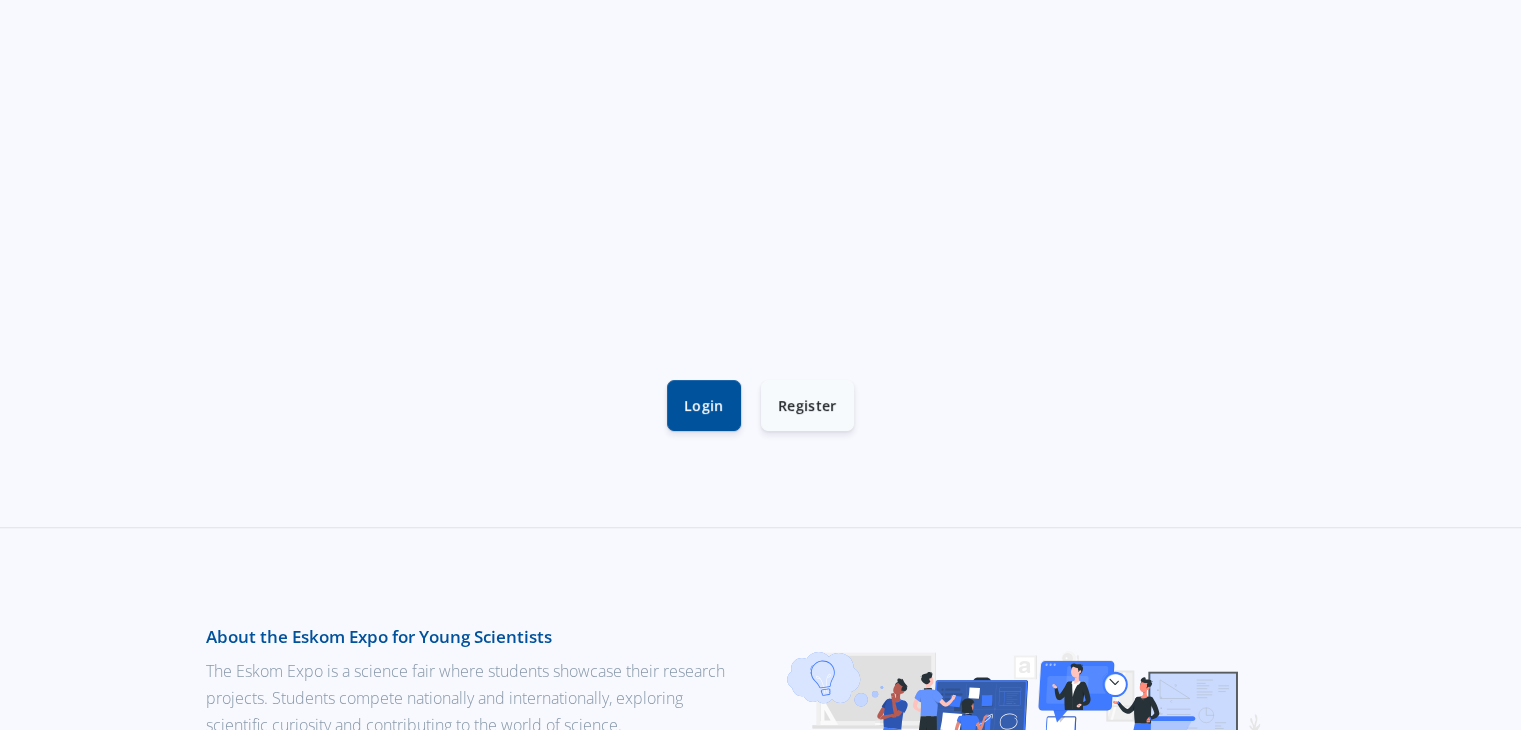 scroll, scrollTop: 472, scrollLeft: 0, axis: vertical 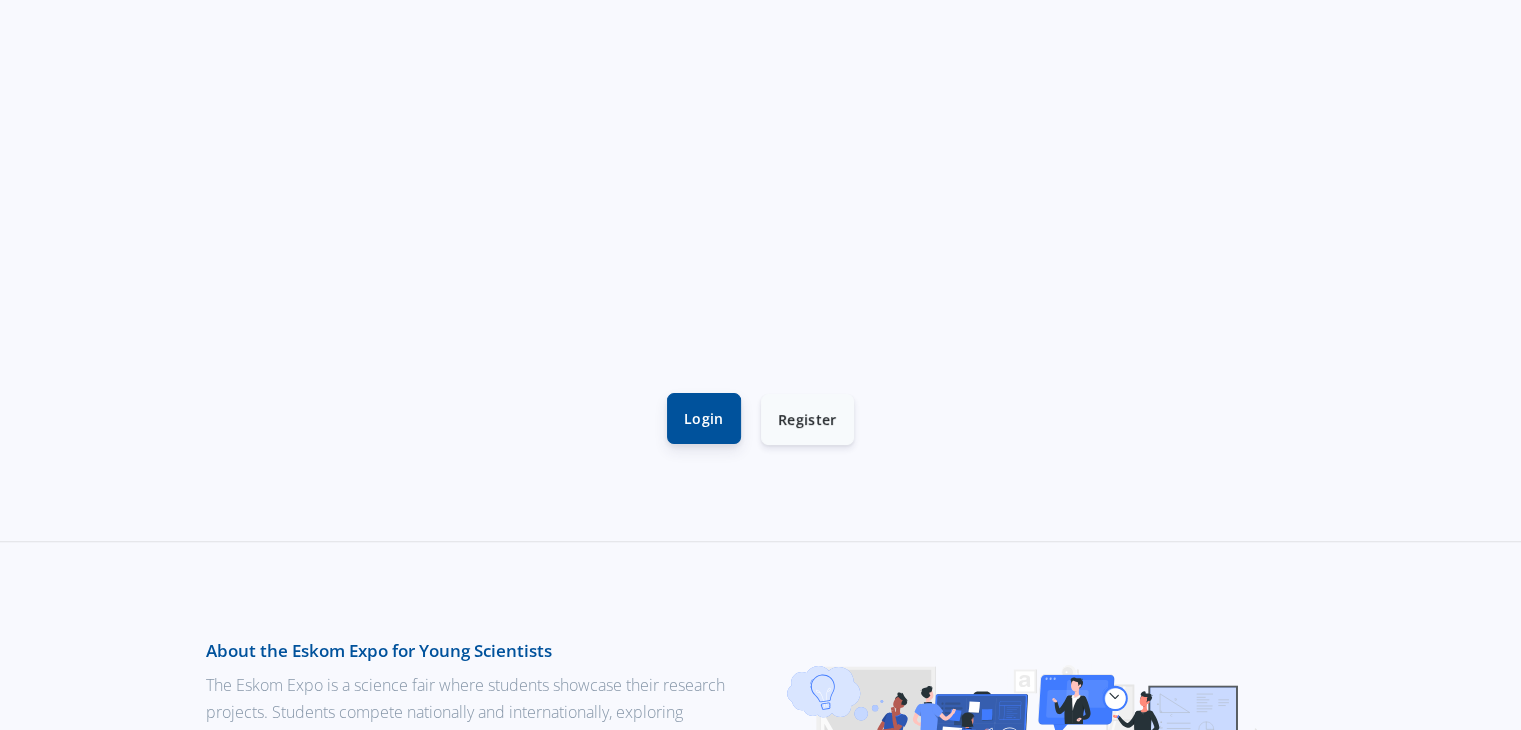 click on "Login" at bounding box center [704, 418] 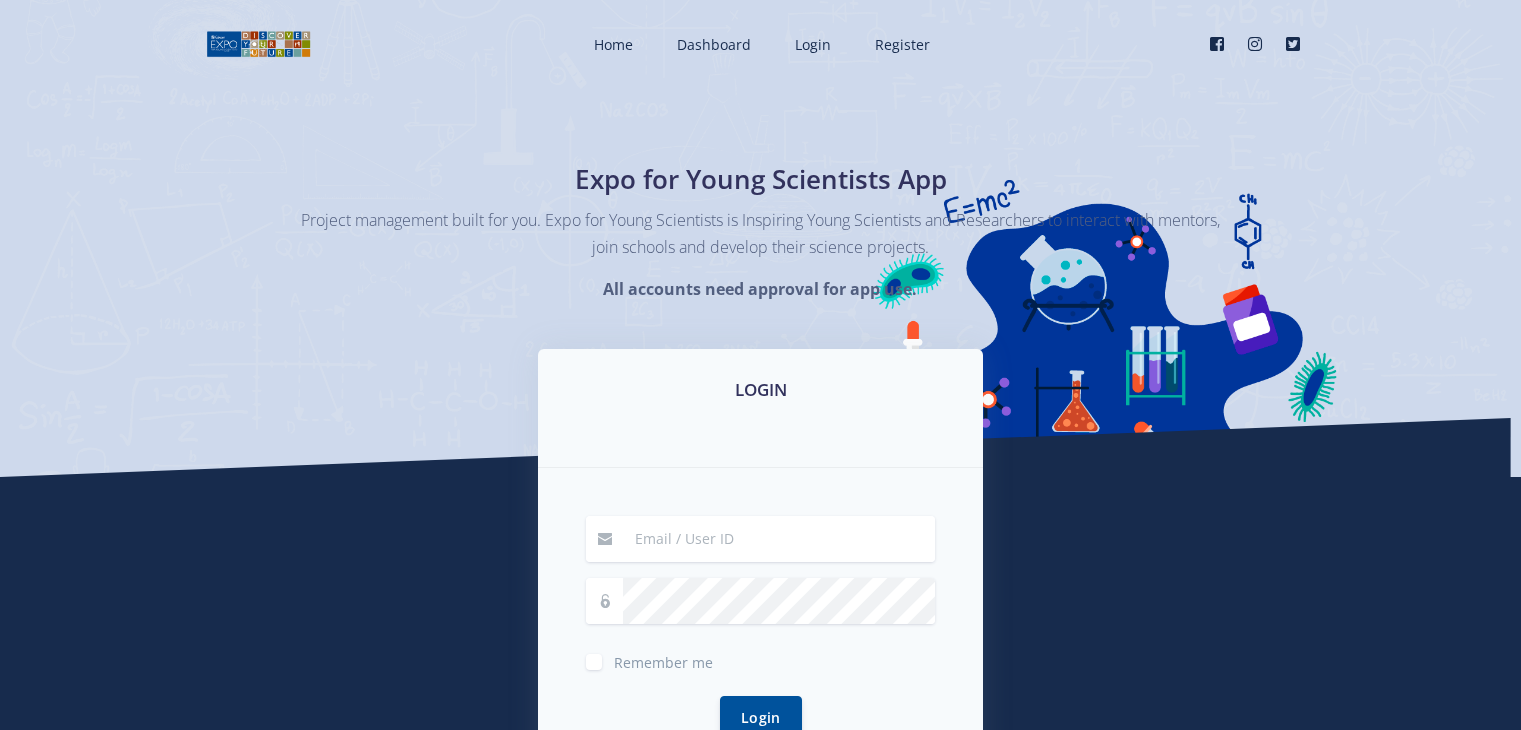 scroll, scrollTop: 0, scrollLeft: 0, axis: both 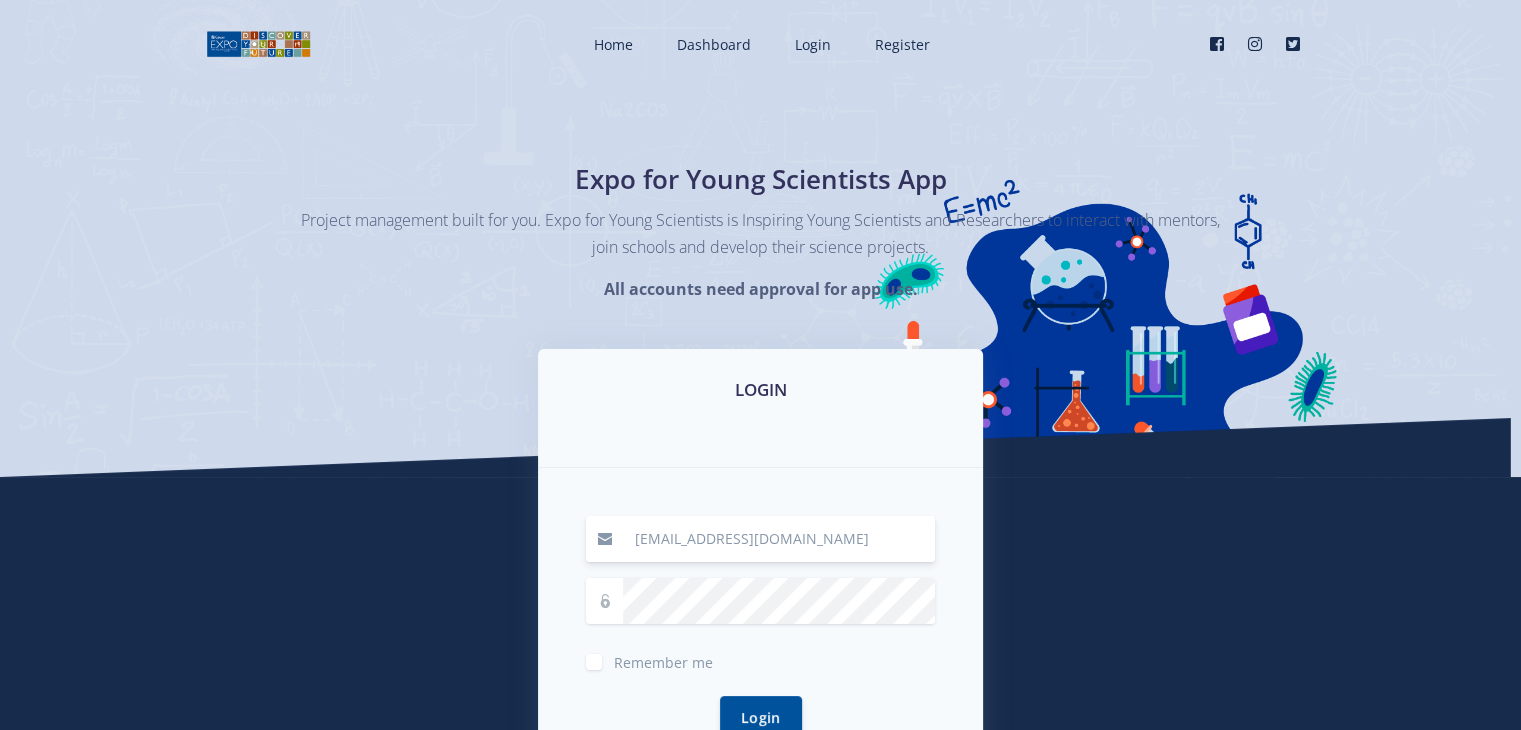 click on "[EMAIL_ADDRESS][DOMAIN_NAME]" at bounding box center [779, 539] 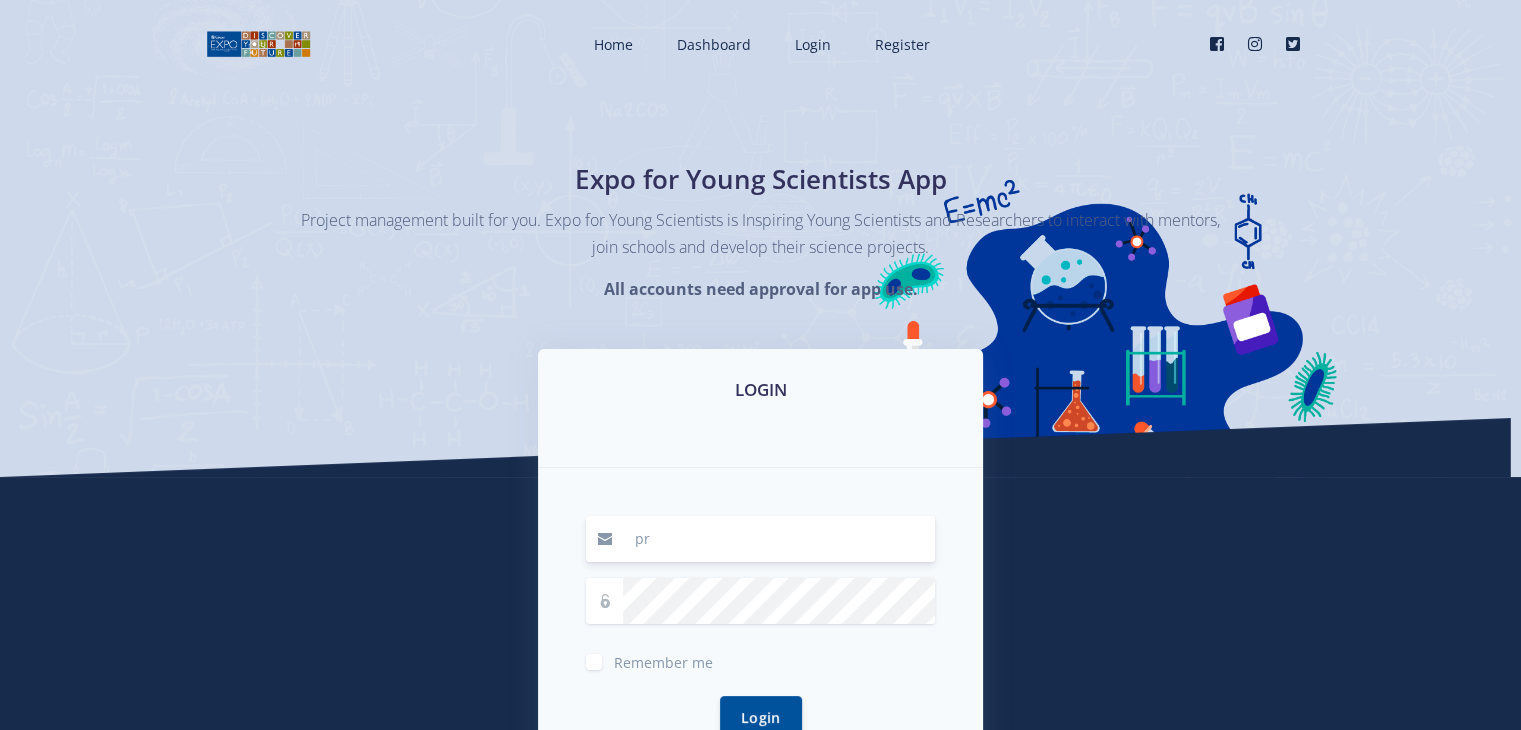 type on "p" 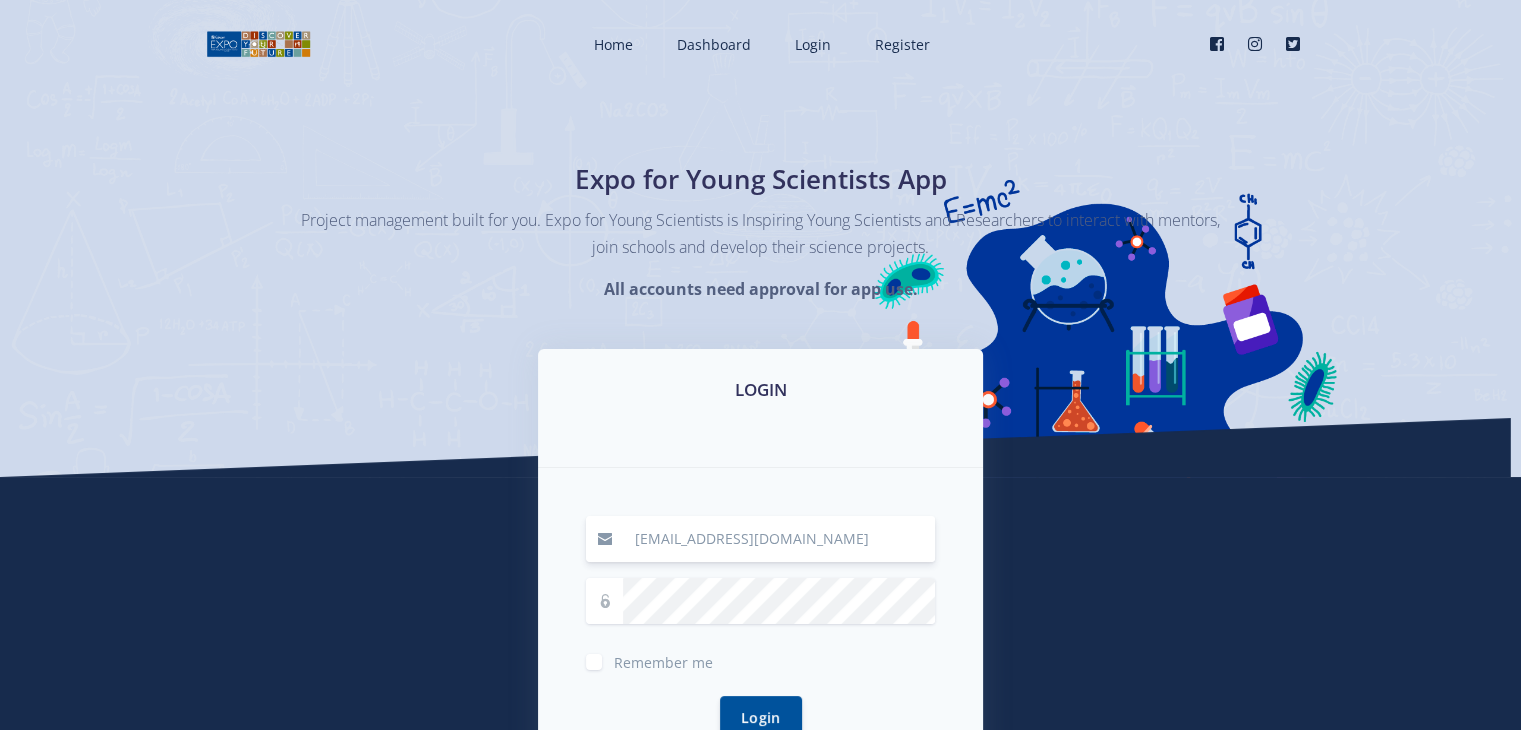 type on "[EMAIL_ADDRESS][DOMAIN_NAME]" 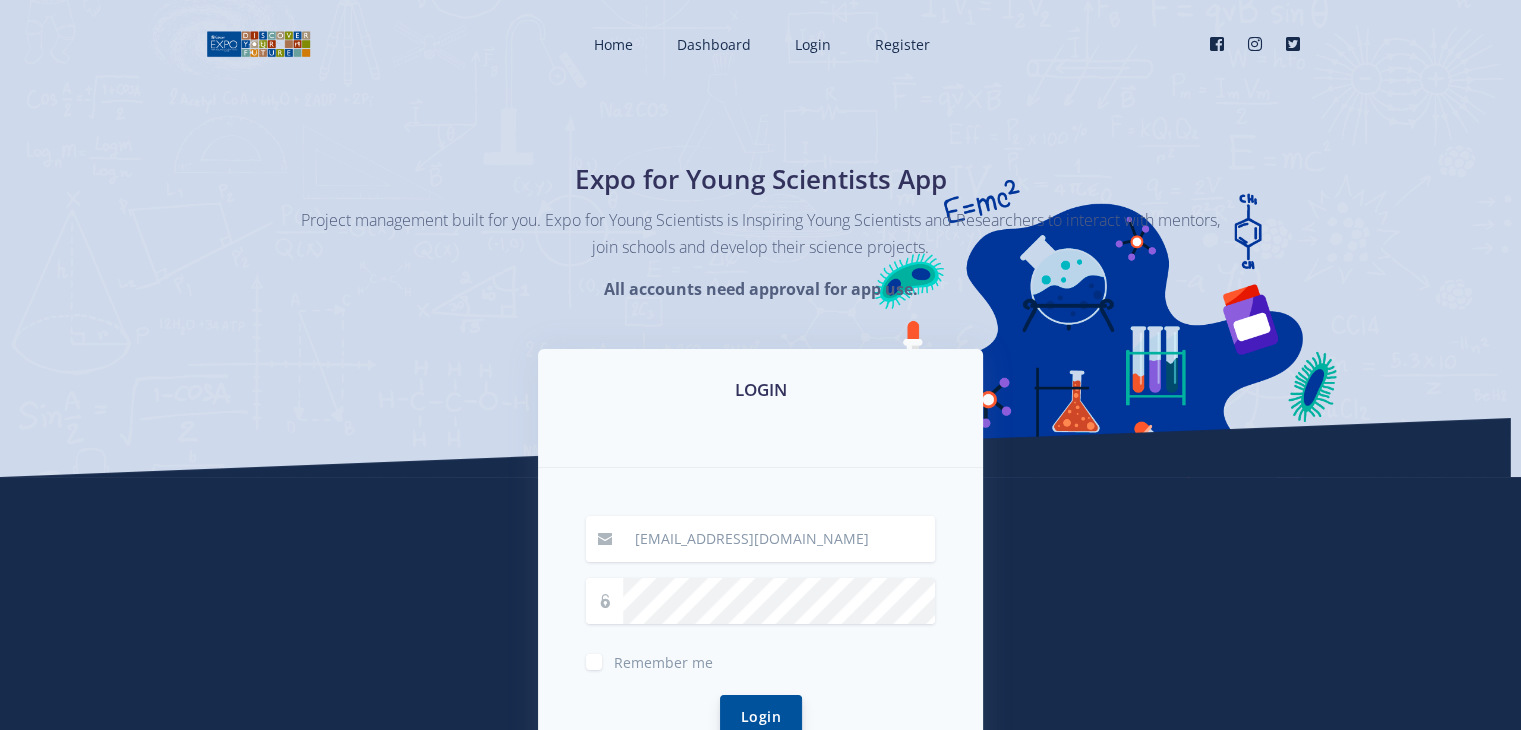 click on "Login" at bounding box center (761, 716) 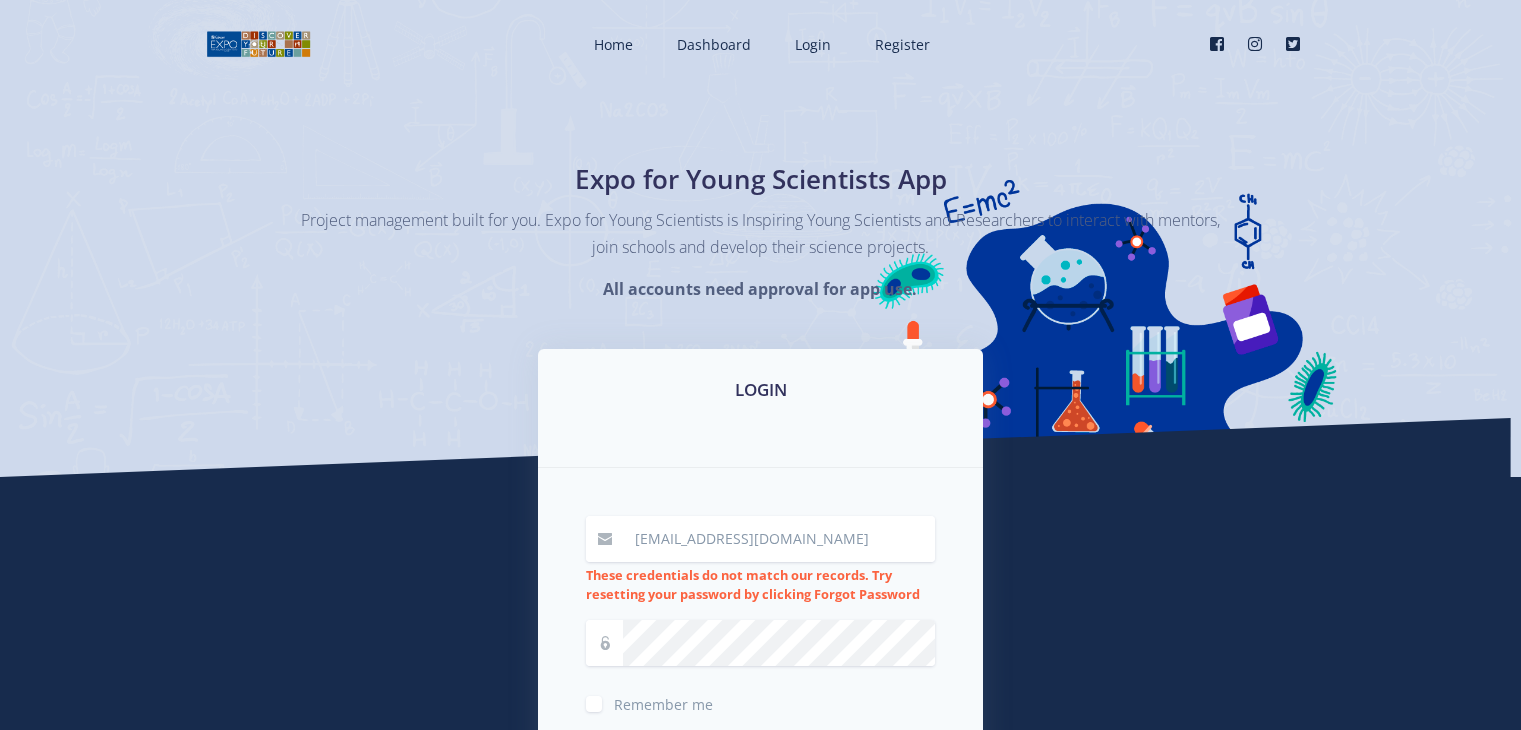 scroll, scrollTop: 0, scrollLeft: 0, axis: both 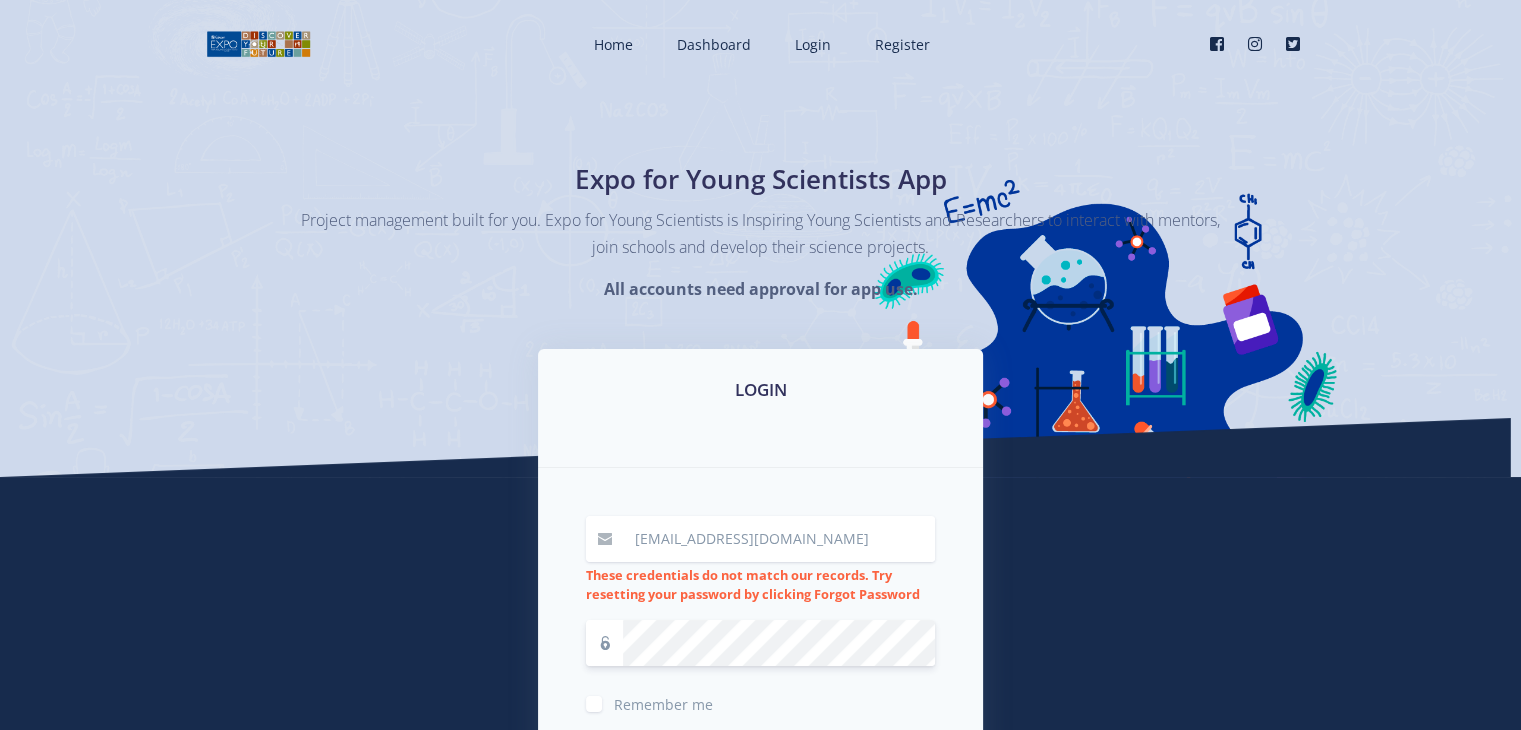 click on "Login" at bounding box center [761, 759] 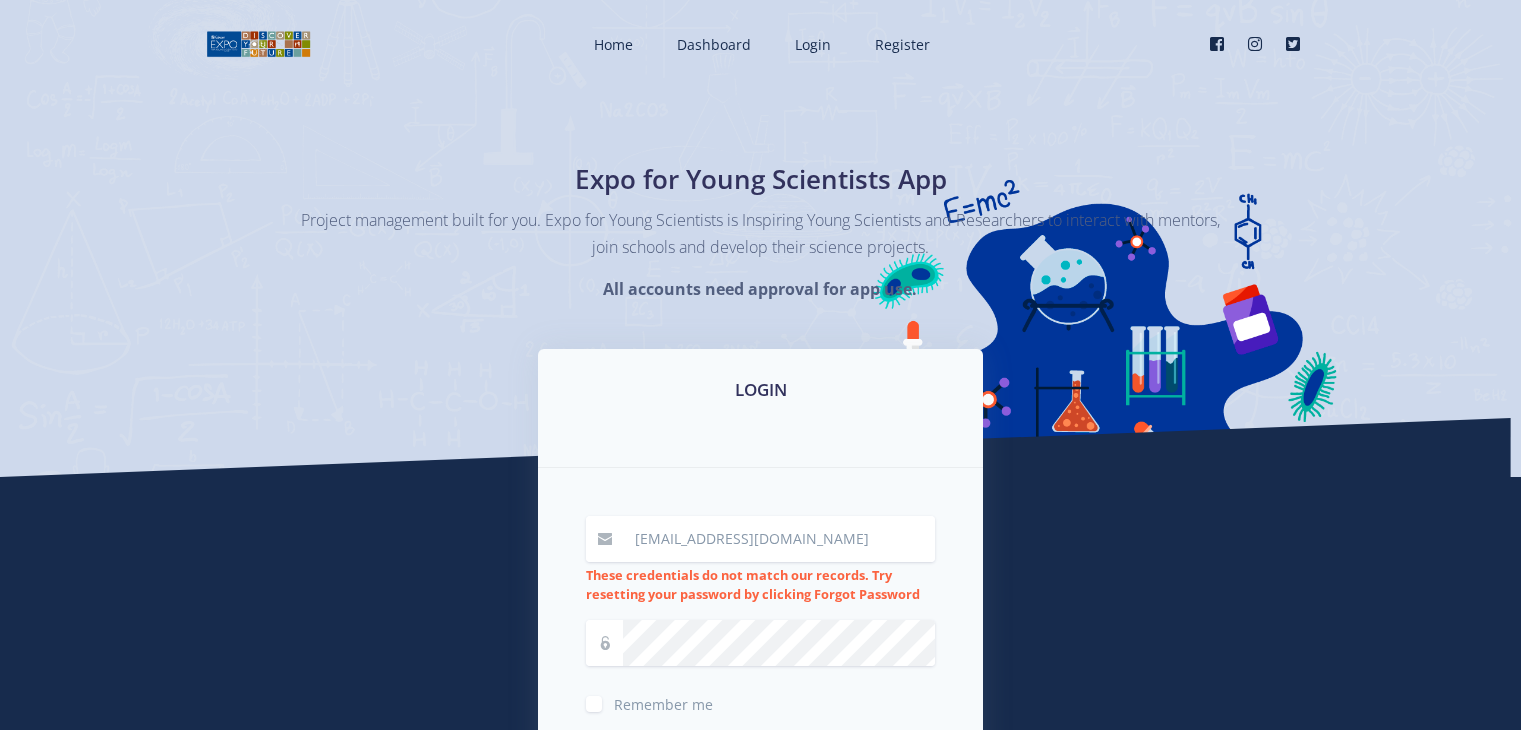 scroll, scrollTop: 0, scrollLeft: 0, axis: both 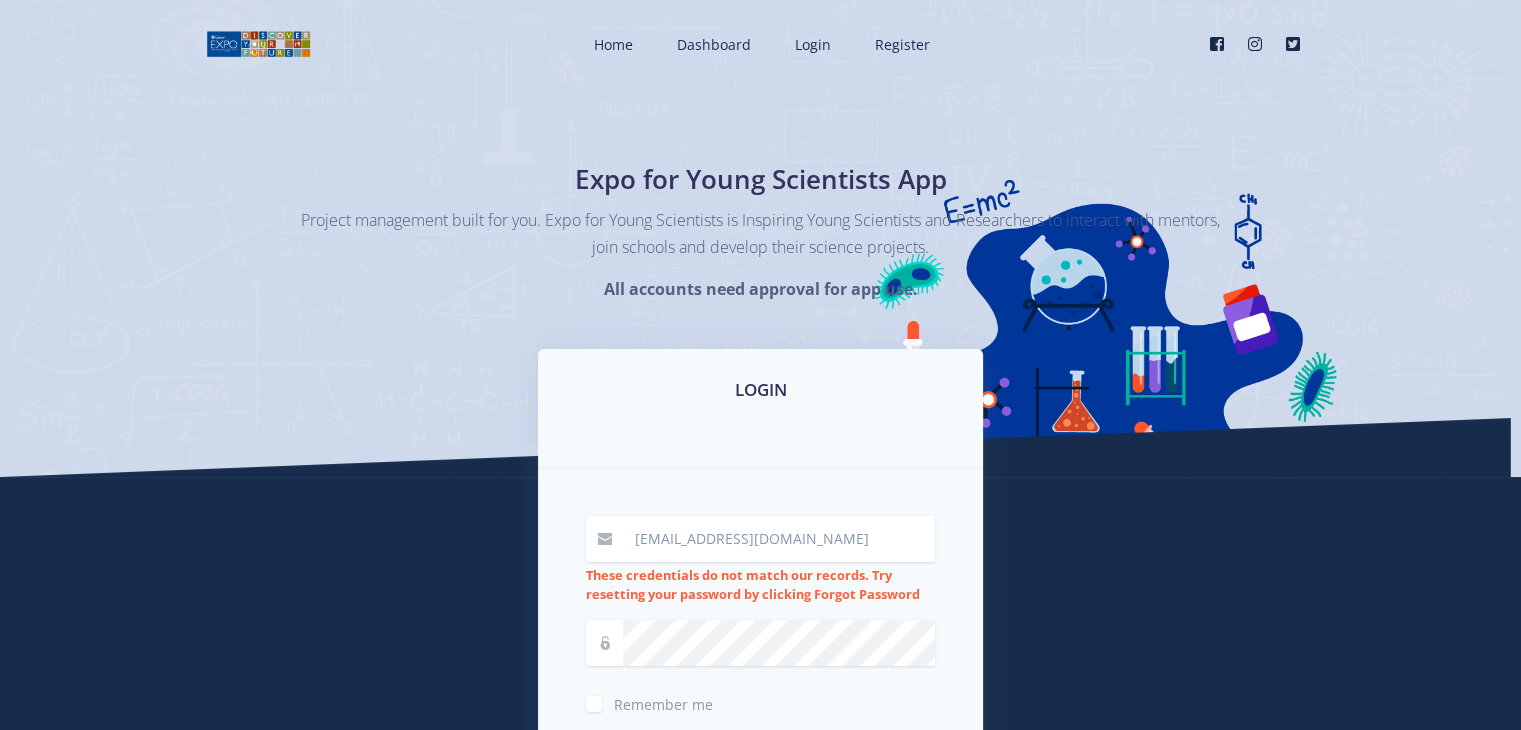 click on "[EMAIL_ADDRESS][DOMAIN_NAME]
These credentials do not match our records. Try resetting your password by clicking Forgot Password
Remember me
Login" at bounding box center [760, 660] 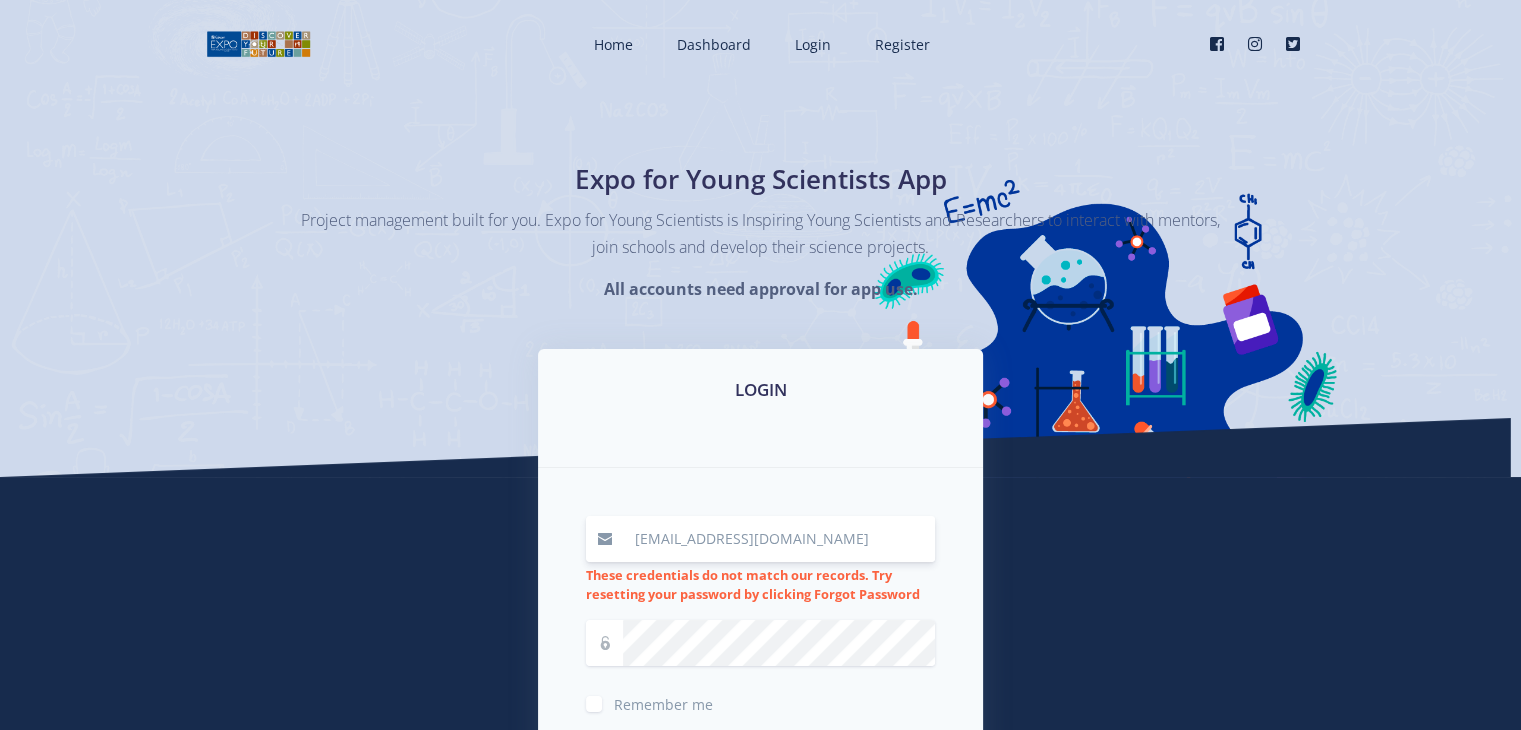 click on "[EMAIL_ADDRESS][DOMAIN_NAME]" at bounding box center [779, 539] 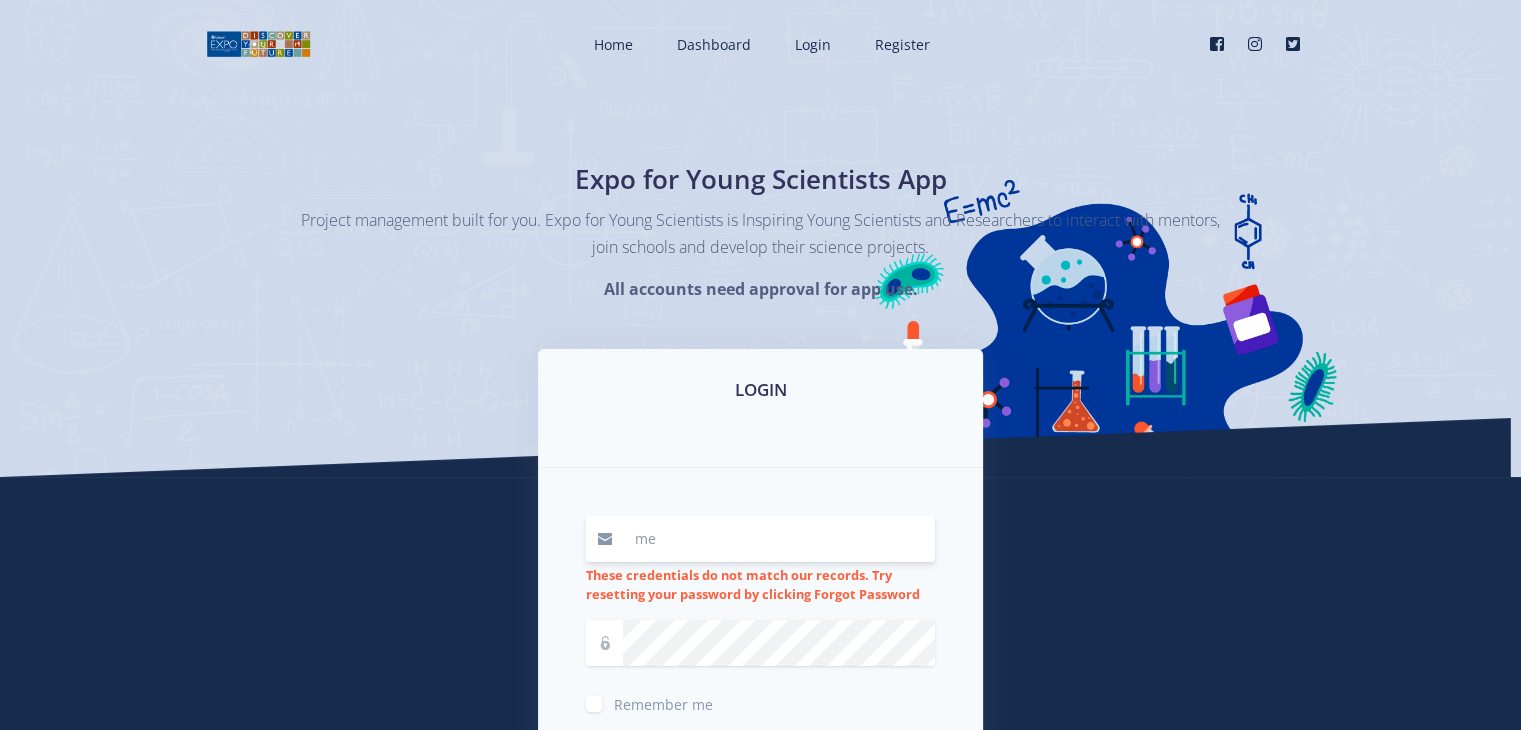 type on "m" 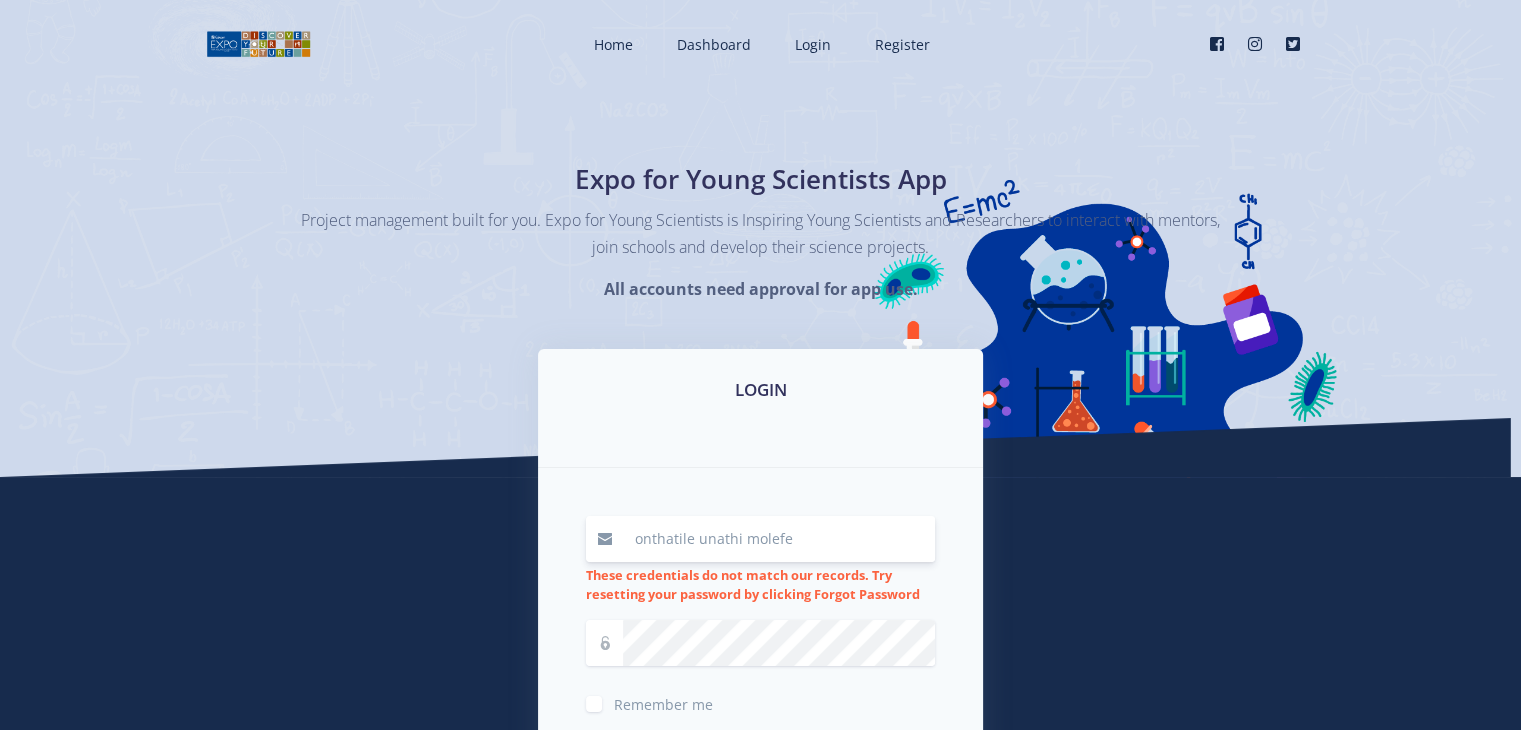 drag, startPoint x: 800, startPoint y: 531, endPoint x: 616, endPoint y: 524, distance: 184.1331 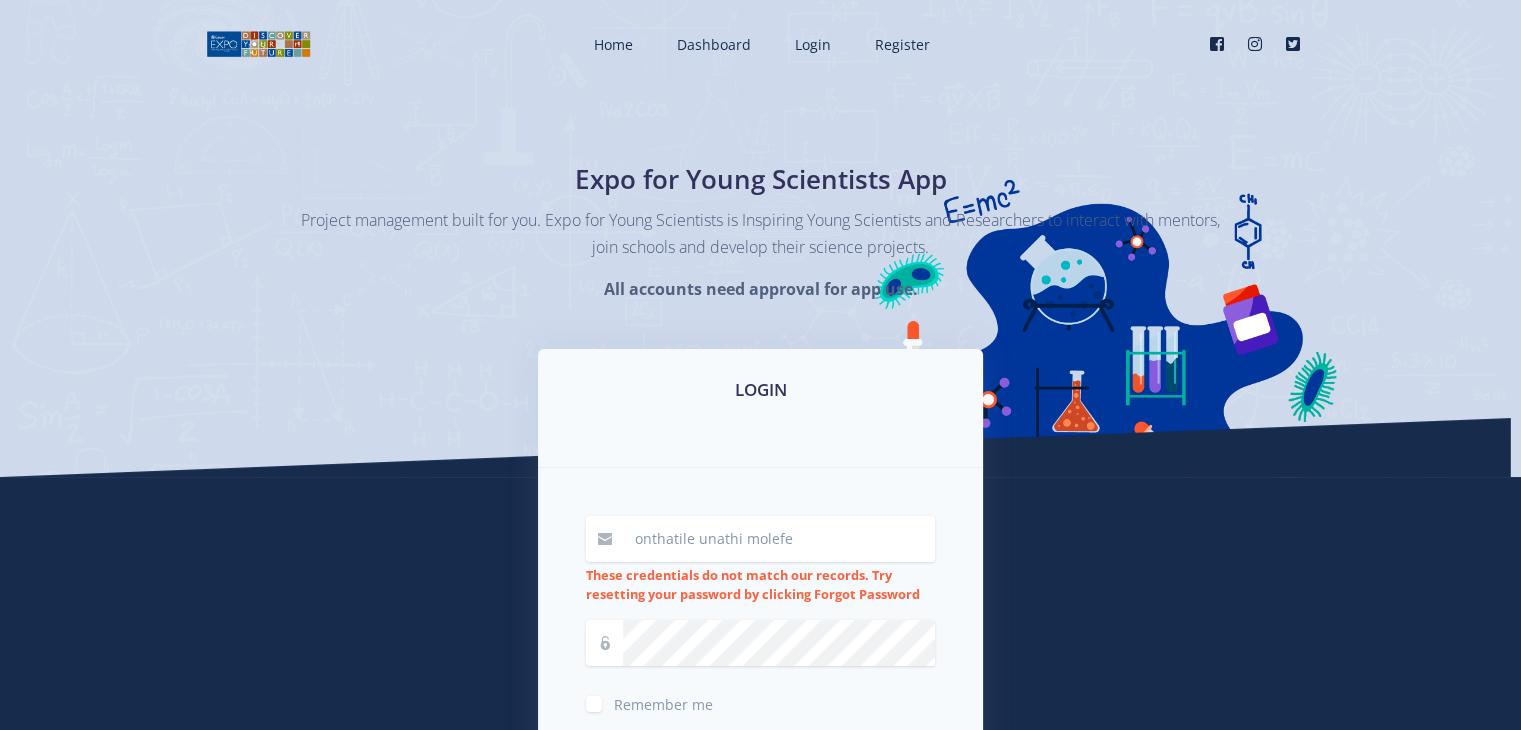 click on "onthatile unathi molefe
These credentials do not match our records. Try resetting your password by clicking Forgot Password
Remember me
Login" at bounding box center [760, 660] 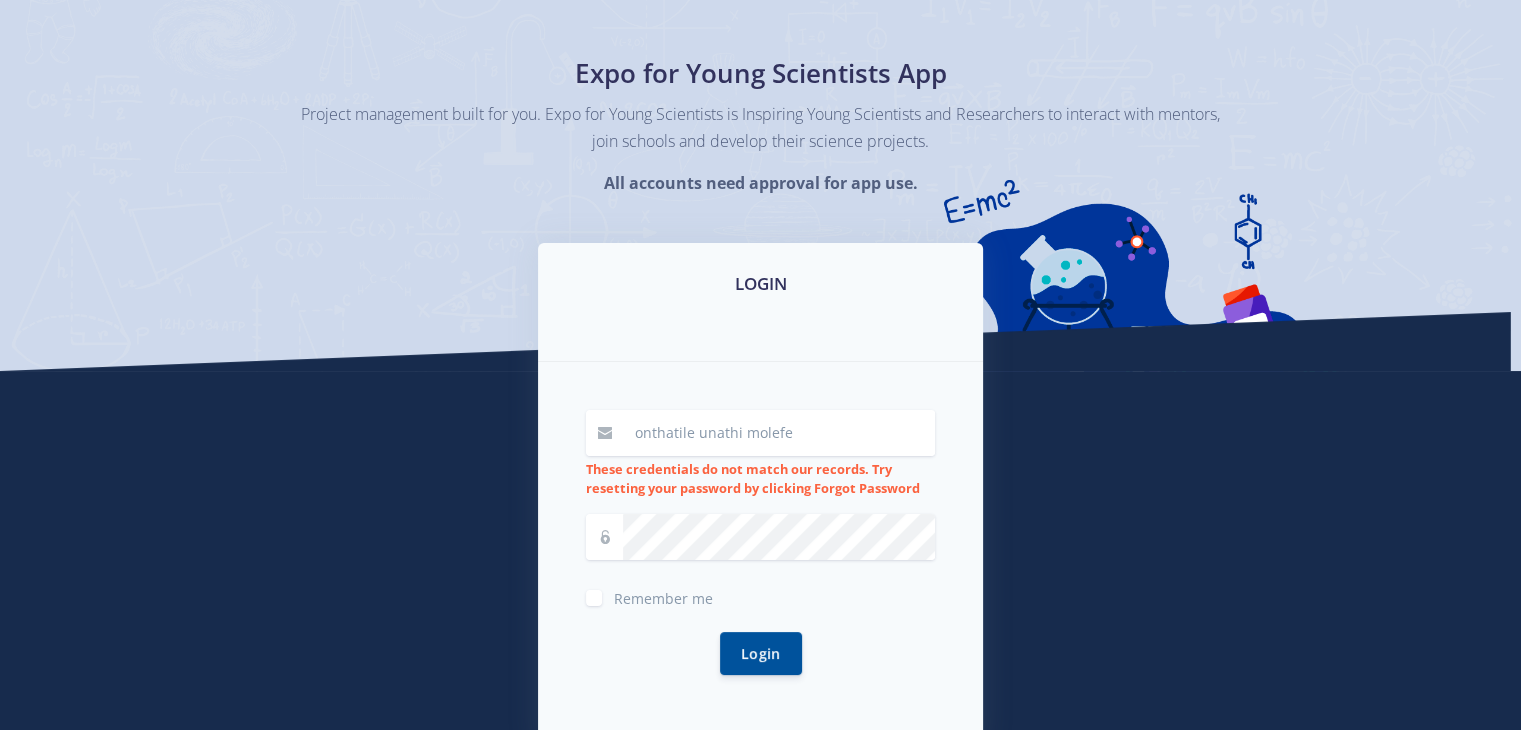 scroll, scrollTop: 120, scrollLeft: 0, axis: vertical 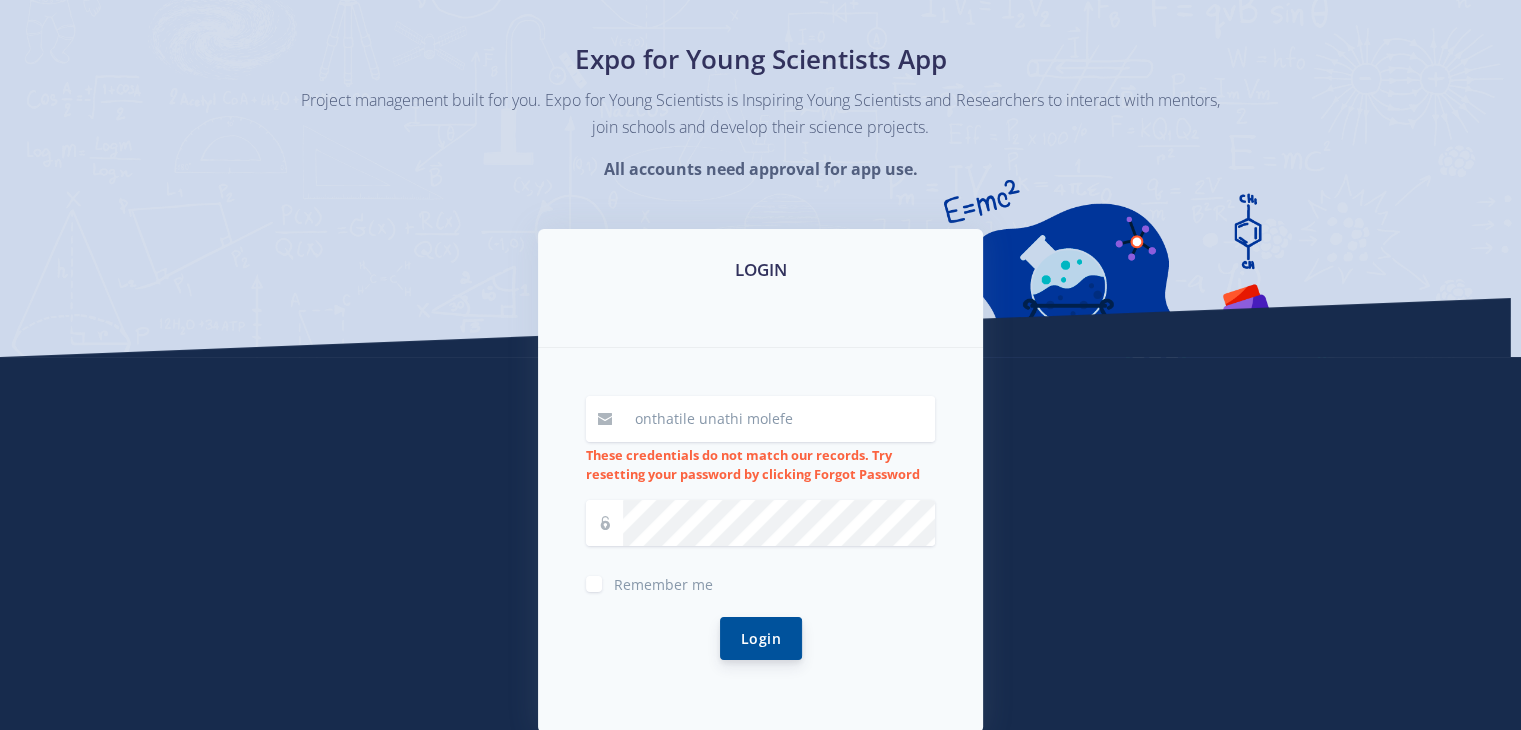 click on "Login" at bounding box center [761, 638] 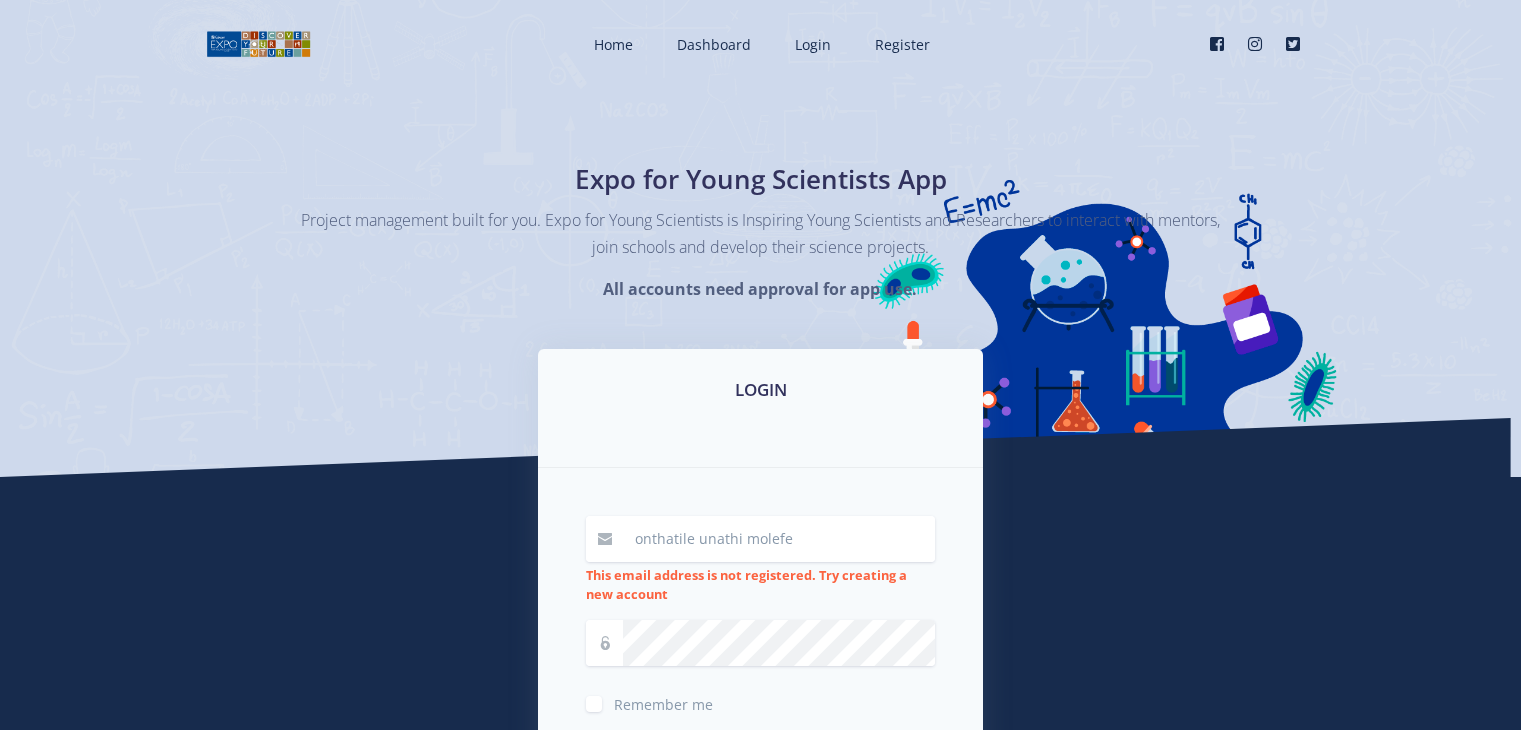 scroll, scrollTop: 0, scrollLeft: 0, axis: both 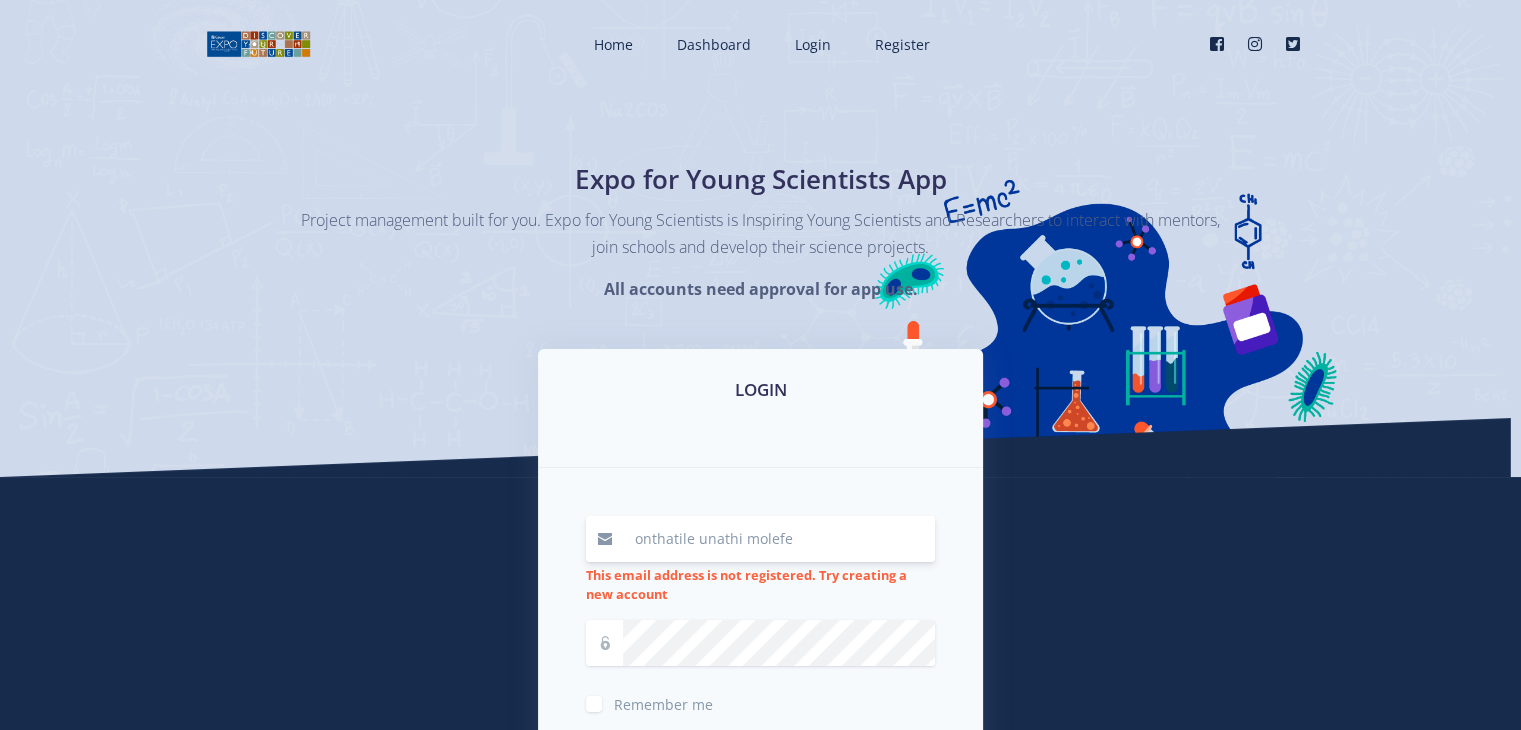 click on "onthatile unathi molefe" at bounding box center [779, 539] 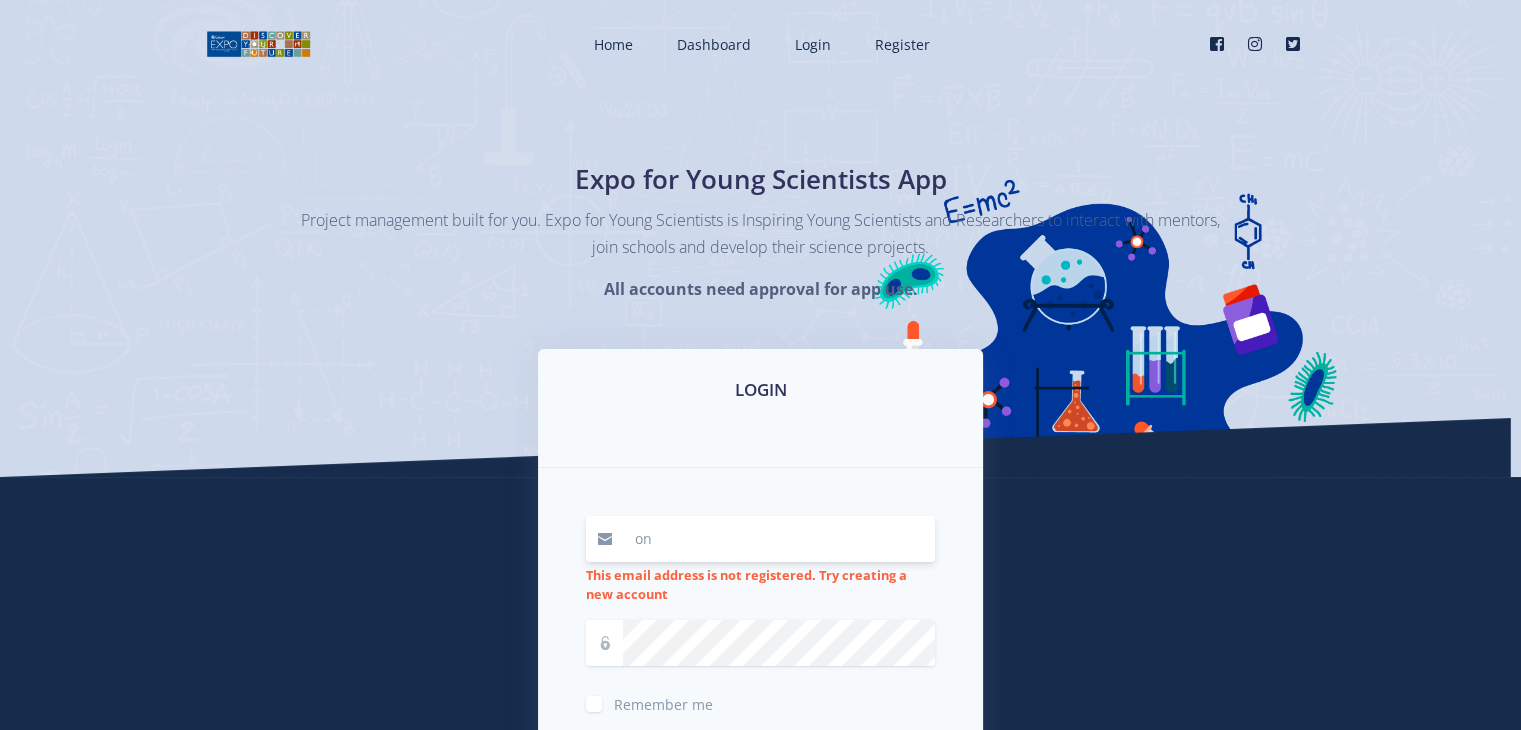 type on "o" 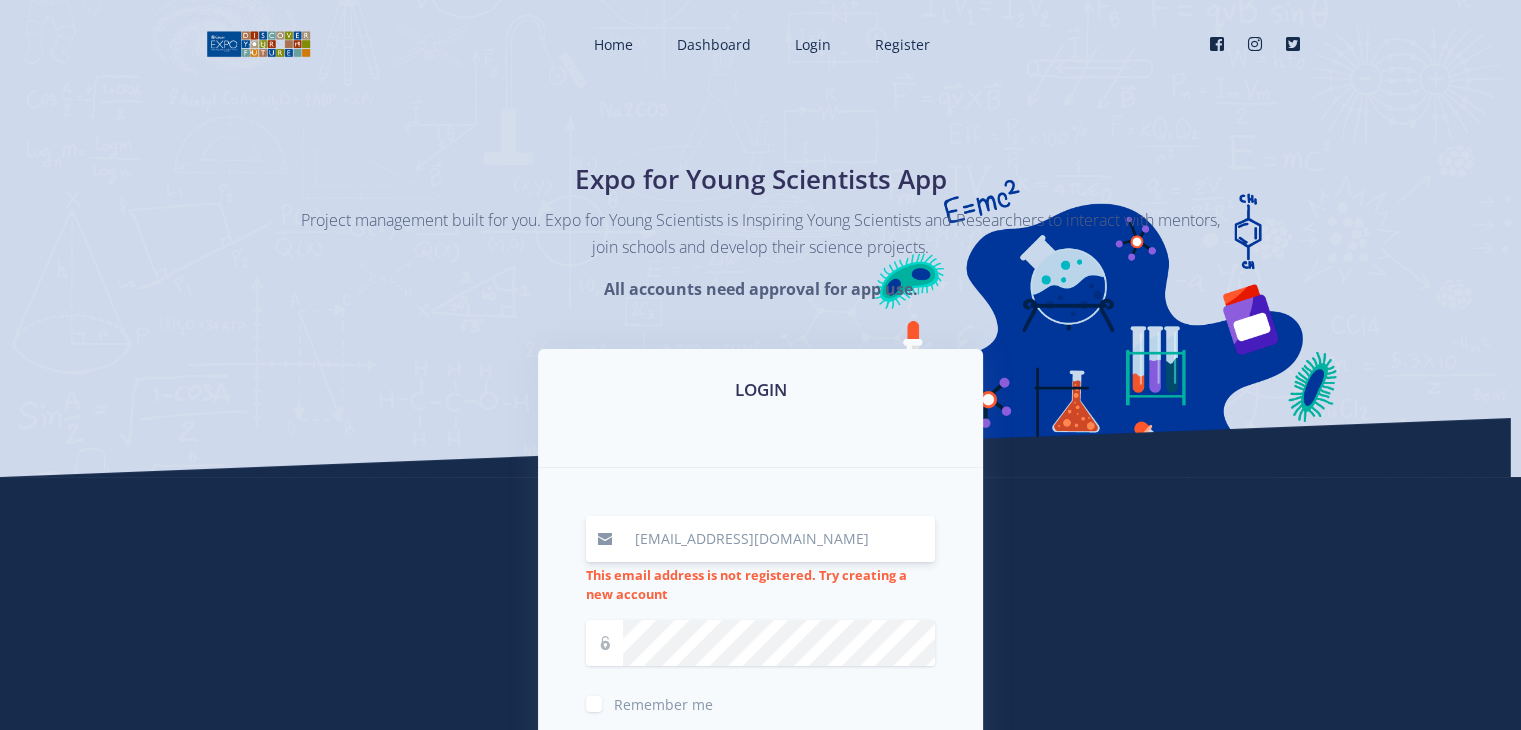click on "[EMAIL_ADDRESS][DOMAIN_NAME]" at bounding box center (779, 539) 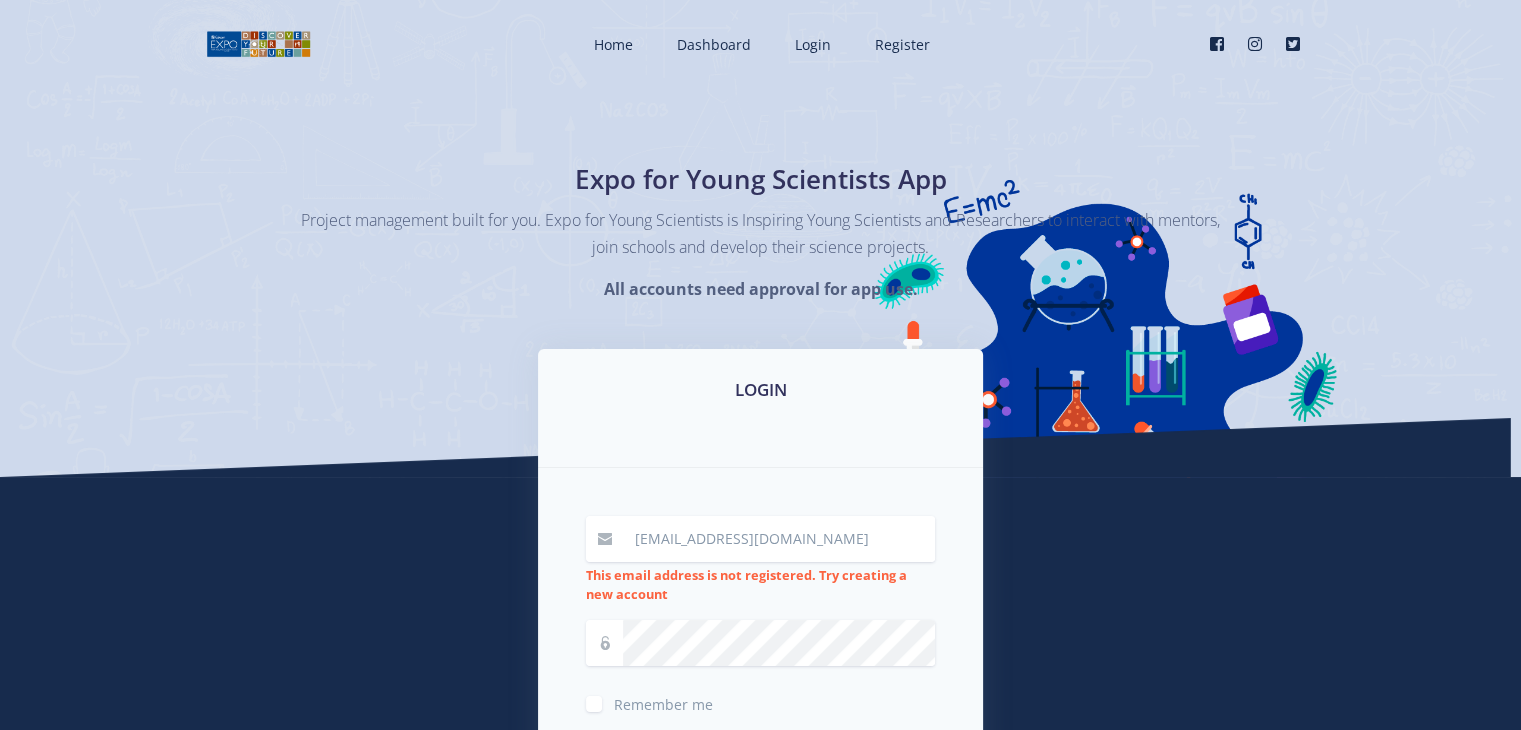 click on "LOGIN" at bounding box center (760, 408) 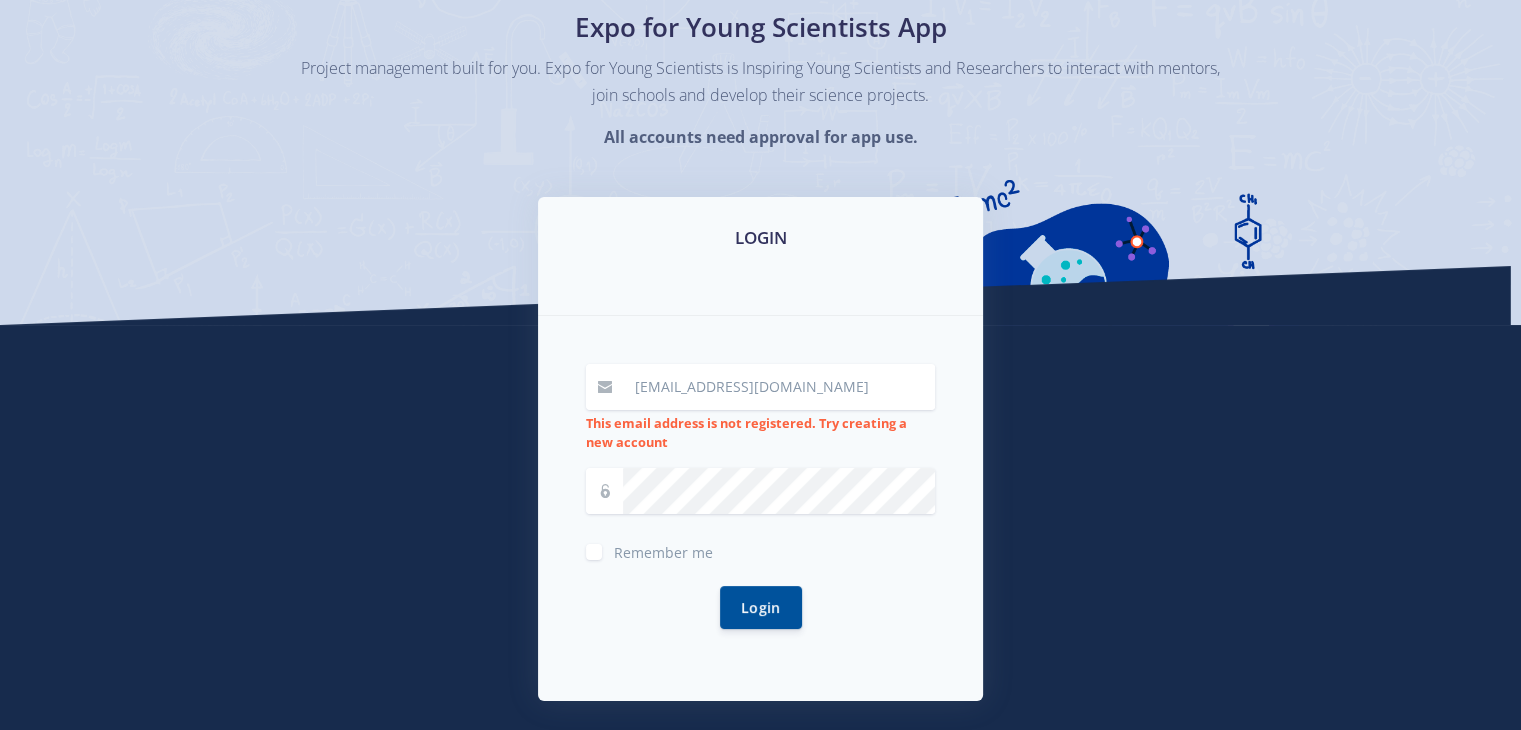 scroll, scrollTop: 160, scrollLeft: 0, axis: vertical 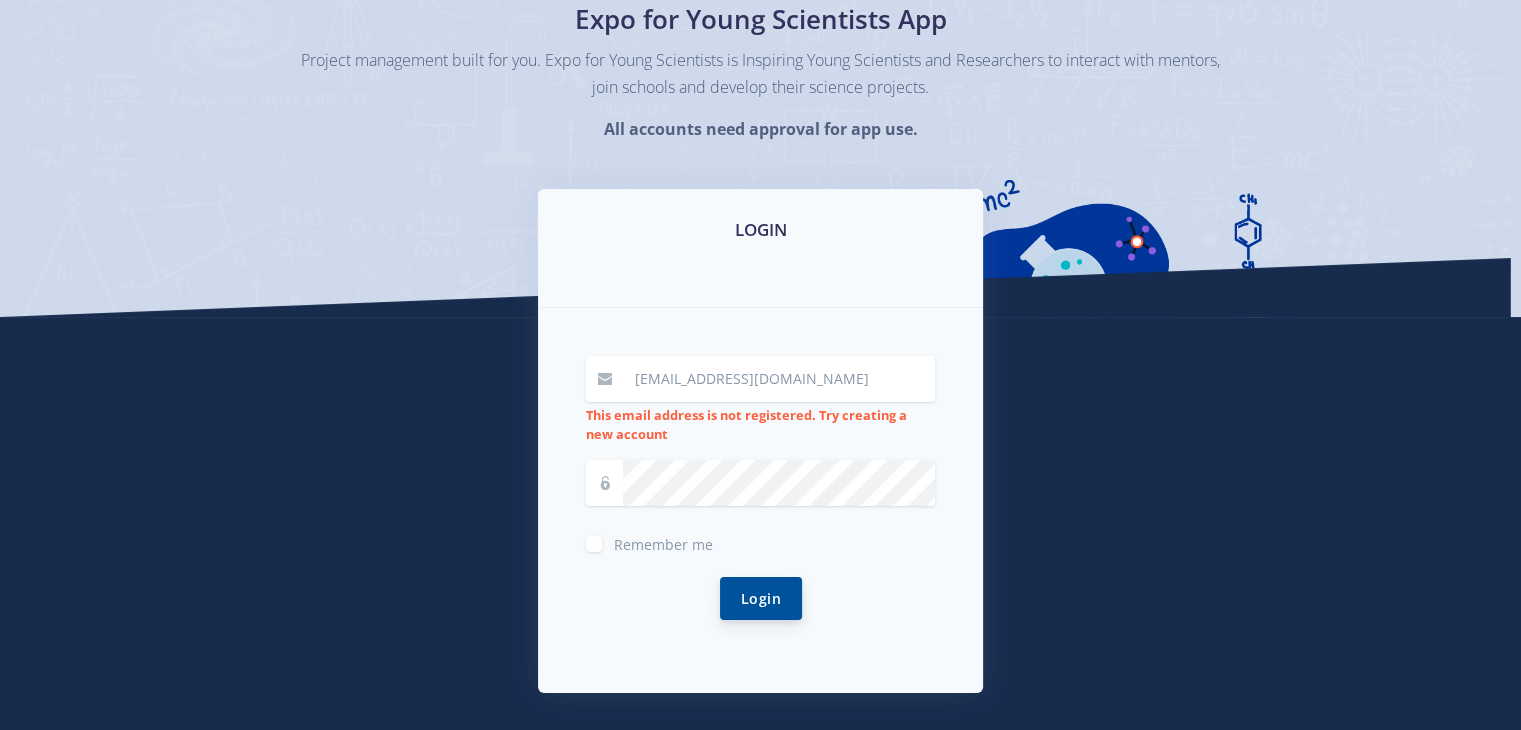 click on "Login" at bounding box center [761, 598] 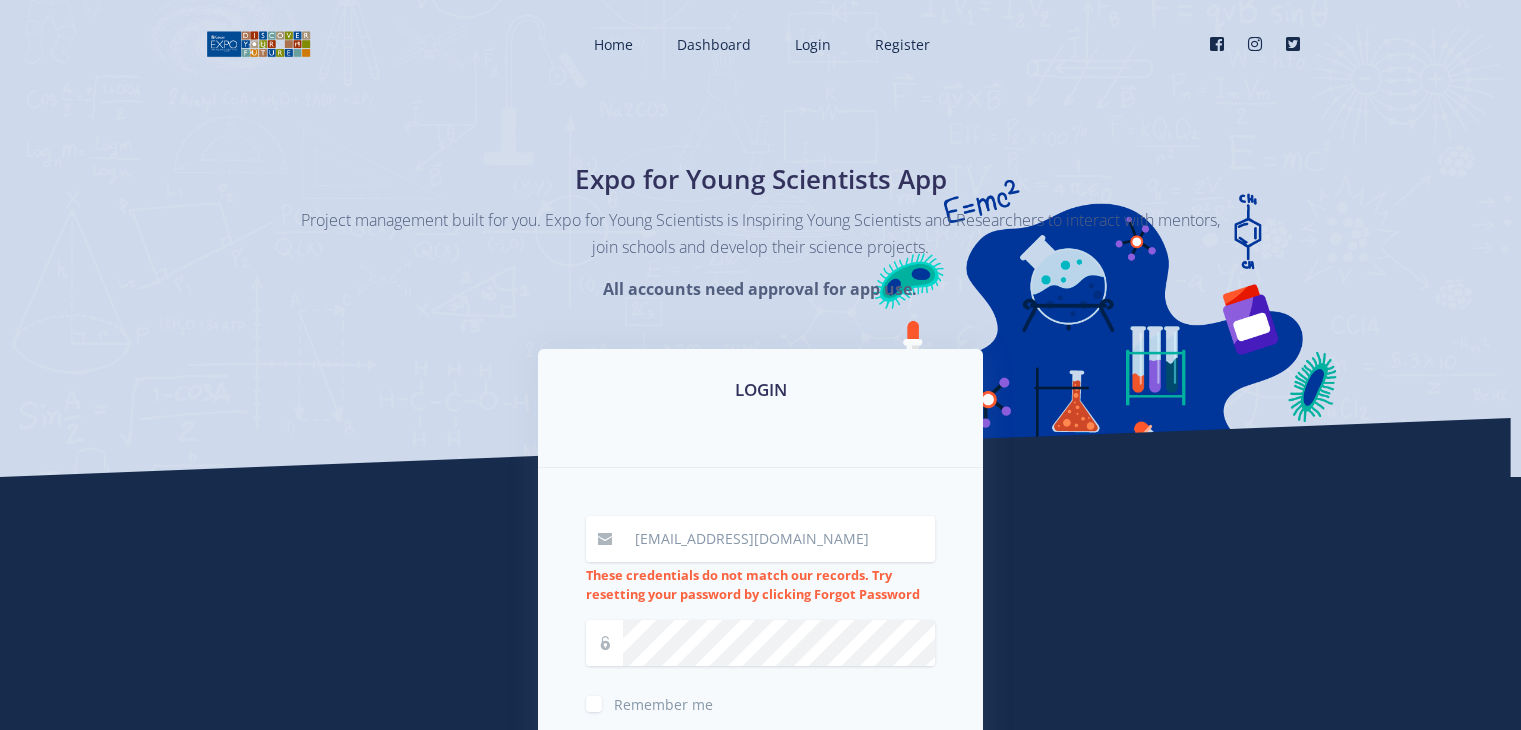 scroll, scrollTop: 0, scrollLeft: 0, axis: both 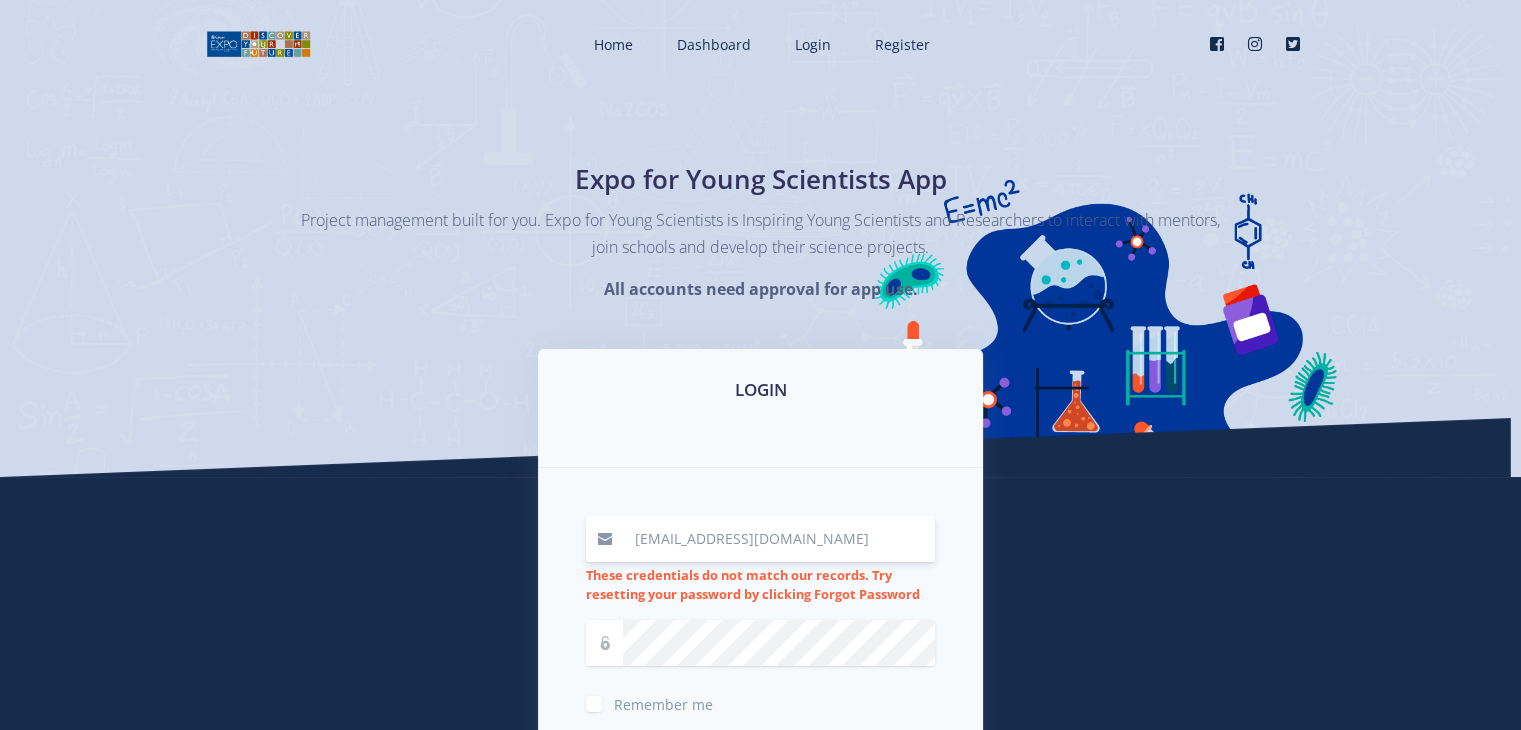 click on "meisienomuvla@gmail.com" at bounding box center (779, 539) 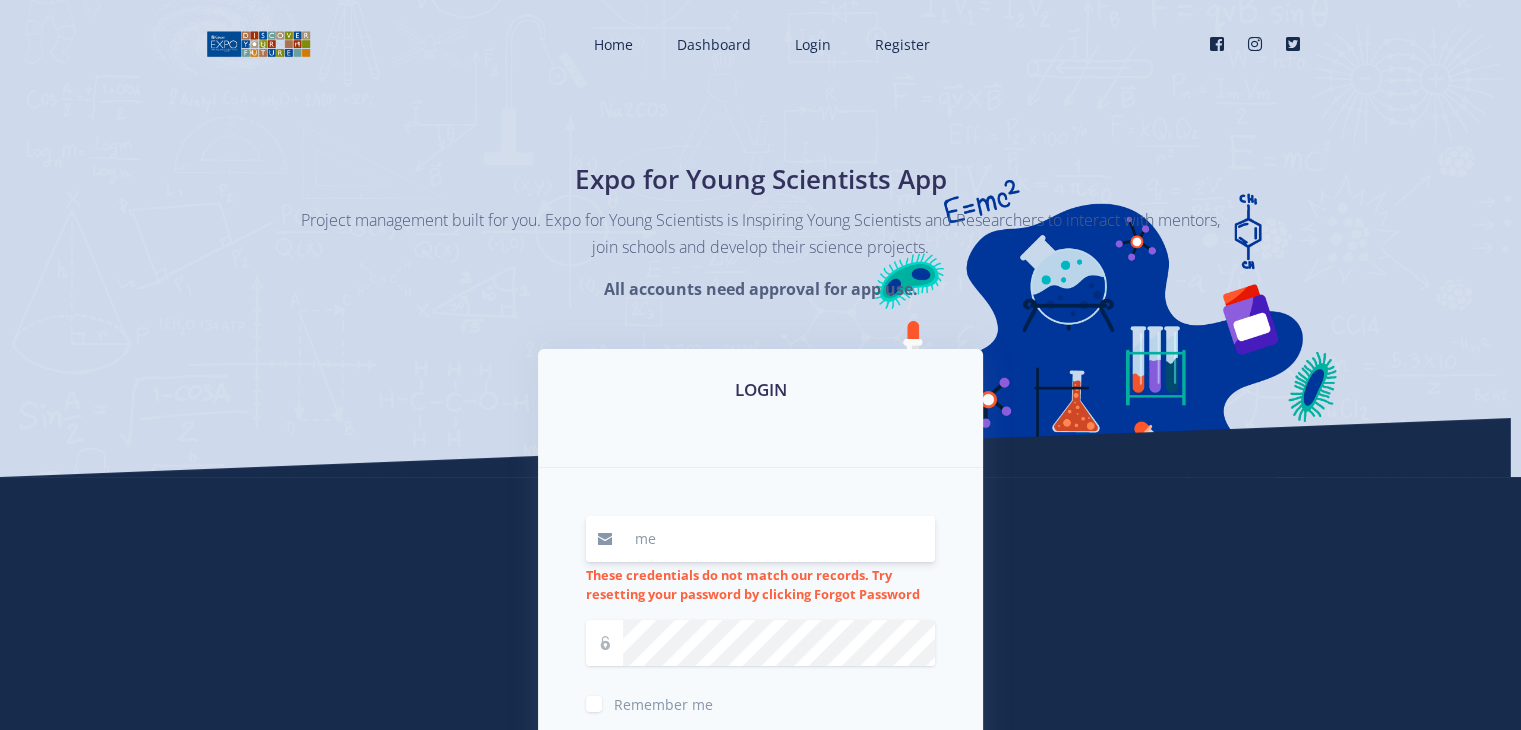 type on "m" 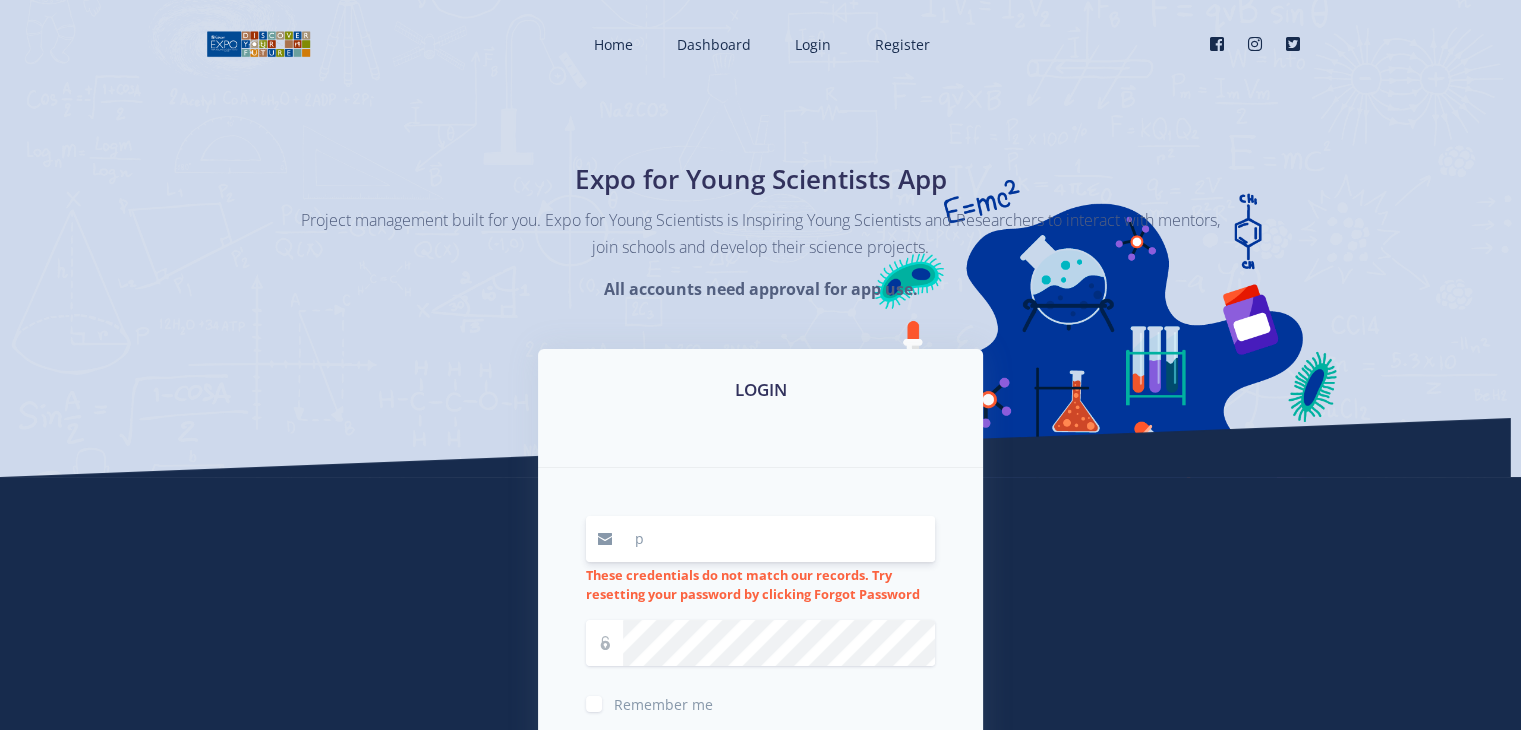 type on "preciousmbali843@gmail.com" 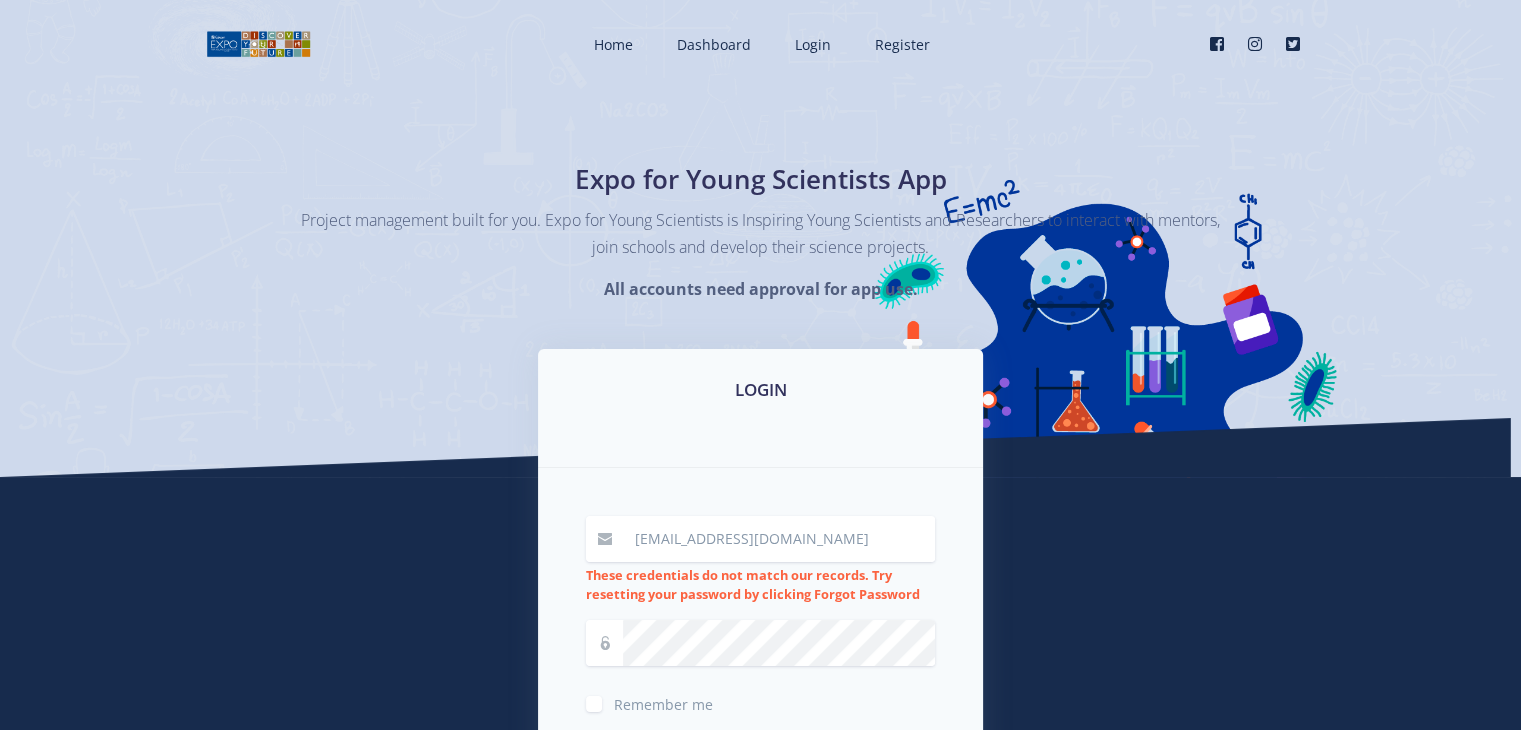 click on "LOGIN
preciousmbali843@gmail.com
These credentials do not match our records. Try resetting your password by clicking Forgot Password
Remember me" at bounding box center [761, 628] 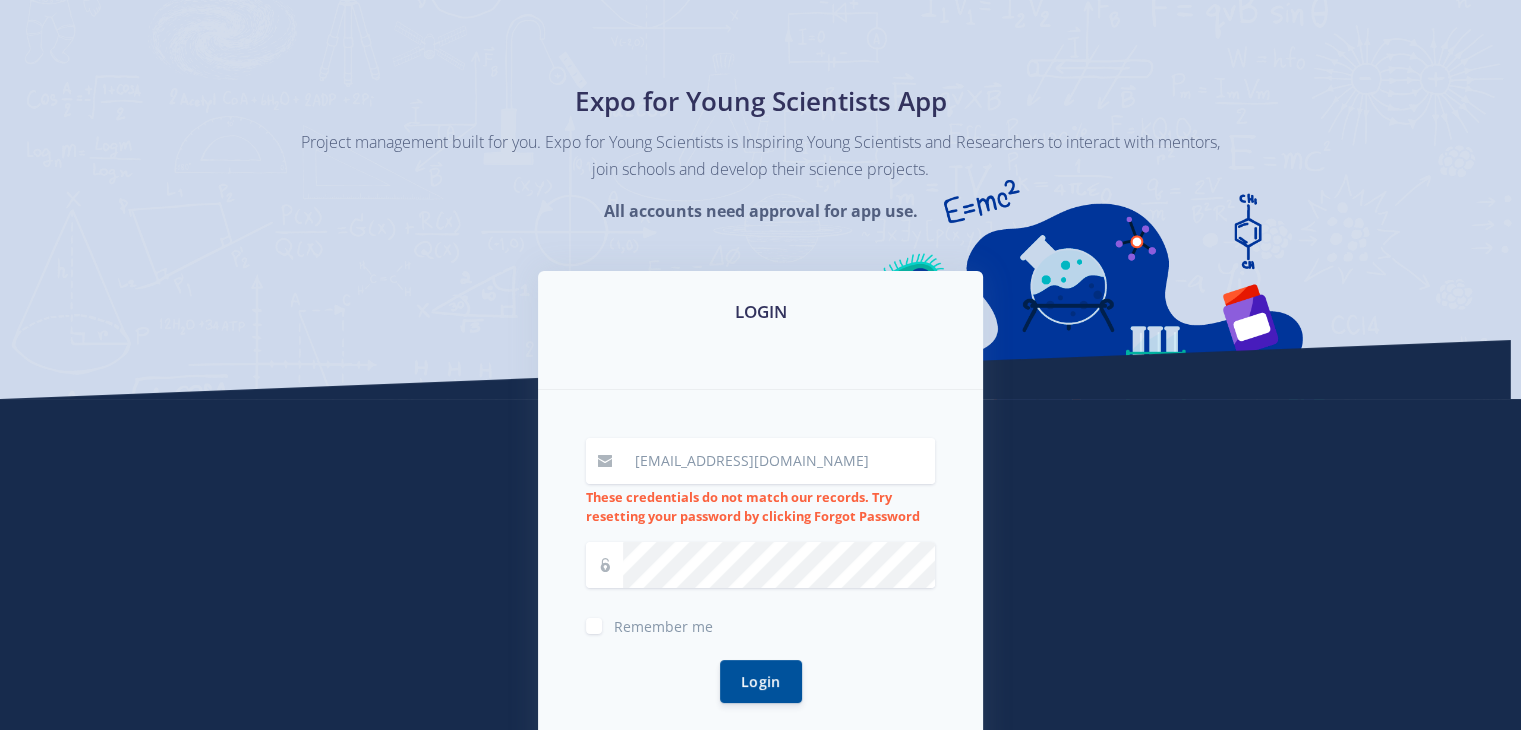 scroll, scrollTop: 80, scrollLeft: 0, axis: vertical 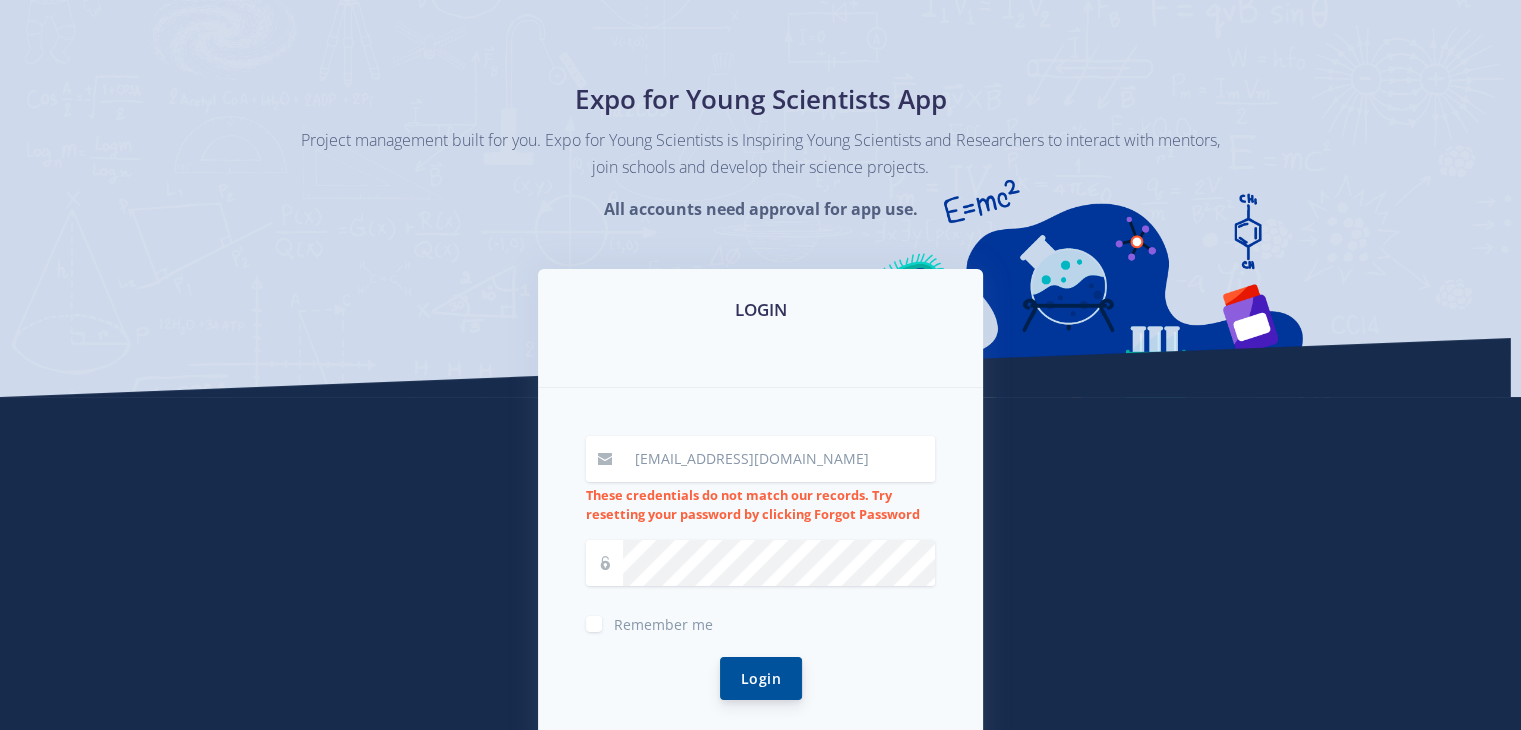 click on "Login" at bounding box center [761, 678] 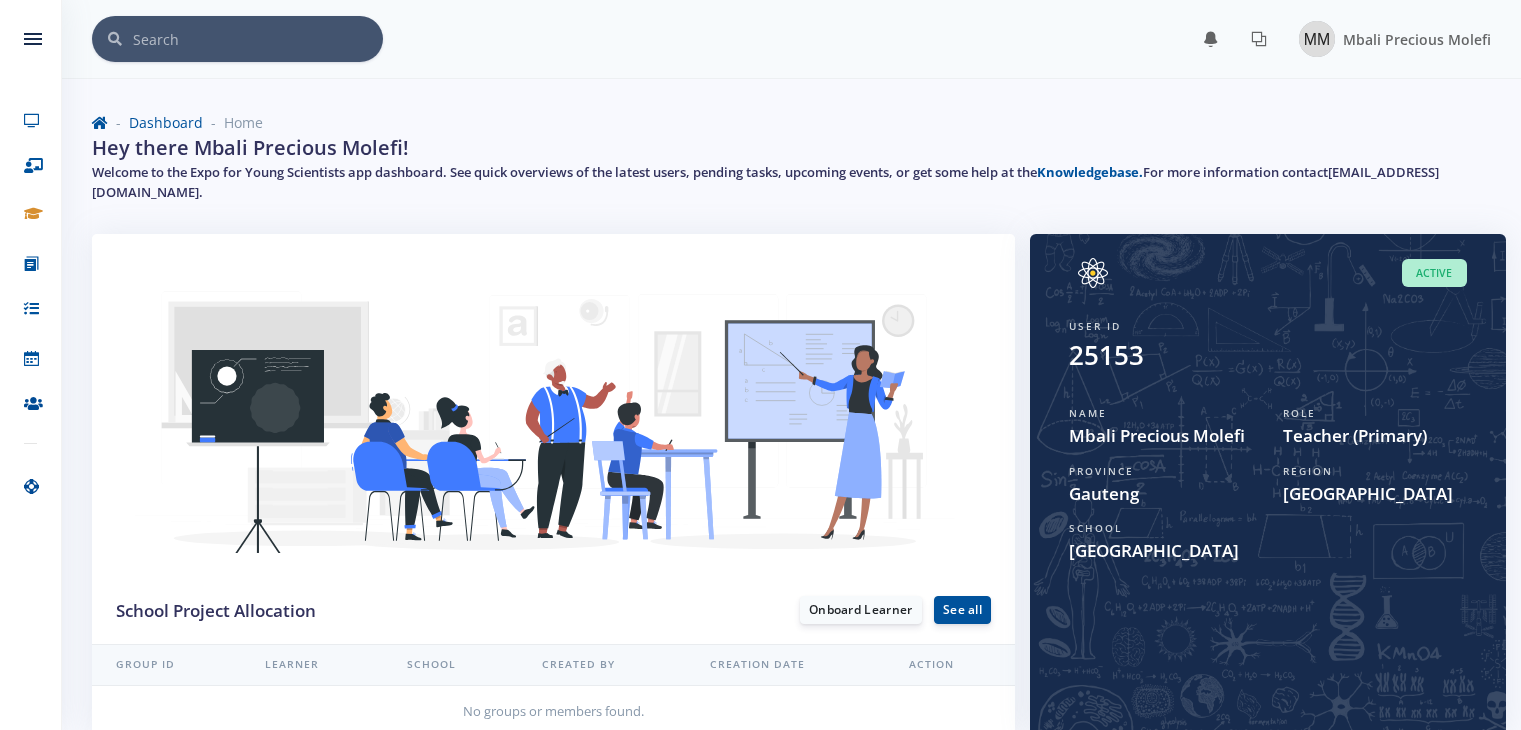 scroll, scrollTop: 0, scrollLeft: 0, axis: both 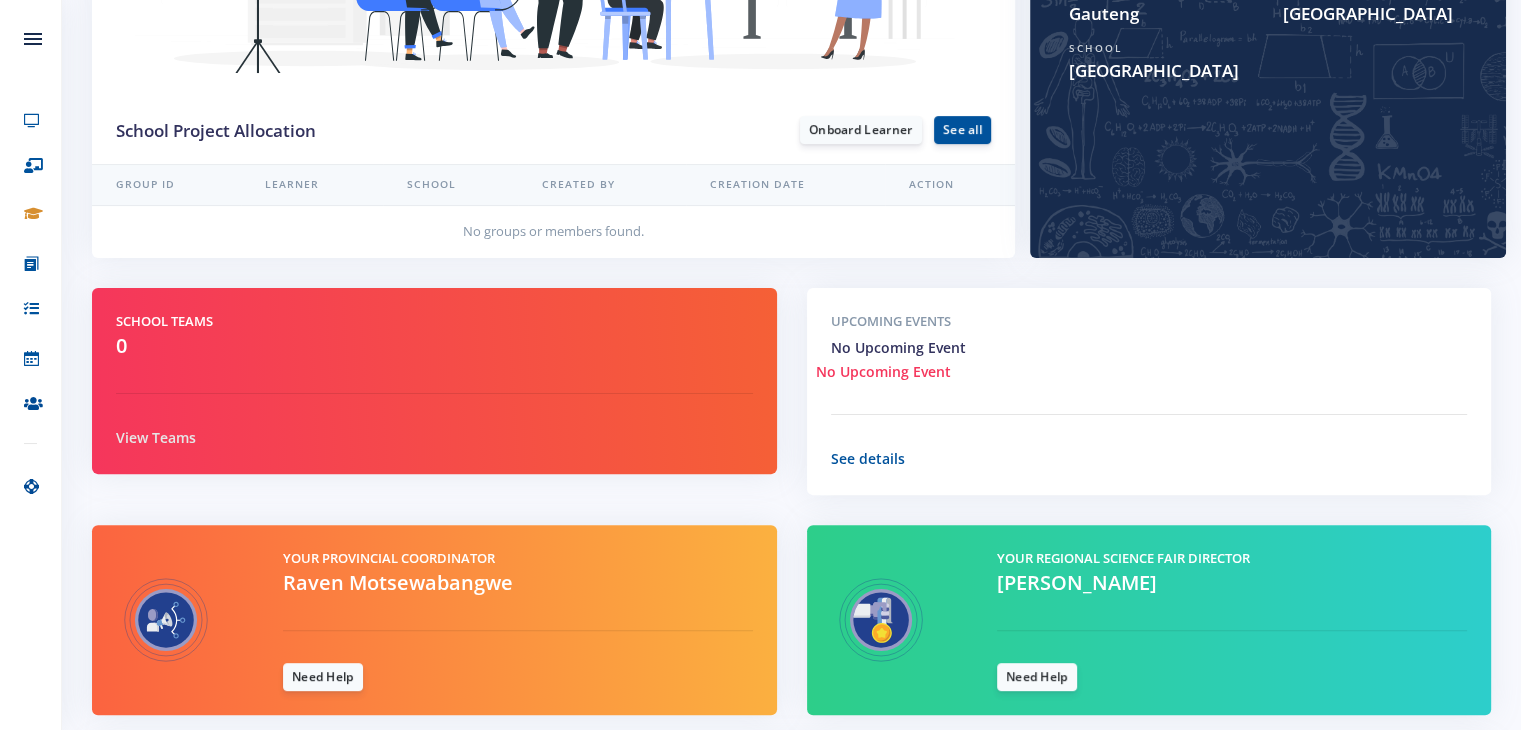 click on "View Teams" at bounding box center [156, 437] 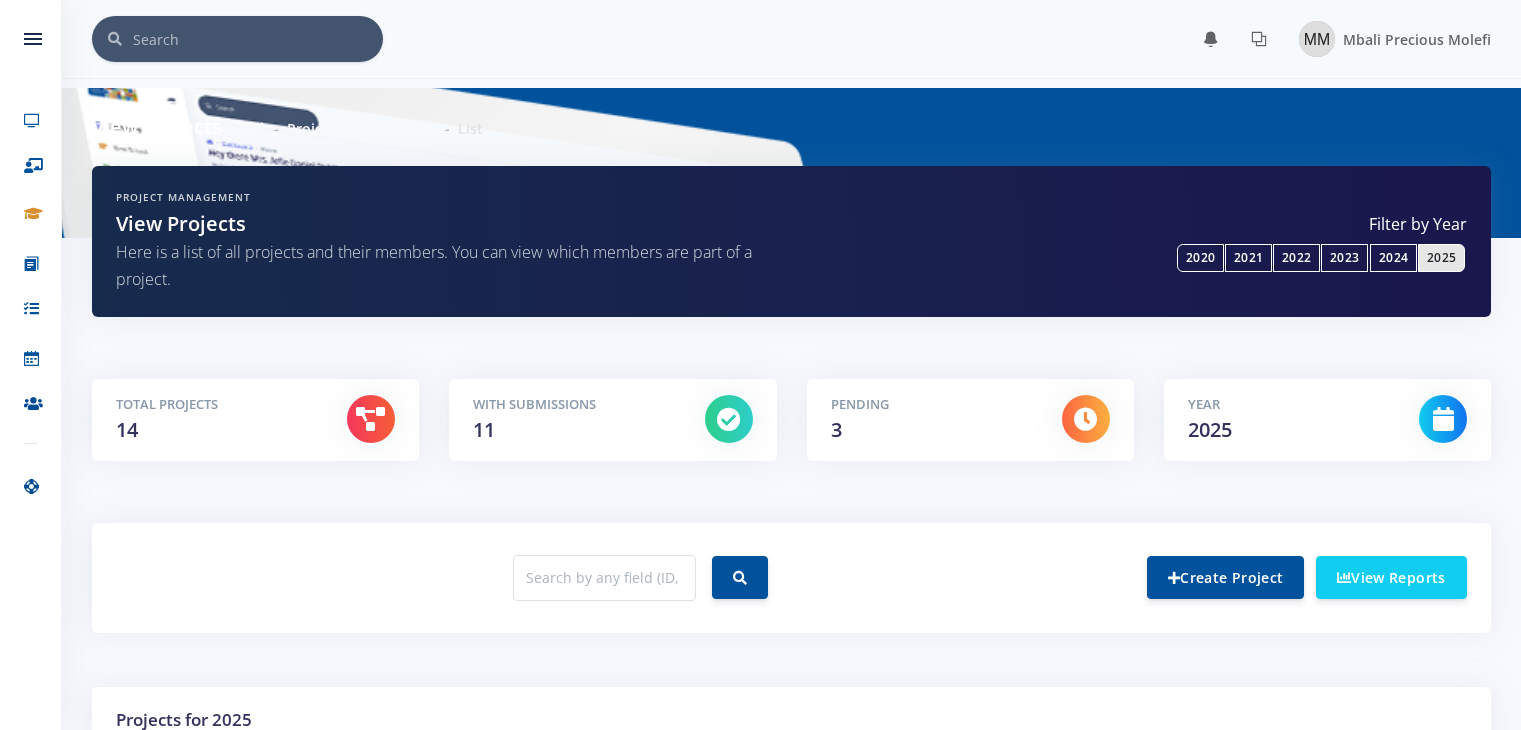 scroll, scrollTop: 0, scrollLeft: 0, axis: both 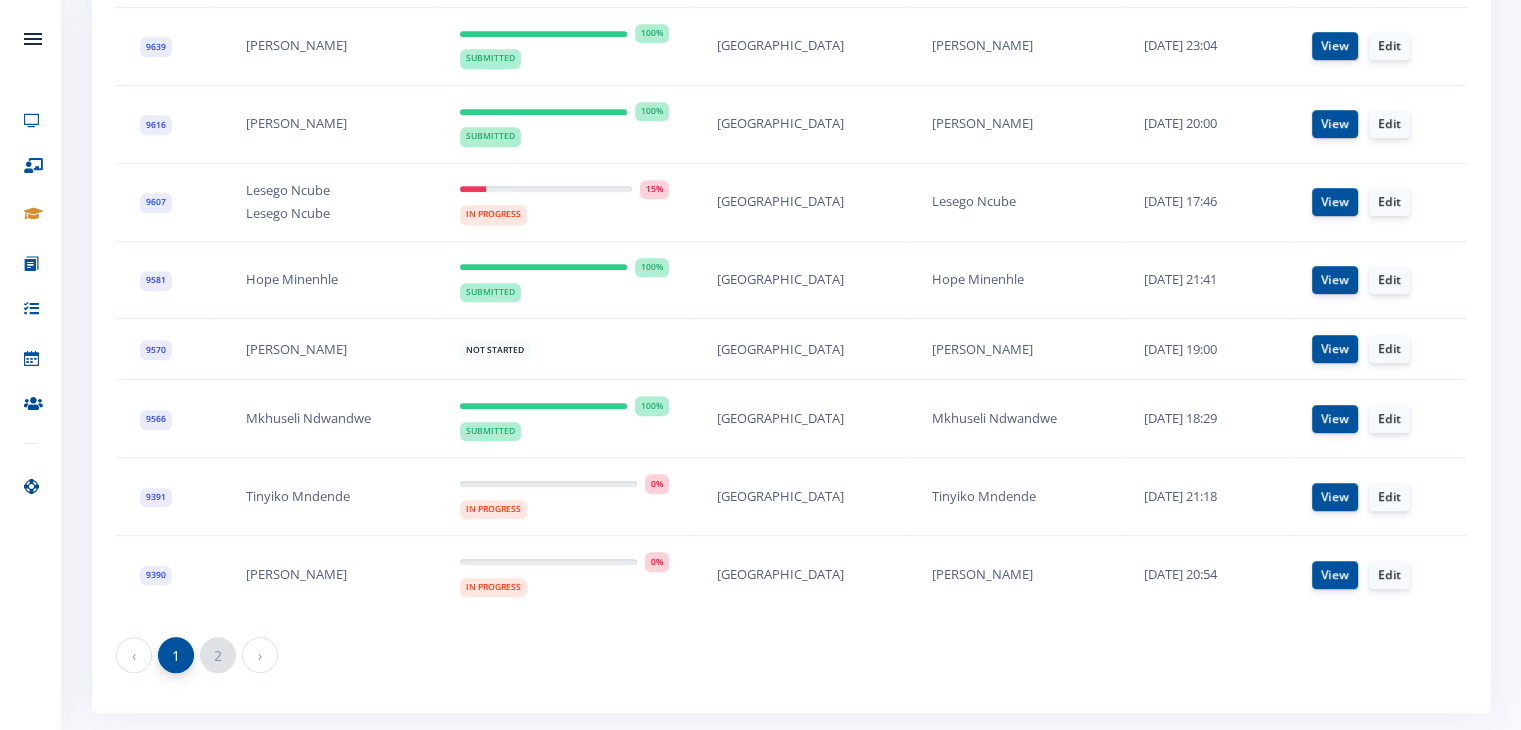 click on "2" at bounding box center (218, 655) 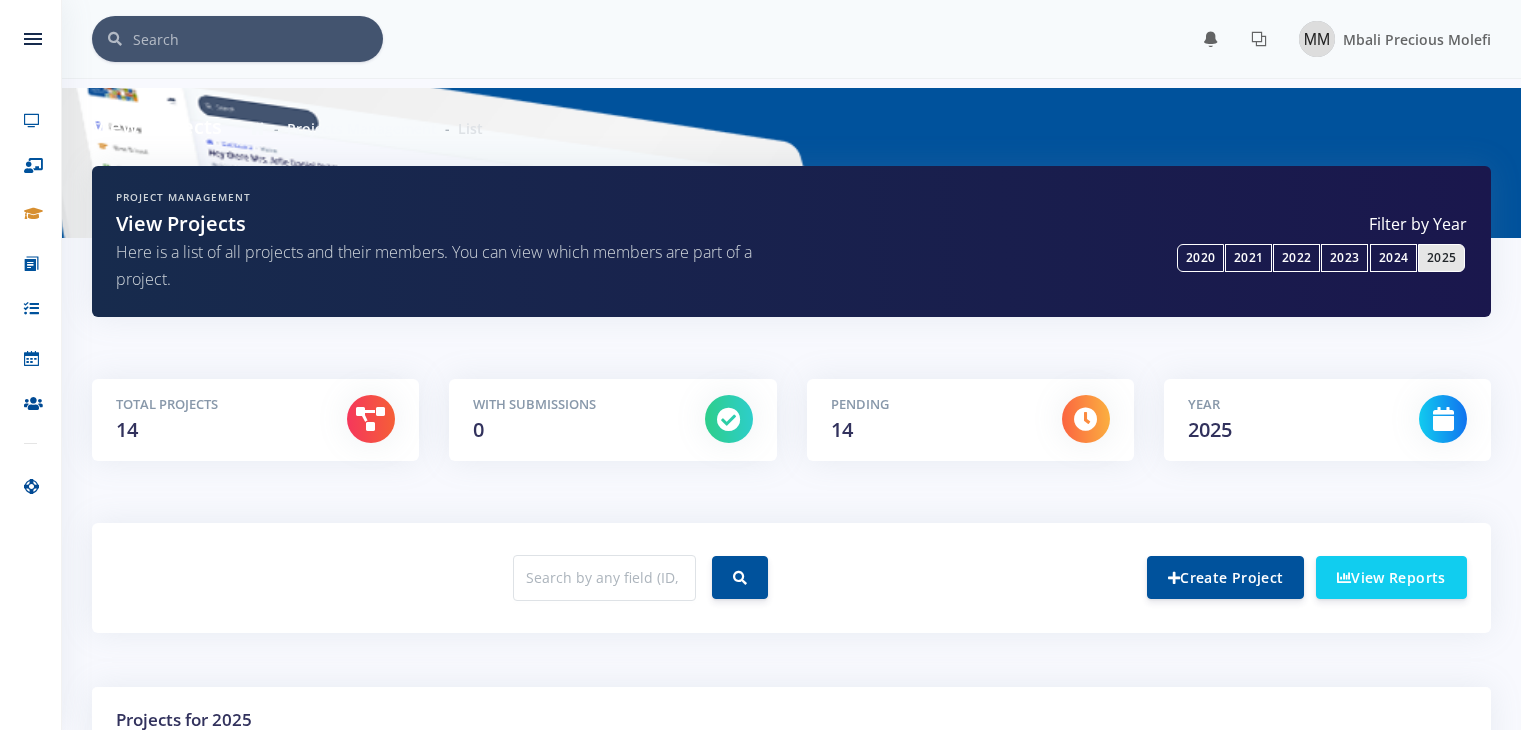scroll, scrollTop: 0, scrollLeft: 0, axis: both 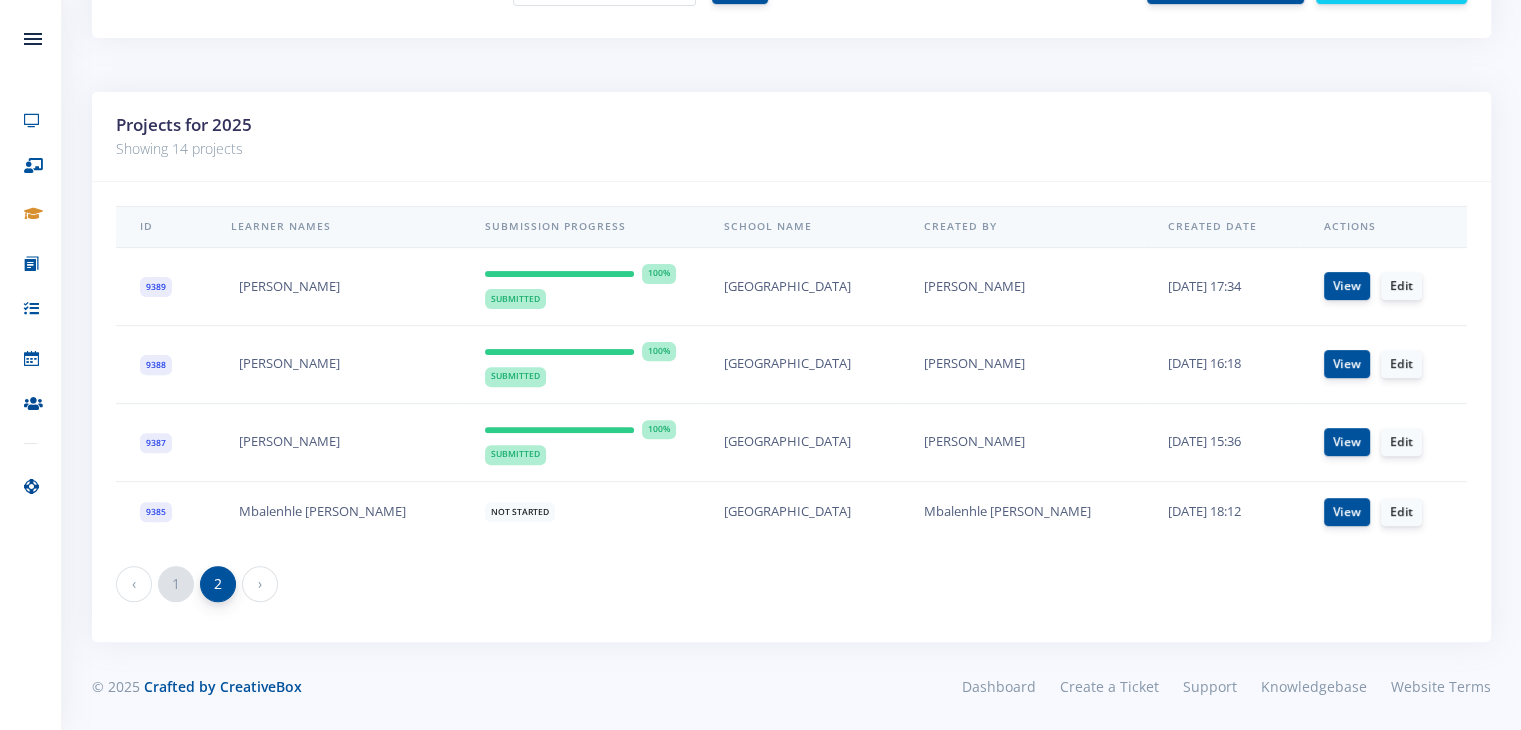click on "1" at bounding box center (176, 584) 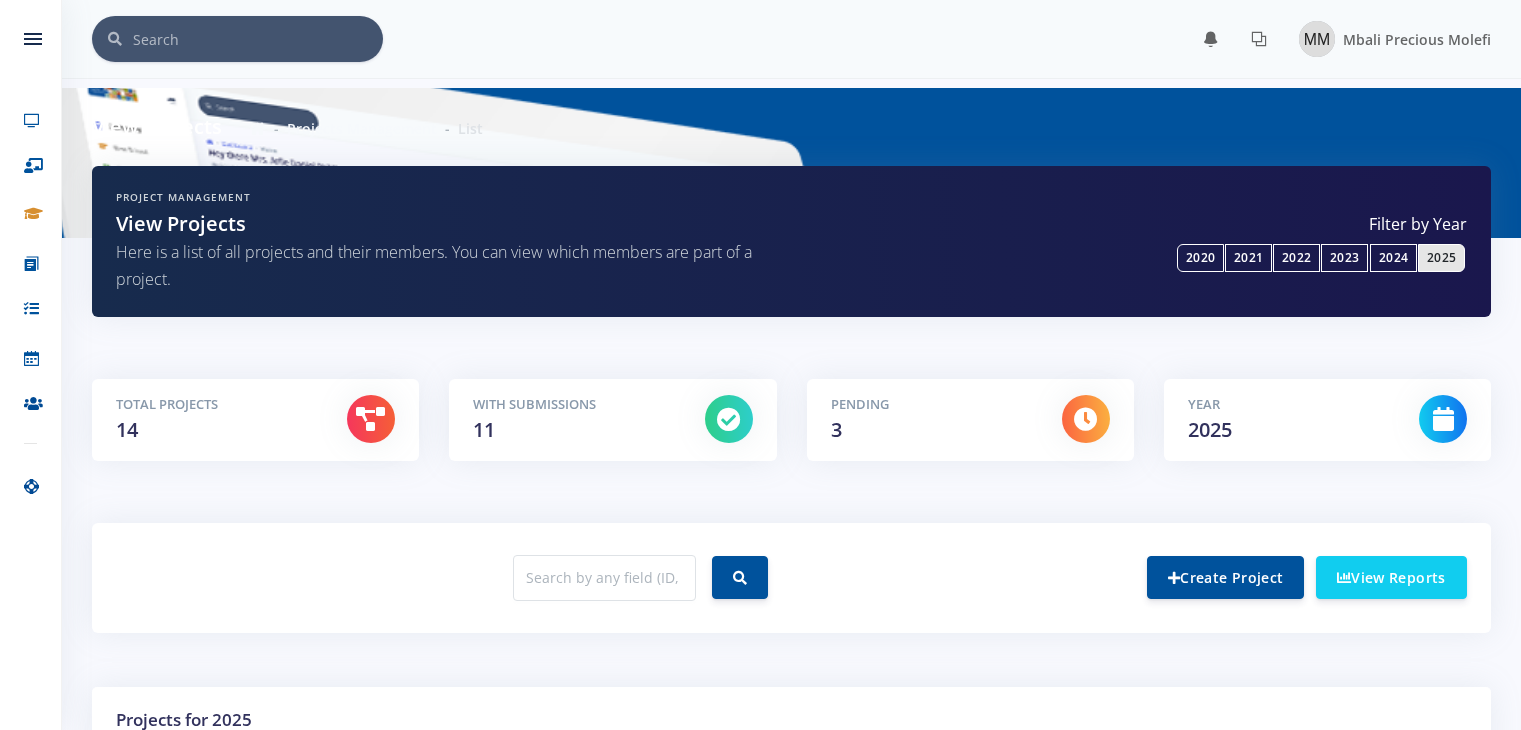 scroll, scrollTop: 0, scrollLeft: 0, axis: both 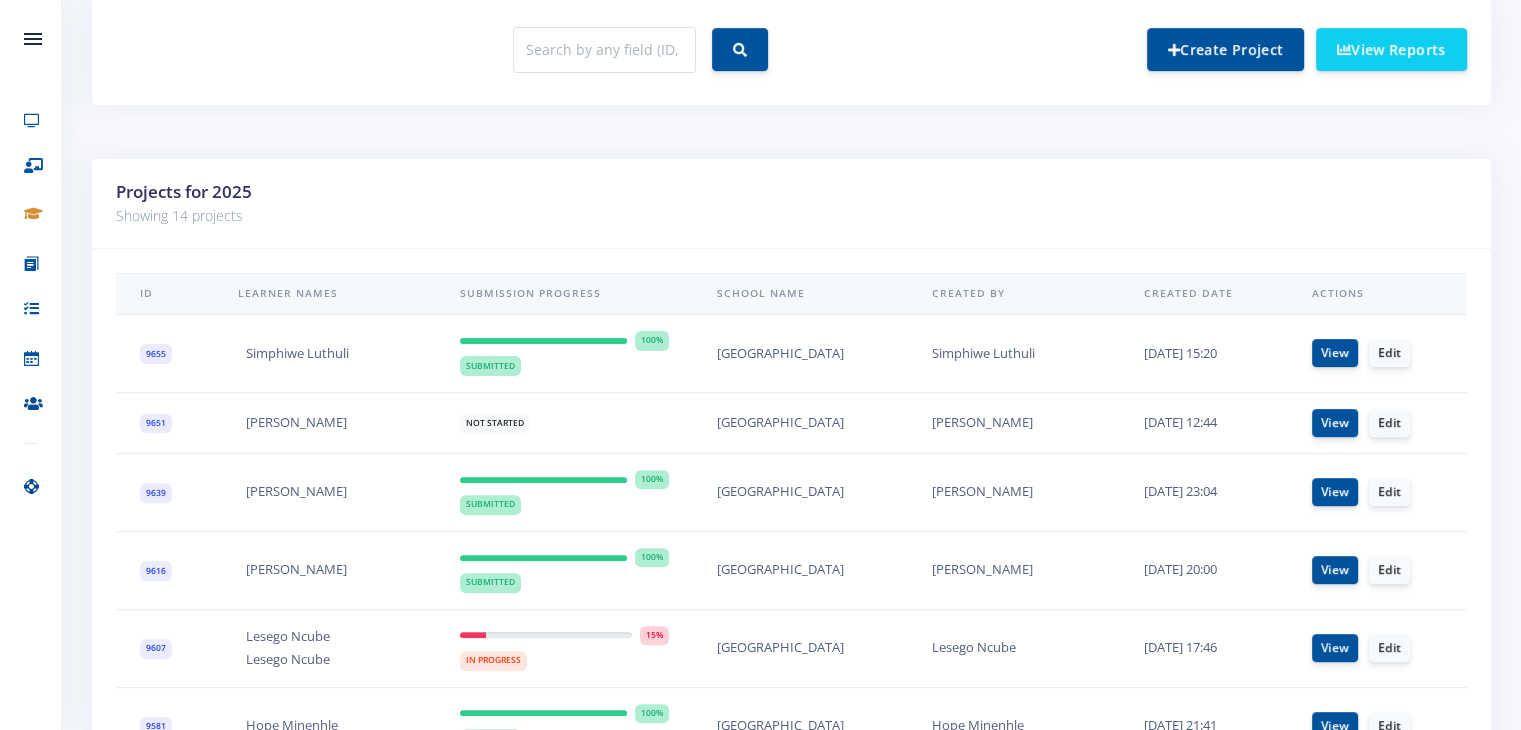 click on "Projects for 2025
Showing 14 projects" at bounding box center [791, 204] 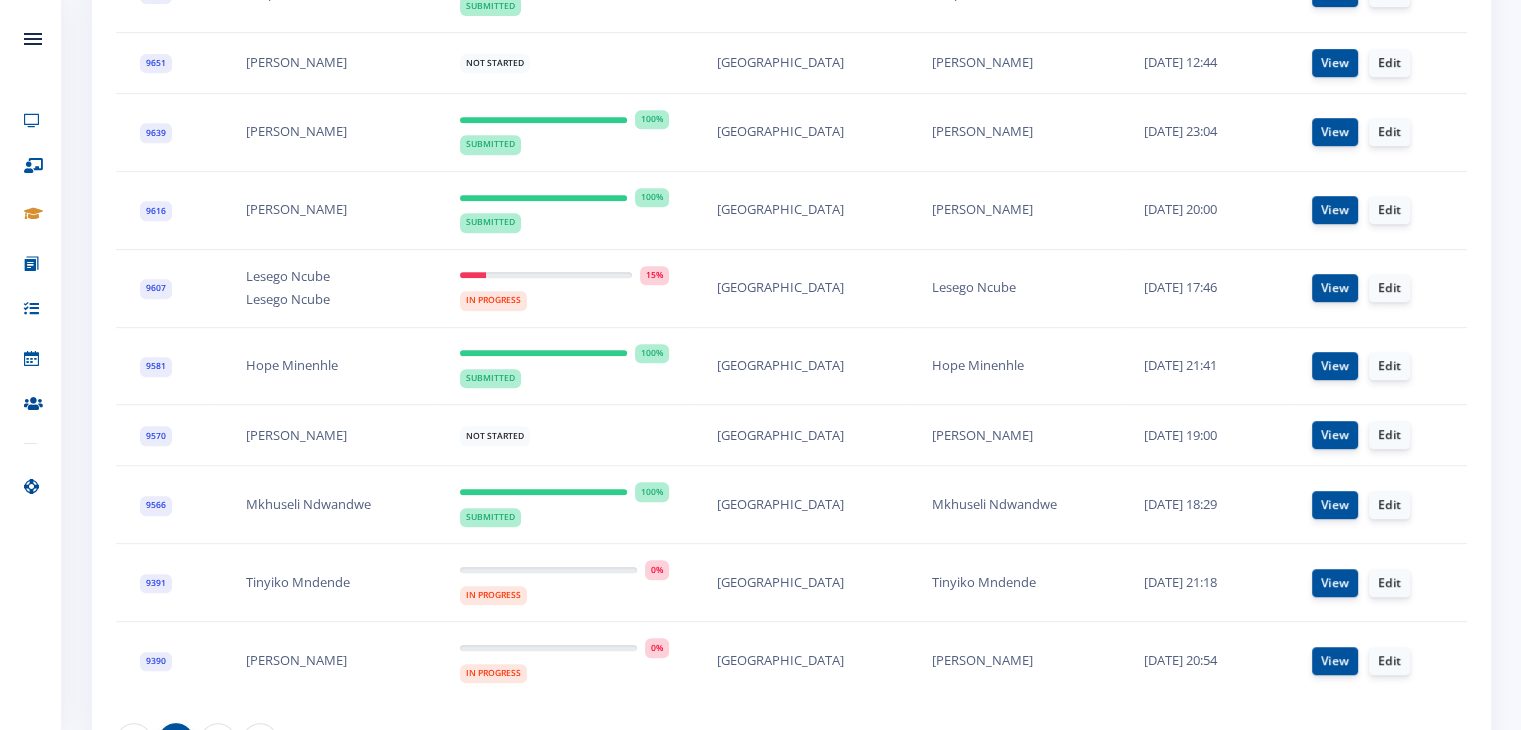 scroll, scrollTop: 1044, scrollLeft: 0, axis: vertical 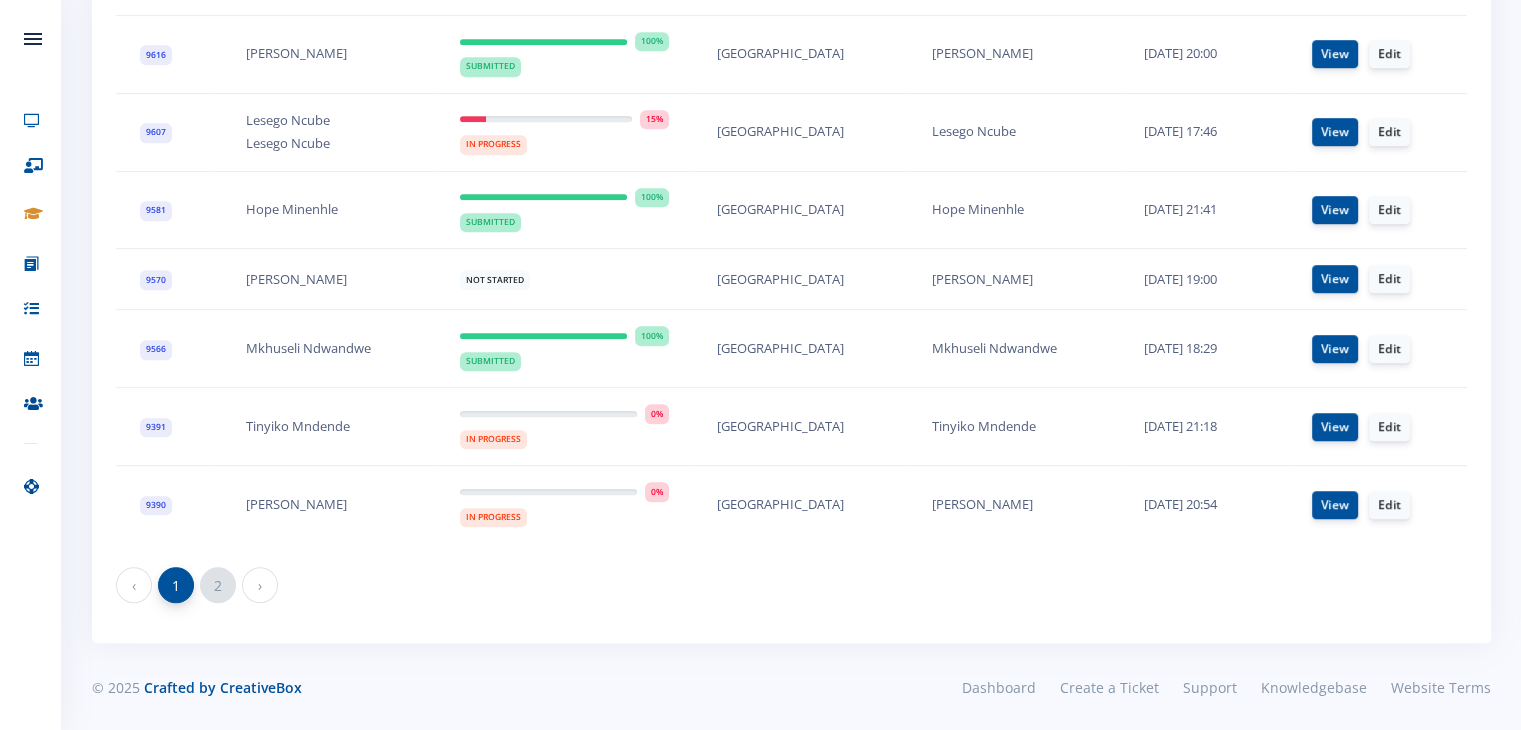 click on "2" at bounding box center (218, 585) 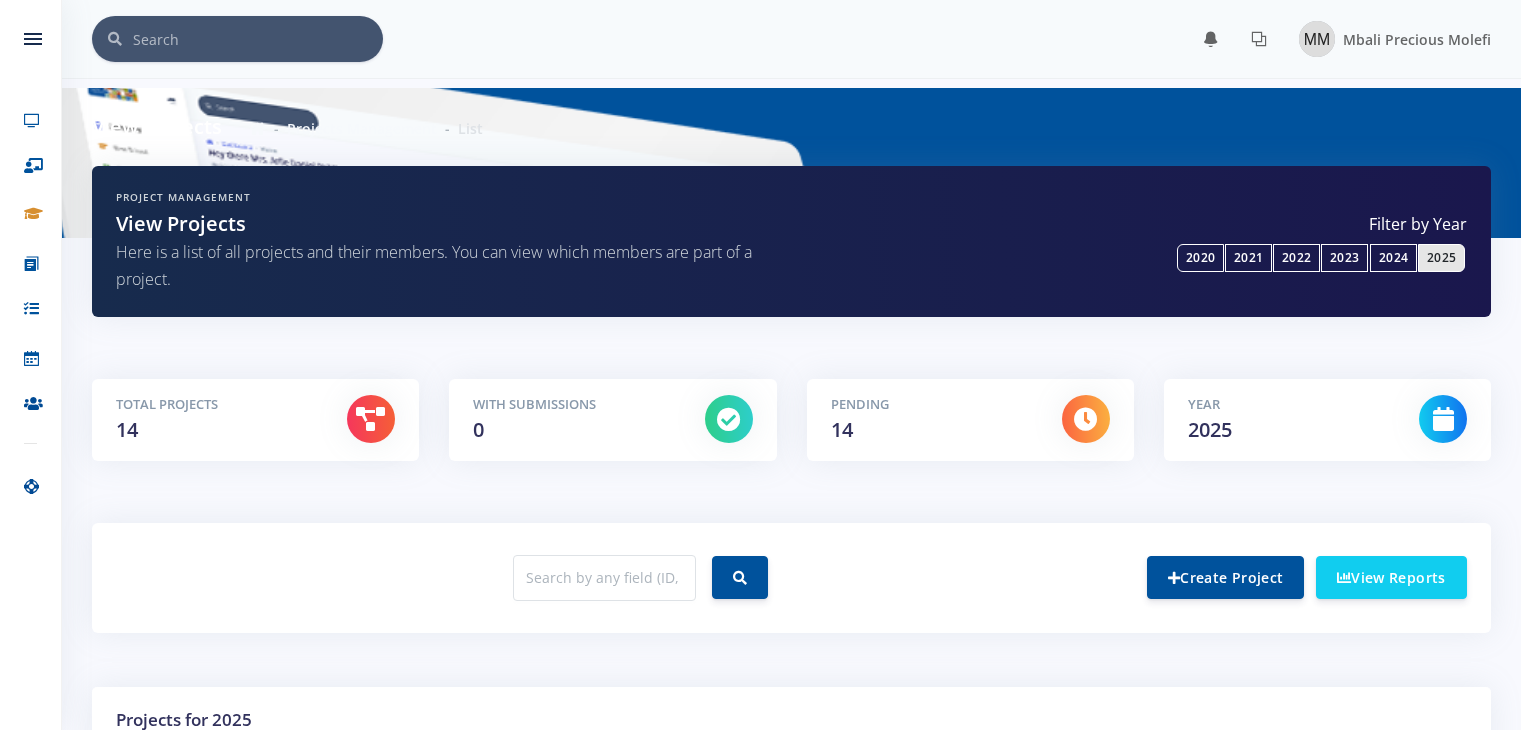 scroll, scrollTop: 0, scrollLeft: 0, axis: both 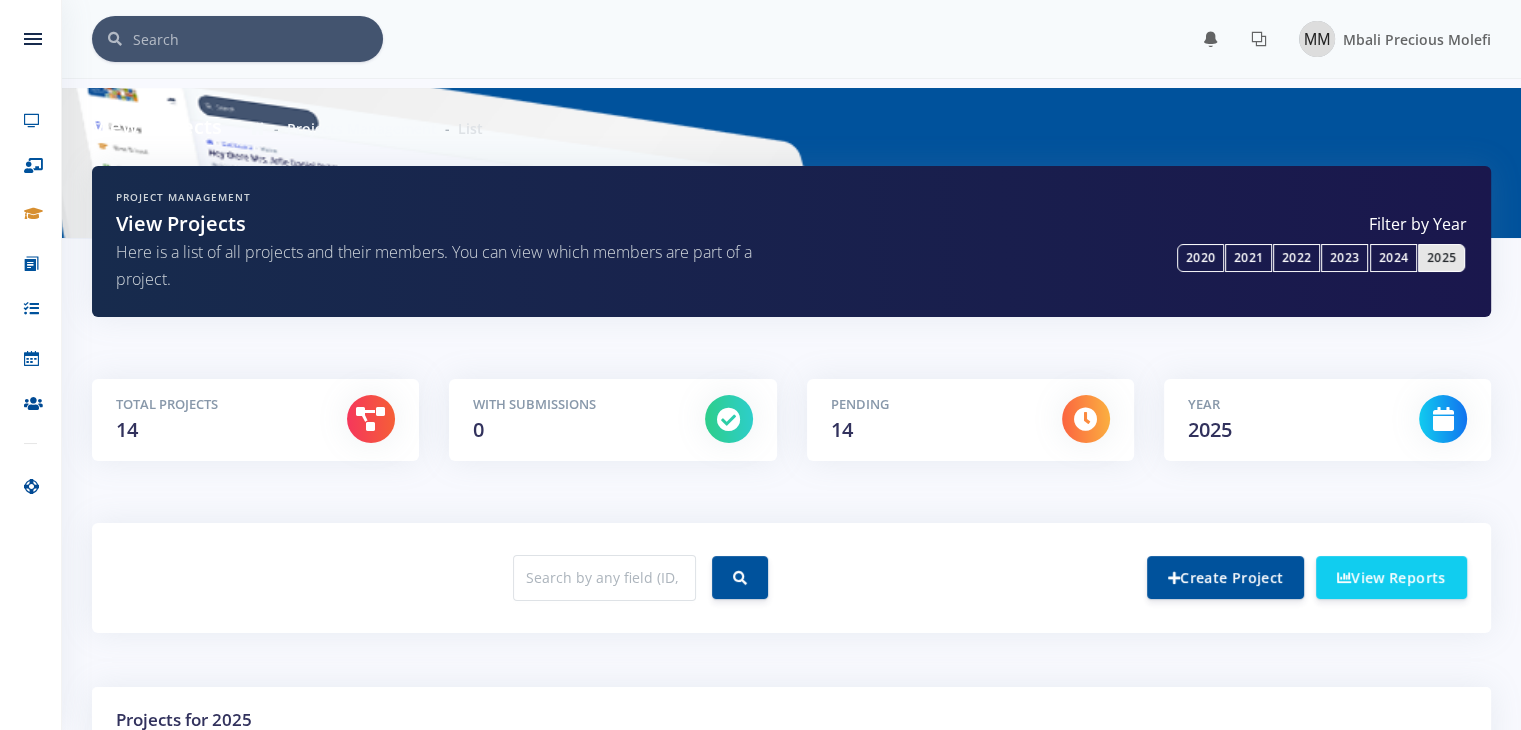 click on "With Submissions
0" at bounding box center (573, 420) 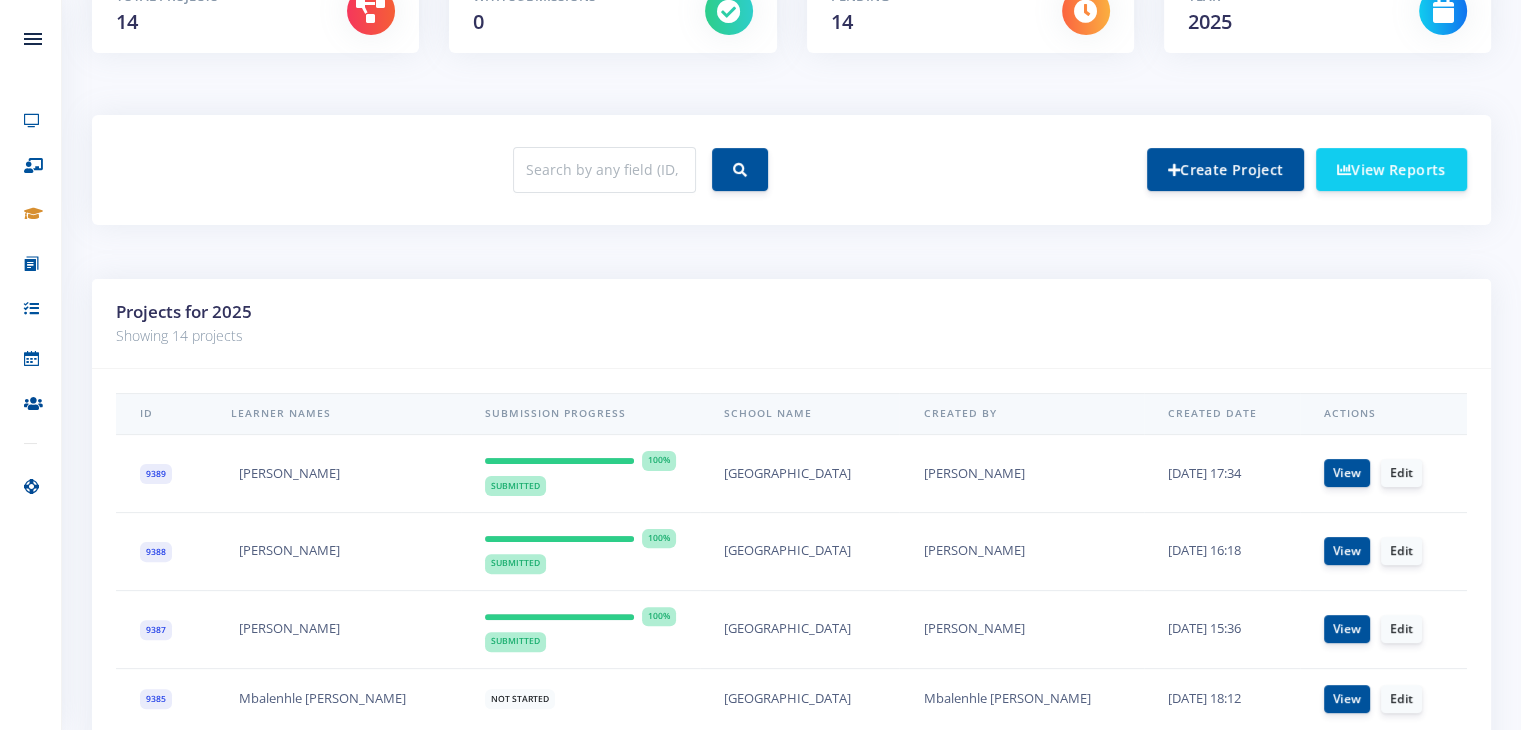 scroll, scrollTop: 595, scrollLeft: 0, axis: vertical 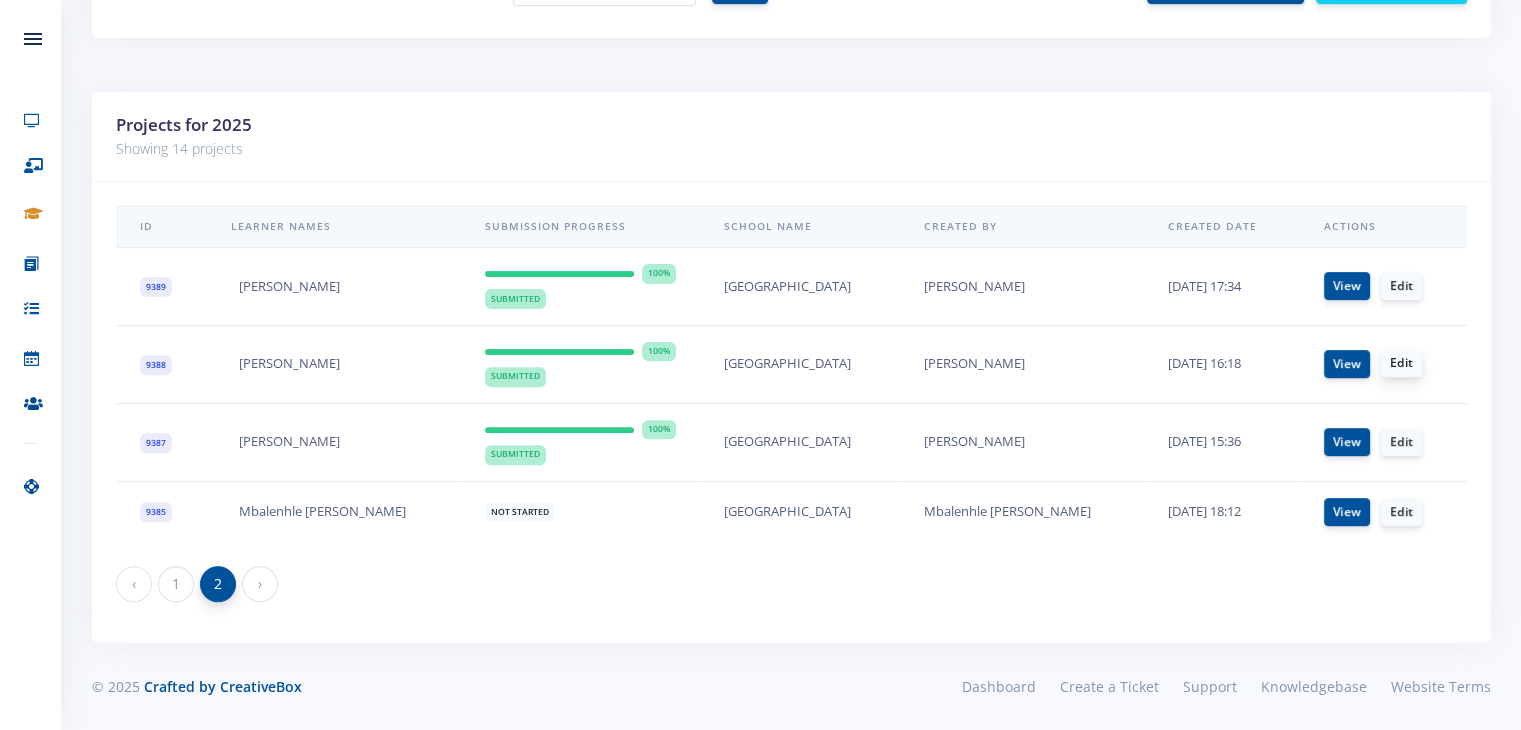 click on "Edit" at bounding box center [1401, 363] 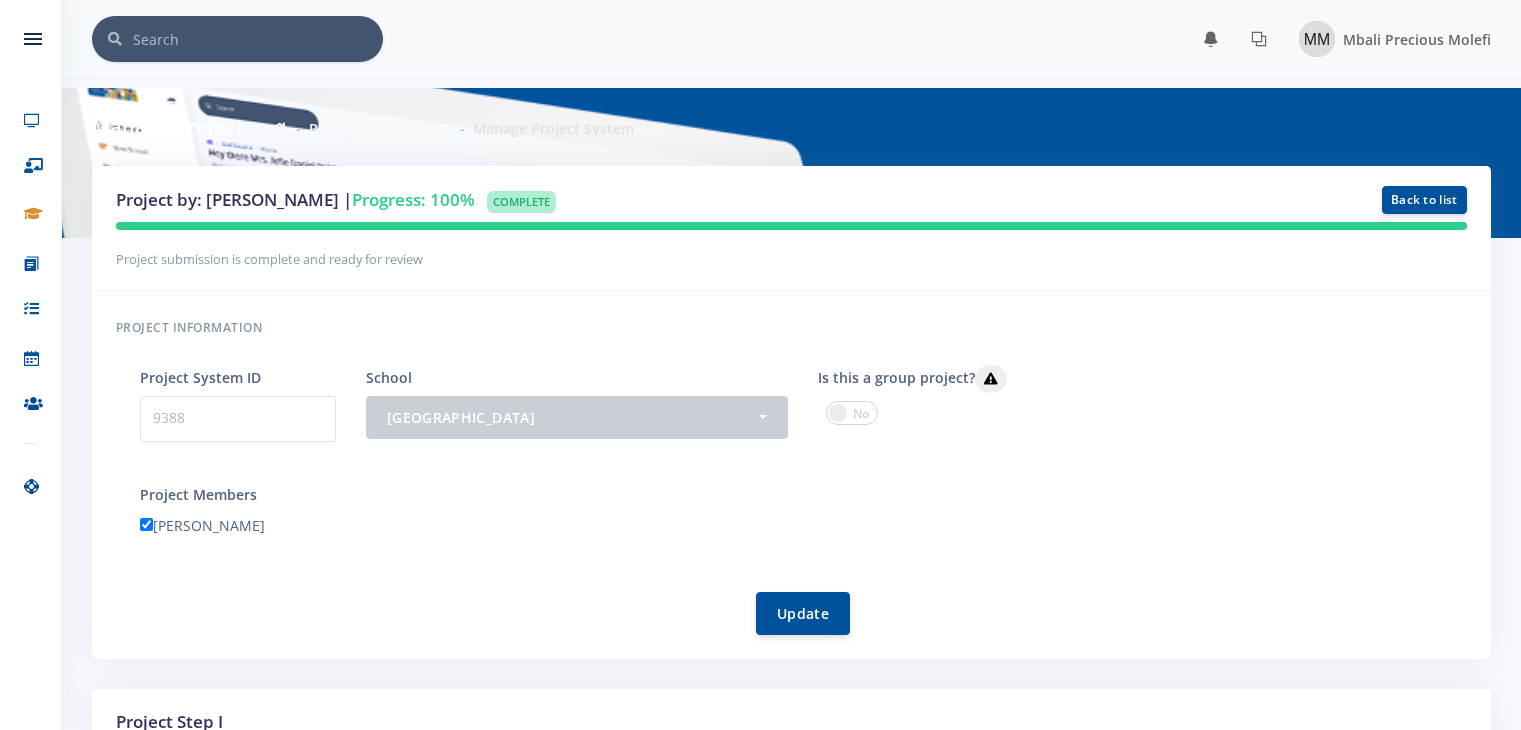 scroll, scrollTop: 0, scrollLeft: 0, axis: both 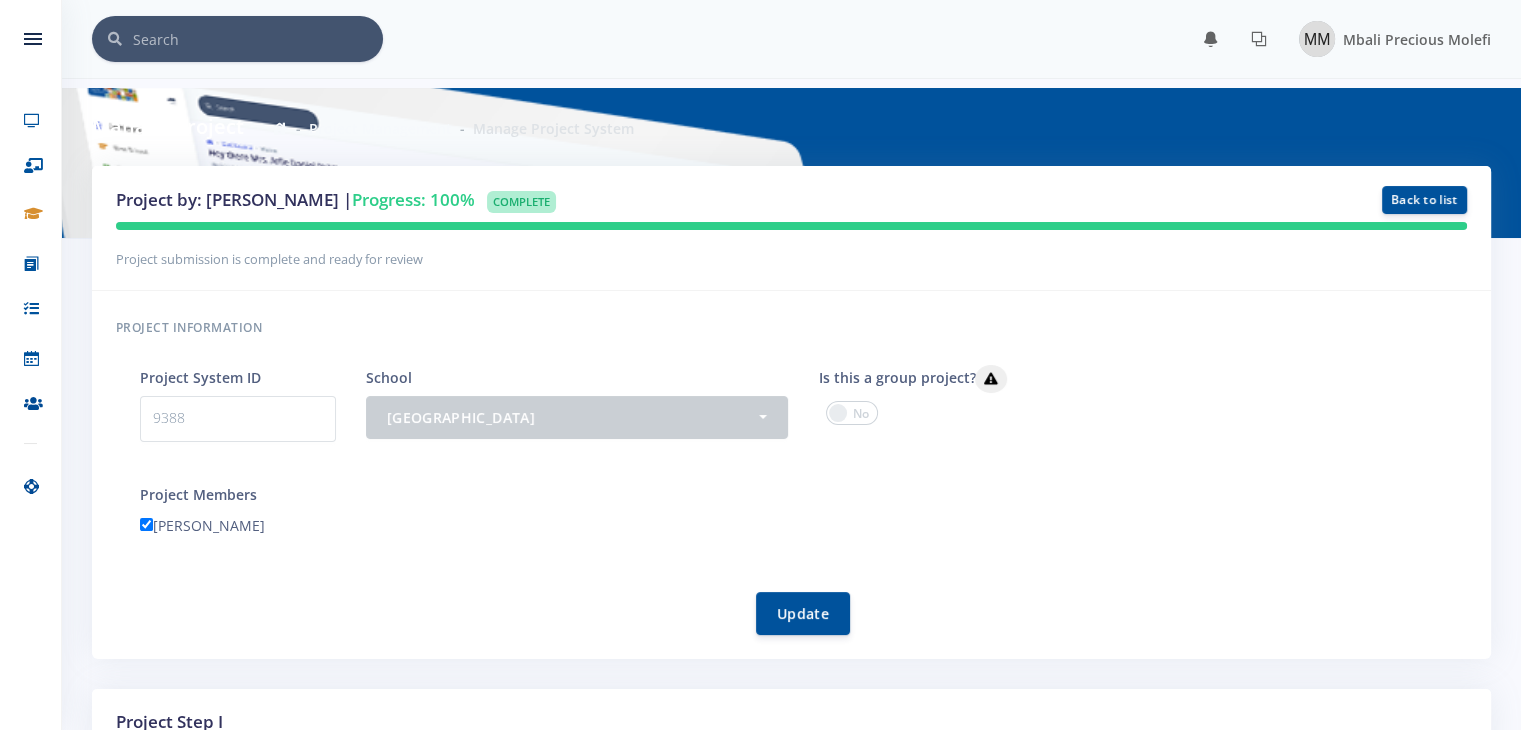 click on "Members (Choose Only 2 per
project)
-
Mbalenhle Jessica Lunyawo
Edwin Muchibwa
Valancia Ntele Kitwa" at bounding box center (1256, 423) 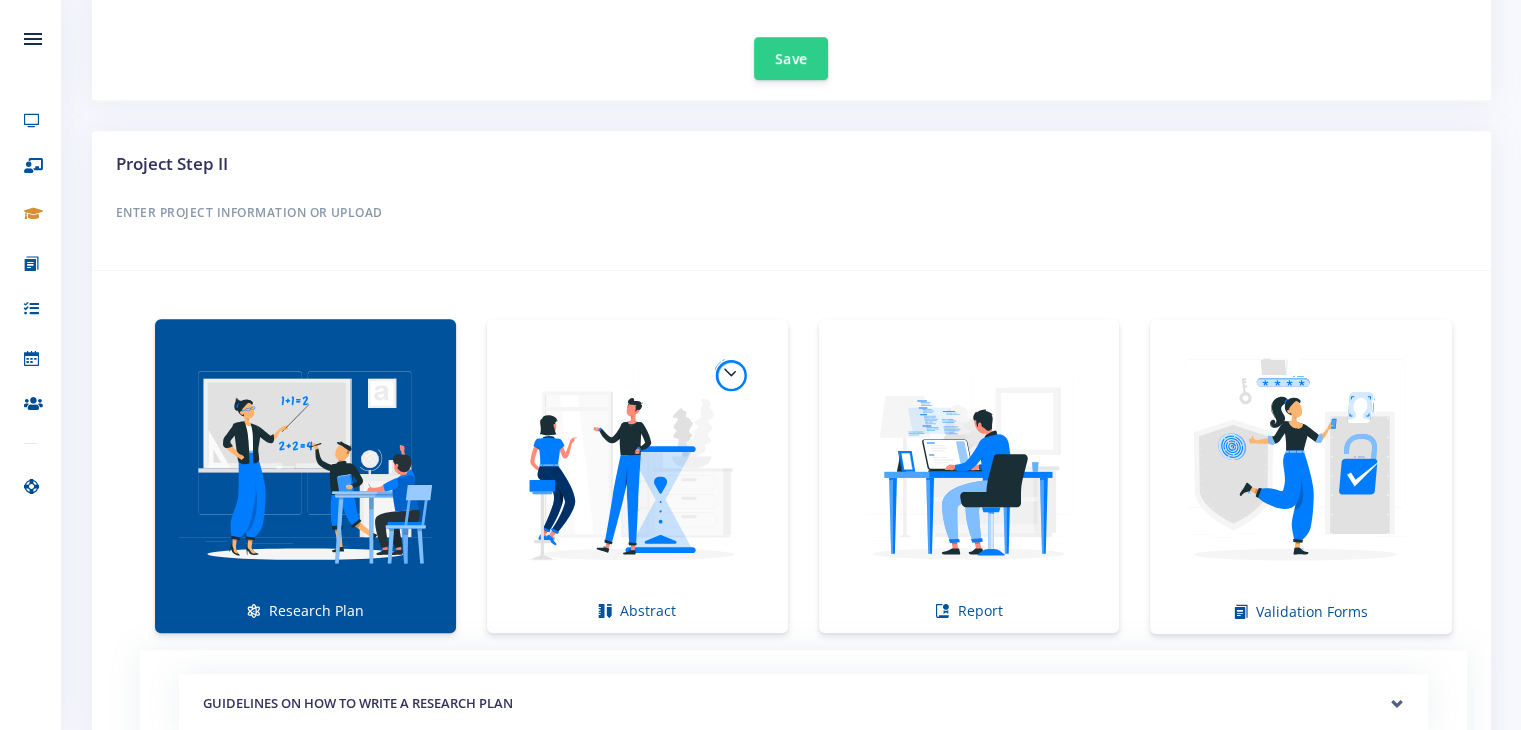 scroll, scrollTop: 1200, scrollLeft: 0, axis: vertical 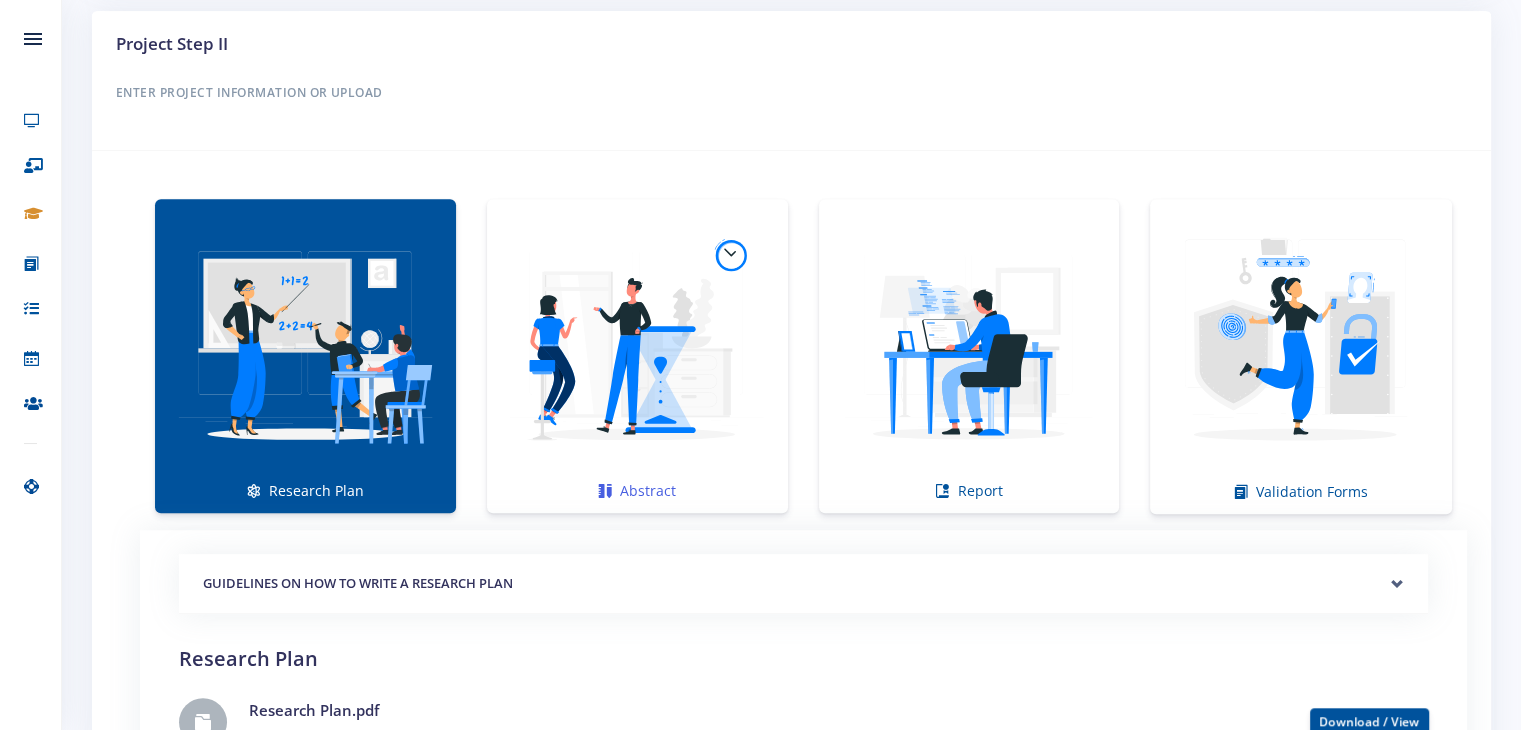click at bounding box center [637, 345] 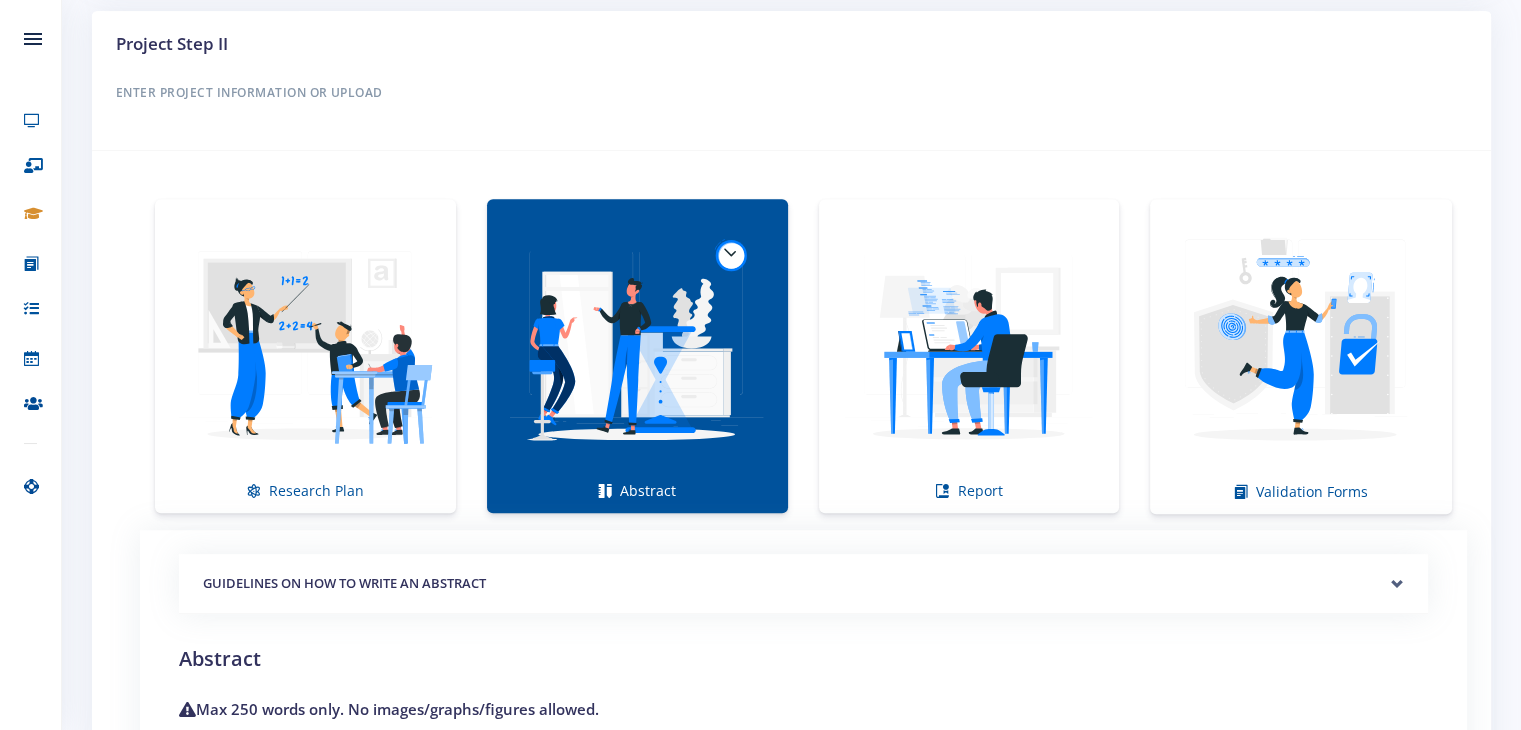click at bounding box center (637, 345) 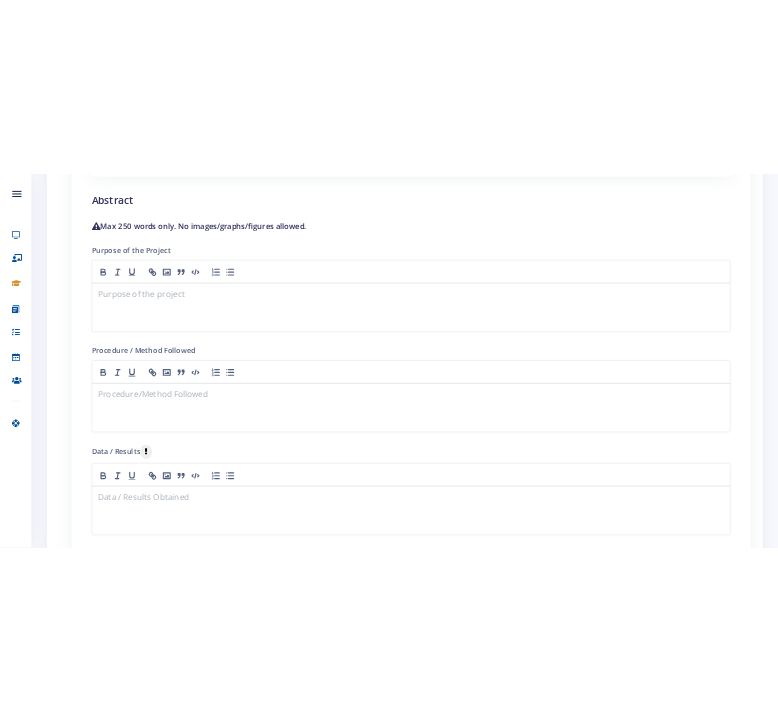 scroll, scrollTop: 1805, scrollLeft: 0, axis: vertical 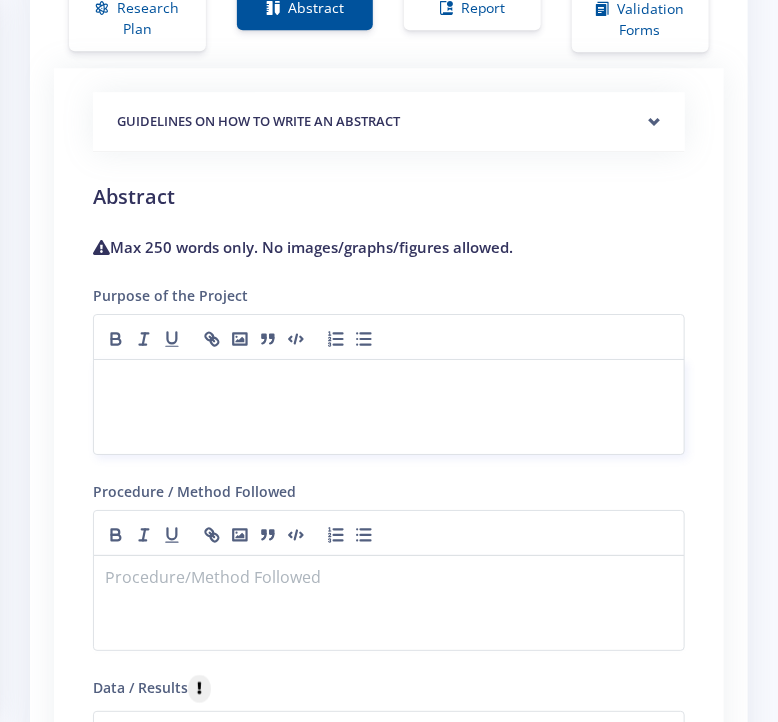 click at bounding box center [389, 407] 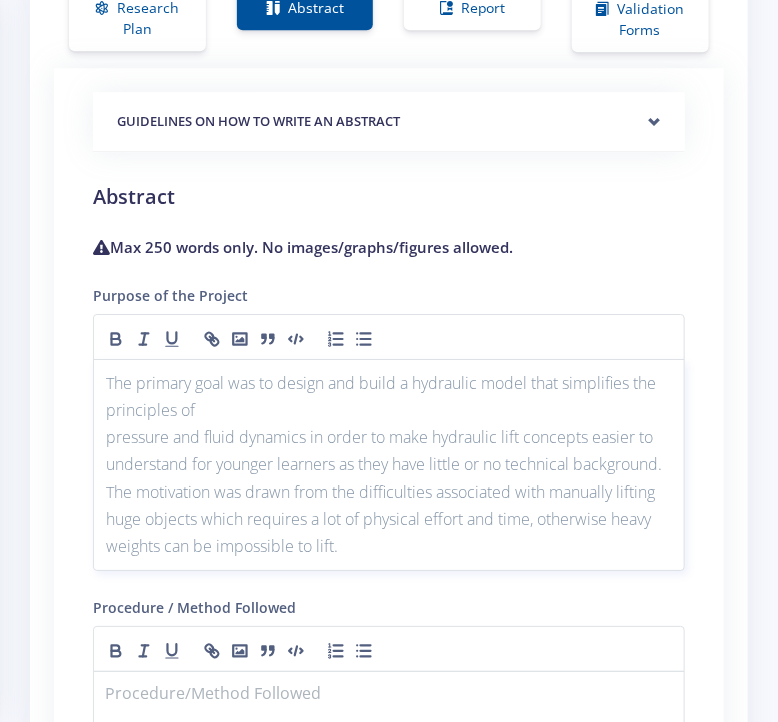 scroll, scrollTop: 0, scrollLeft: 0, axis: both 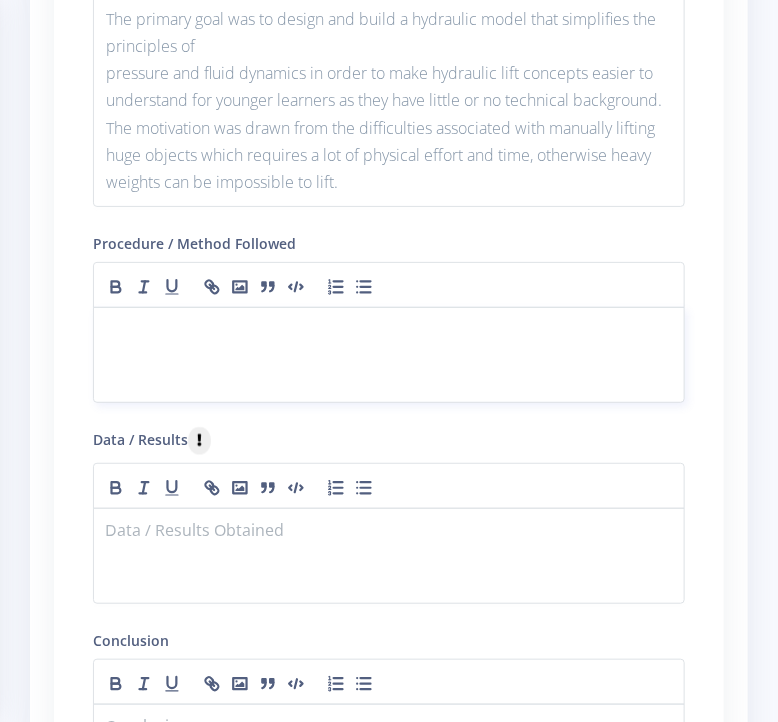 click at bounding box center [389, 331] 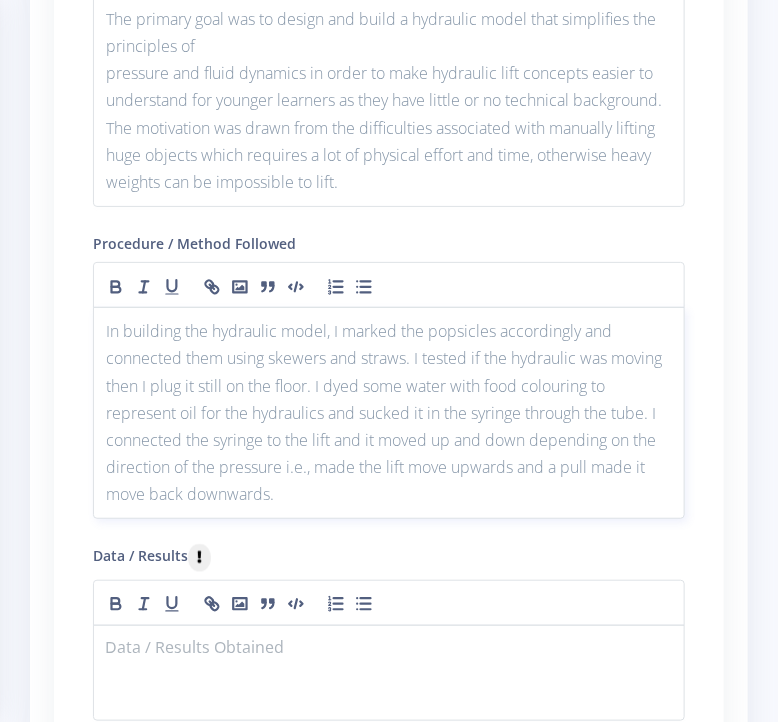 scroll, scrollTop: 0, scrollLeft: 0, axis: both 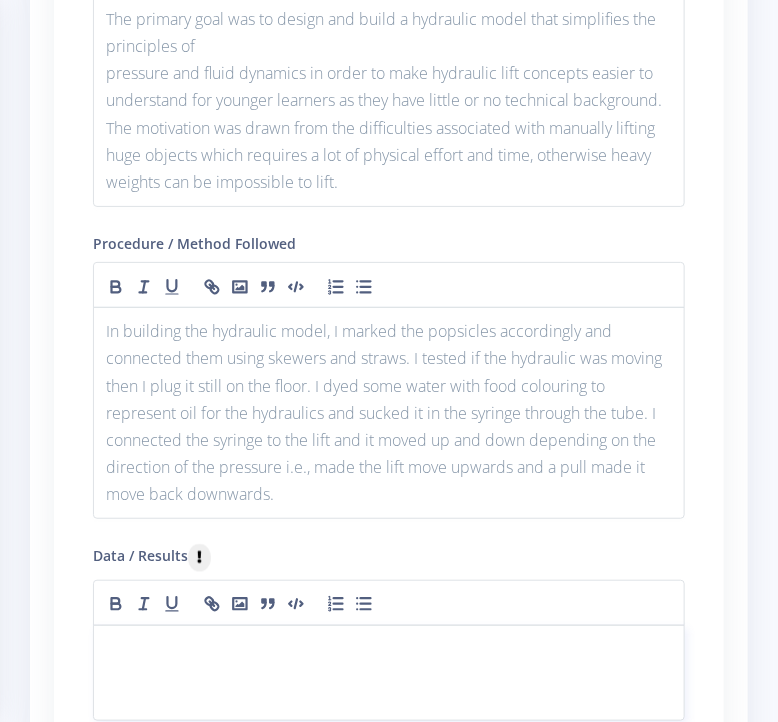 click at bounding box center (389, 673) 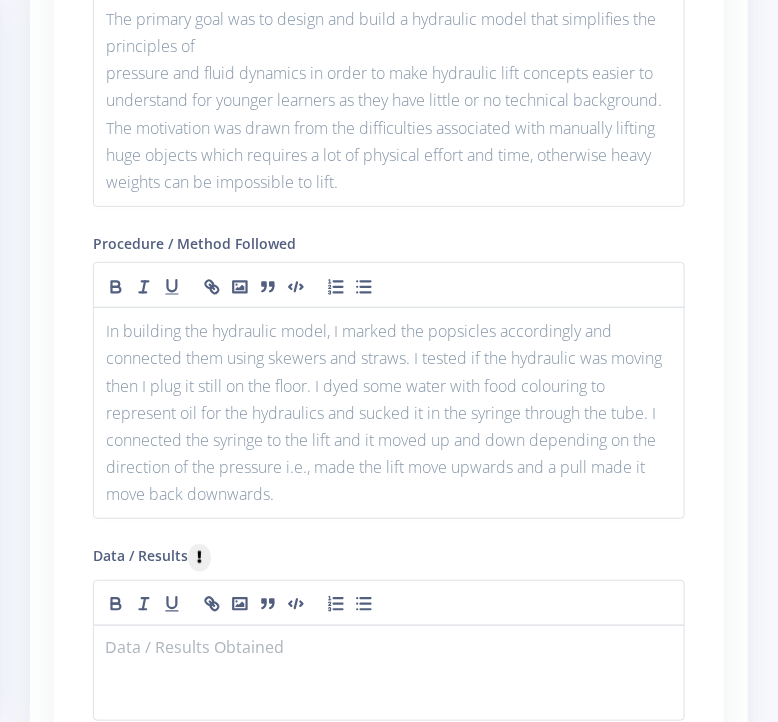 paste 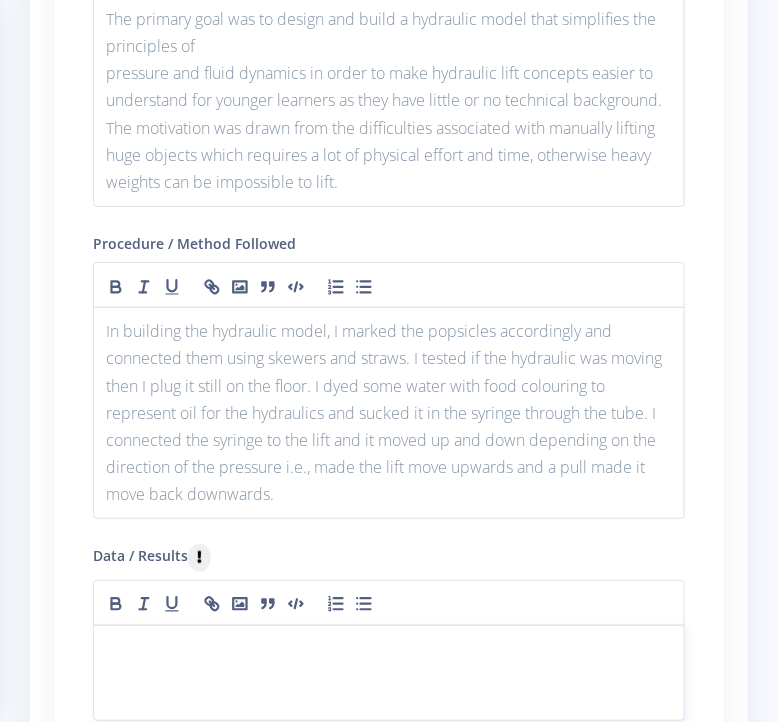 scroll, scrollTop: 0, scrollLeft: 0, axis: both 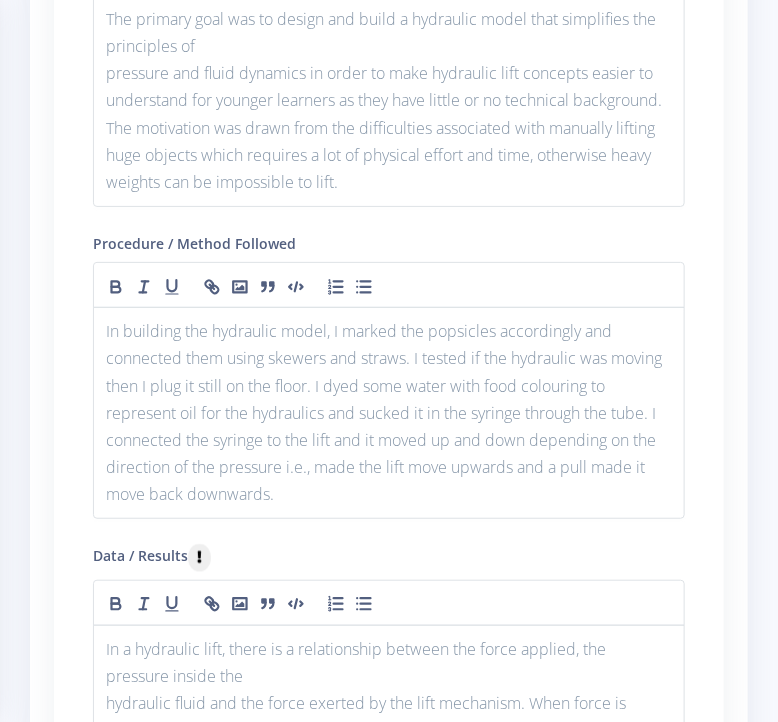 click on "Data / Results" at bounding box center (152, 558) 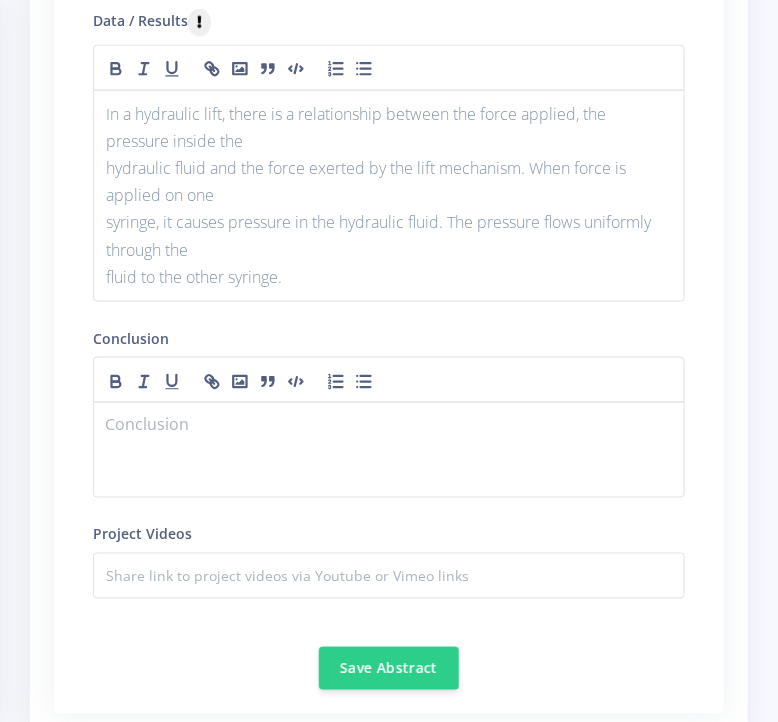 scroll, scrollTop: 2493, scrollLeft: 0, axis: vertical 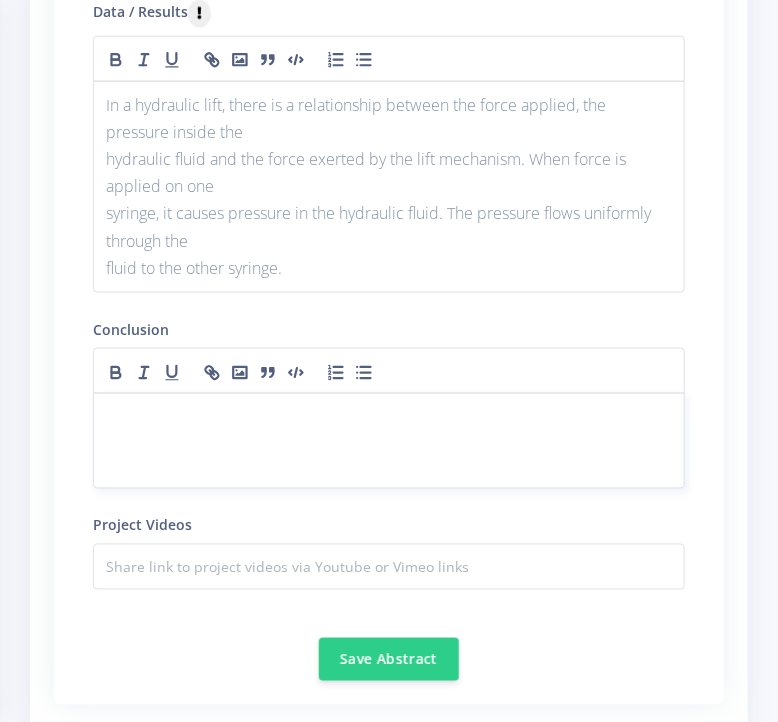 click at bounding box center (389, 441) 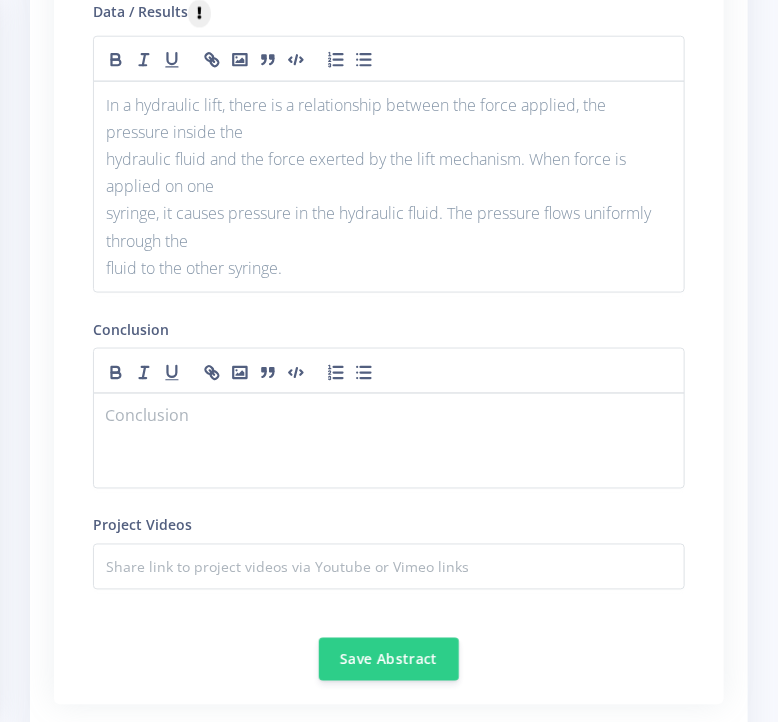 paste 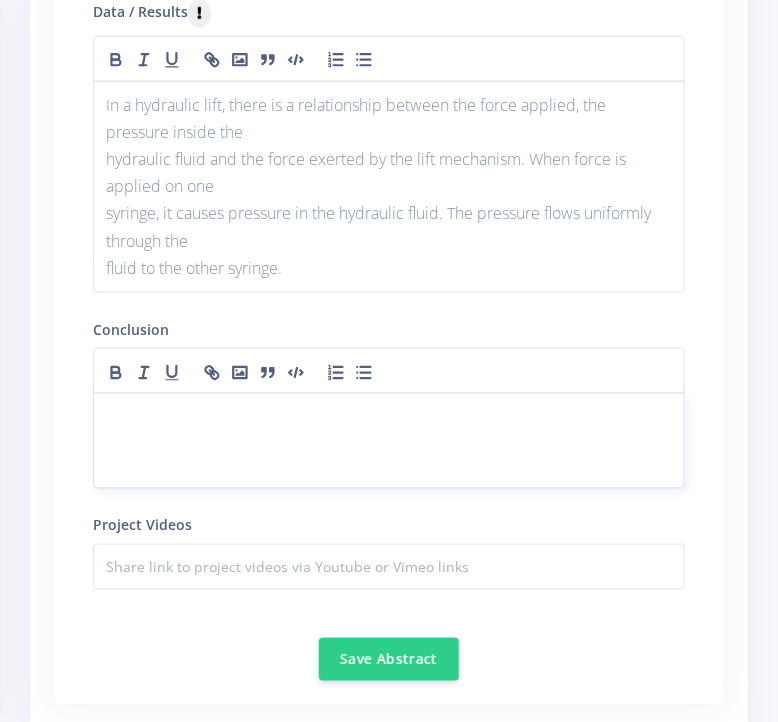 scroll, scrollTop: 0, scrollLeft: 0, axis: both 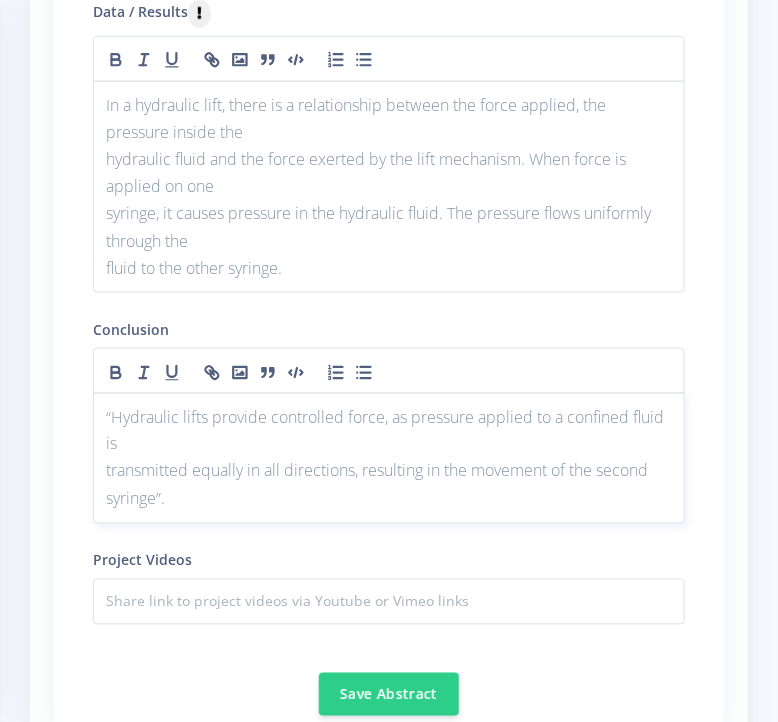 click on "“Hydraulic lifts provide controlled force, as pressure applied to a confined fluid is  transmitted equally in all directions, resulting in the movement of the second syringe”." at bounding box center (389, 458) 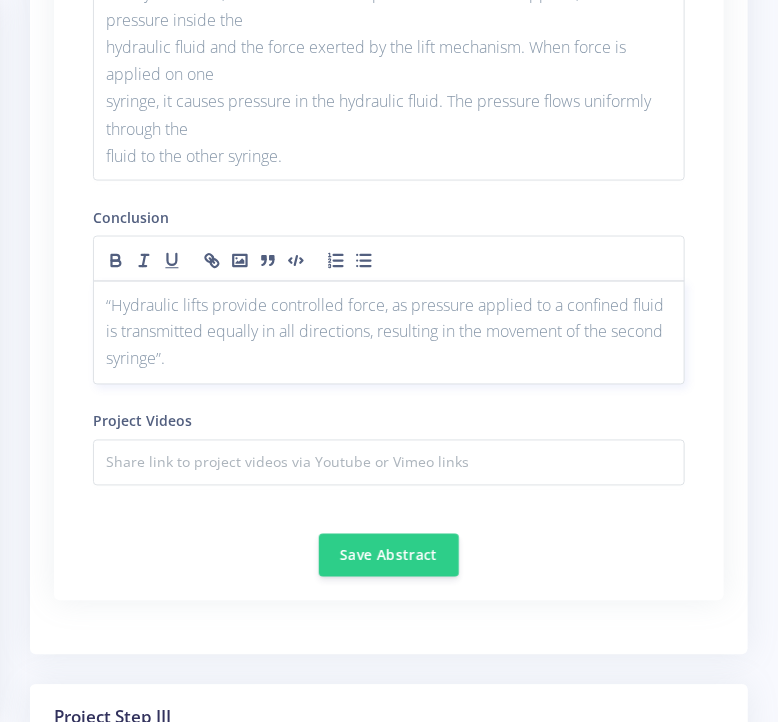 scroll, scrollTop: 2783, scrollLeft: 0, axis: vertical 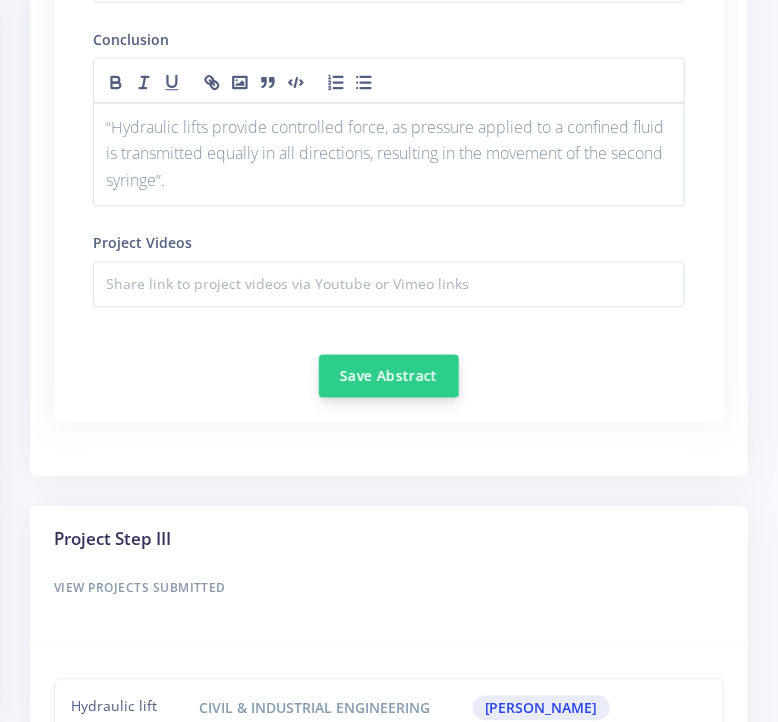 click on "Save Abstract" at bounding box center (389, 376) 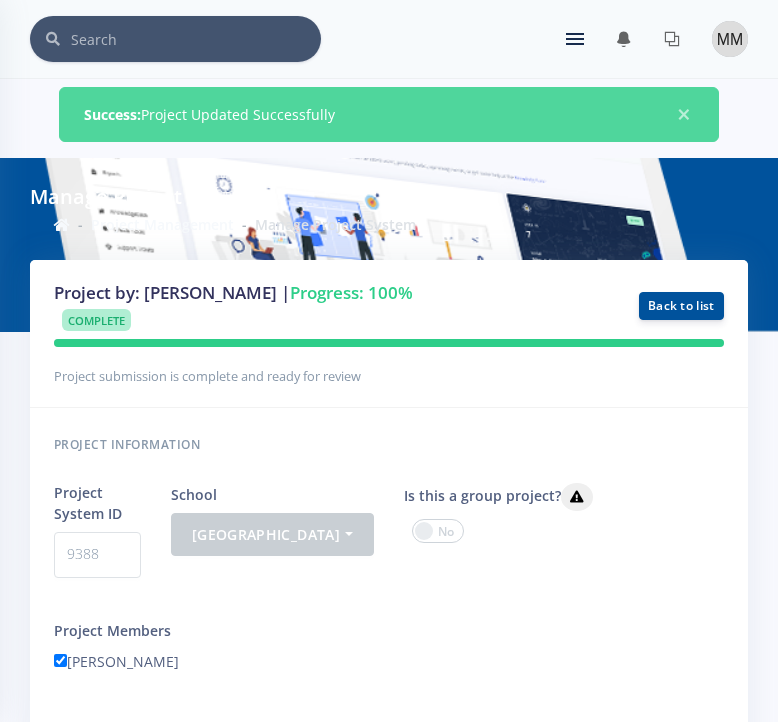 scroll, scrollTop: 0, scrollLeft: 0, axis: both 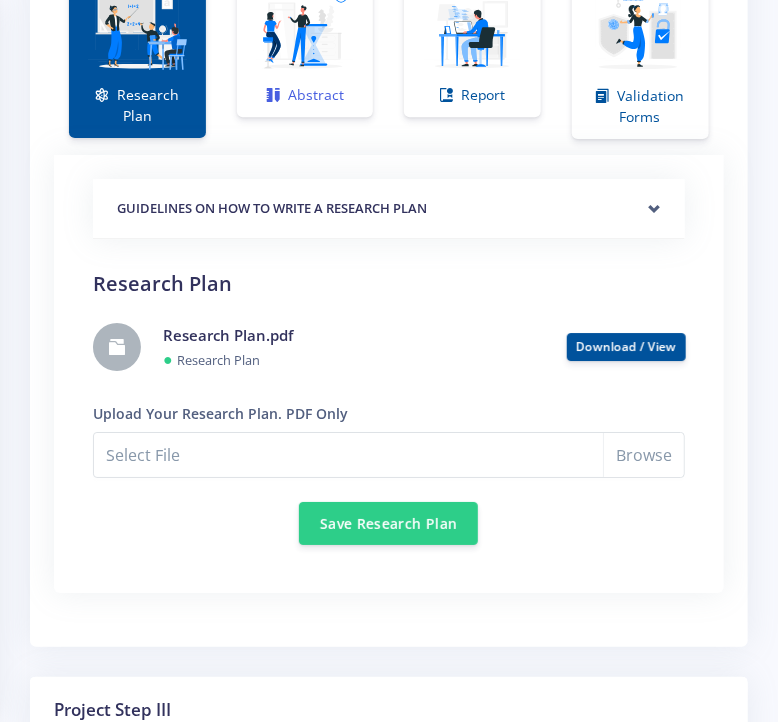 click on "Abstract" at bounding box center [305, 42] 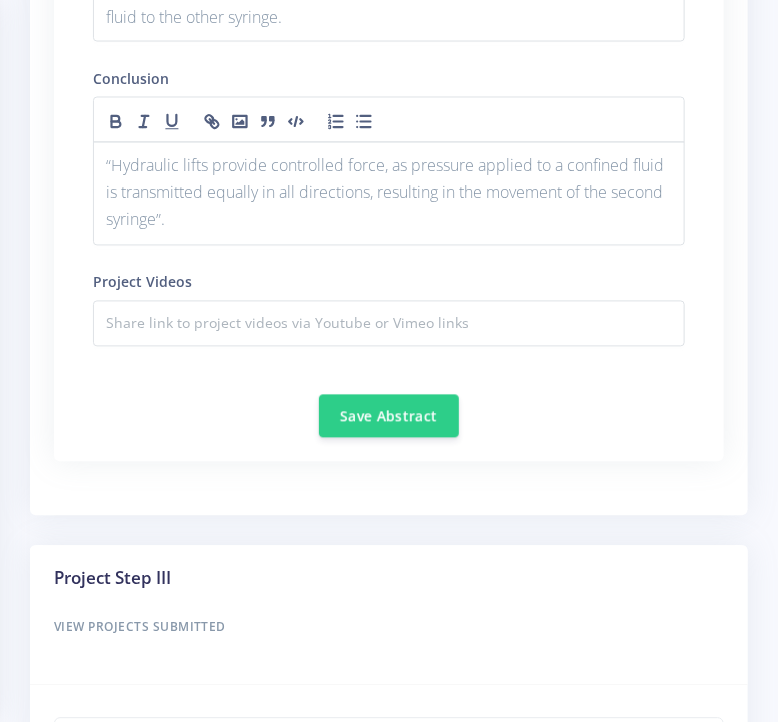 scroll, scrollTop: 2818, scrollLeft: 0, axis: vertical 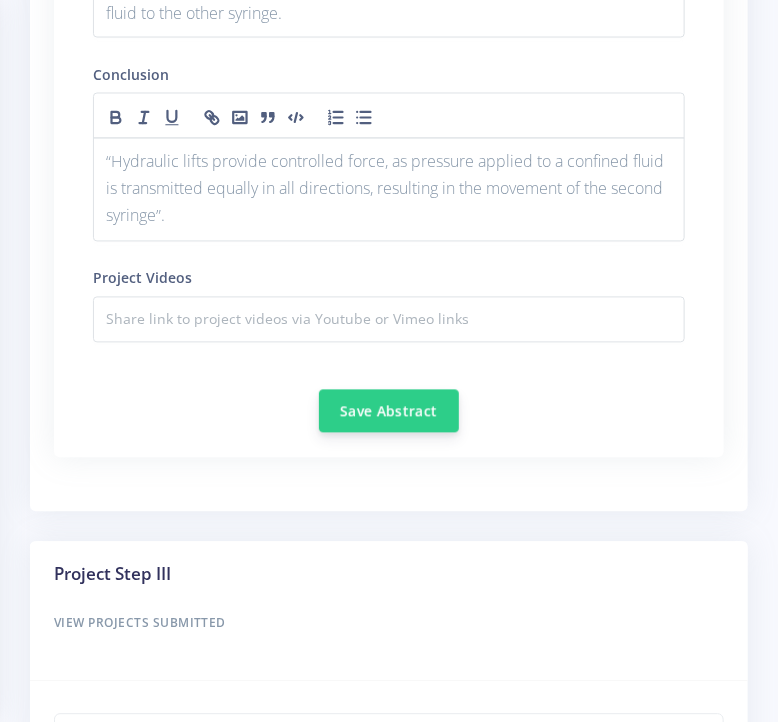 click on "Save Abstract" at bounding box center [389, 411] 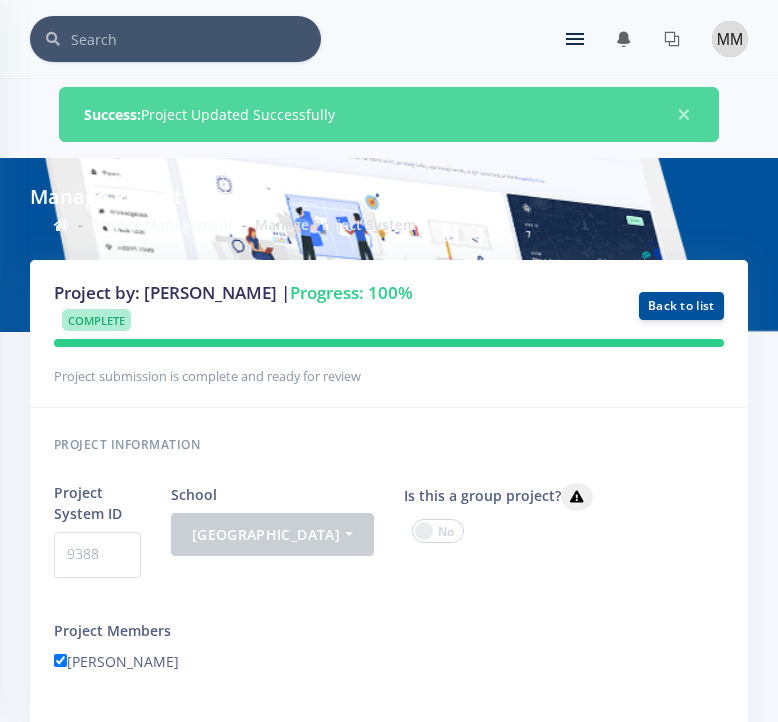 scroll, scrollTop: 0, scrollLeft: 0, axis: both 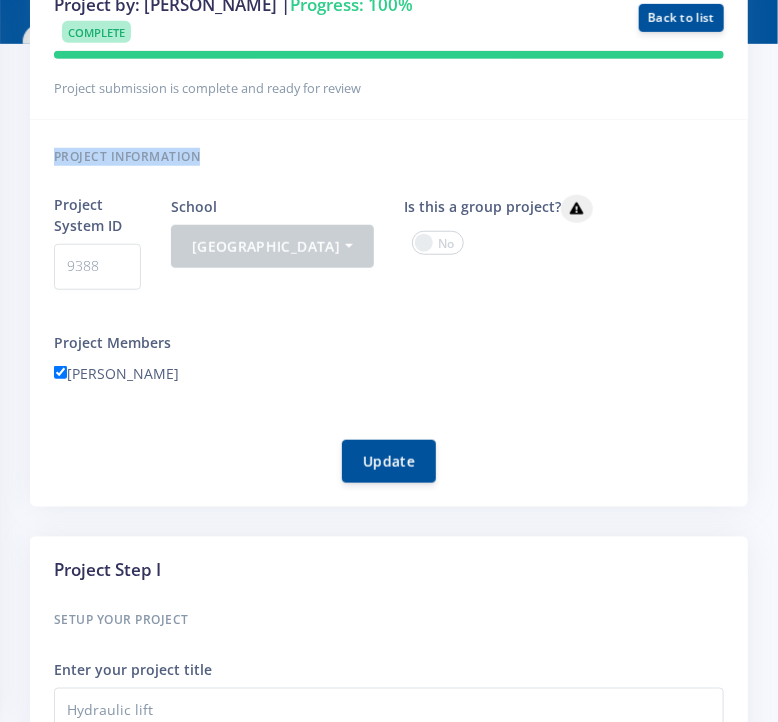 drag, startPoint x: 764, startPoint y: 118, endPoint x: 758, endPoint y: 85, distance: 33.54102 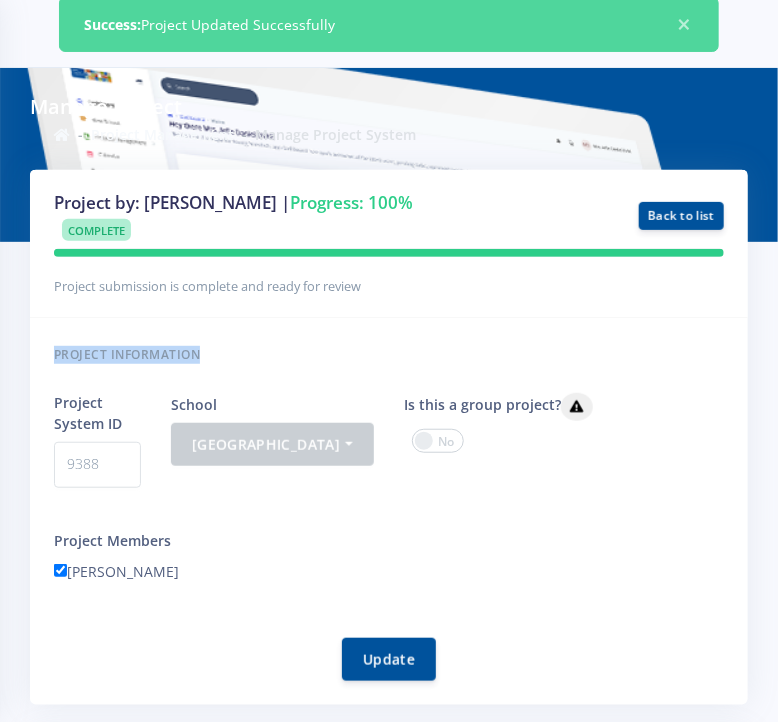 scroll, scrollTop: 84, scrollLeft: 0, axis: vertical 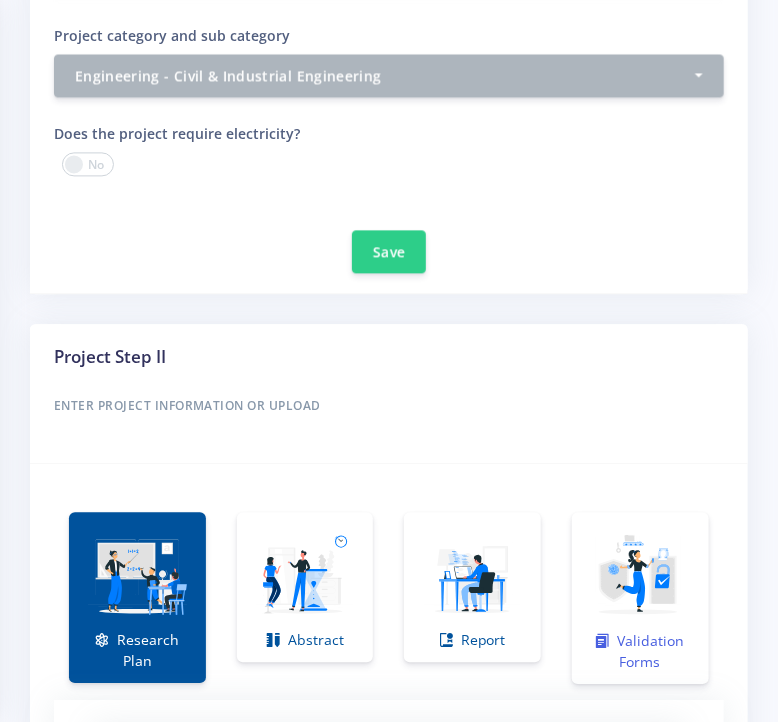 click at bounding box center (641, 577) 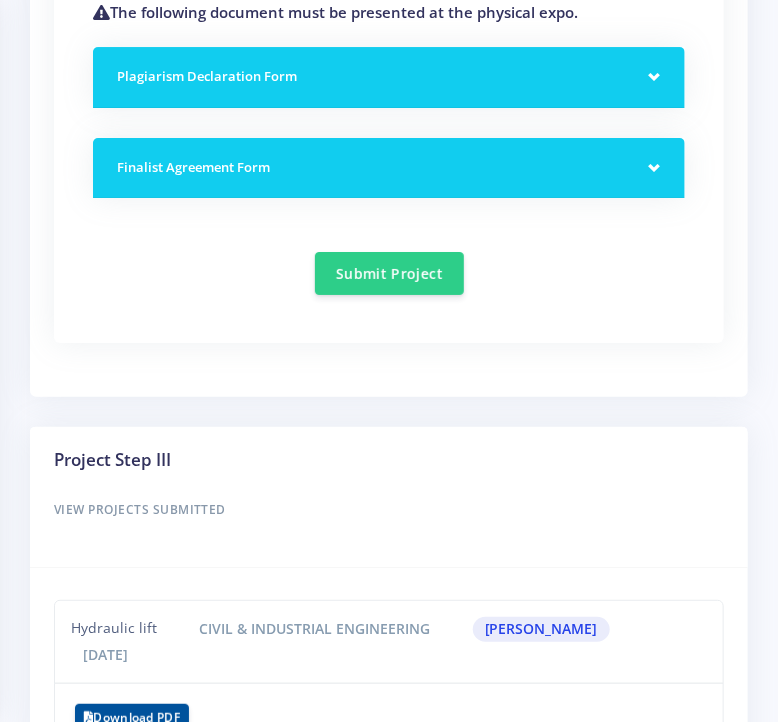 scroll, scrollTop: 1784, scrollLeft: 0, axis: vertical 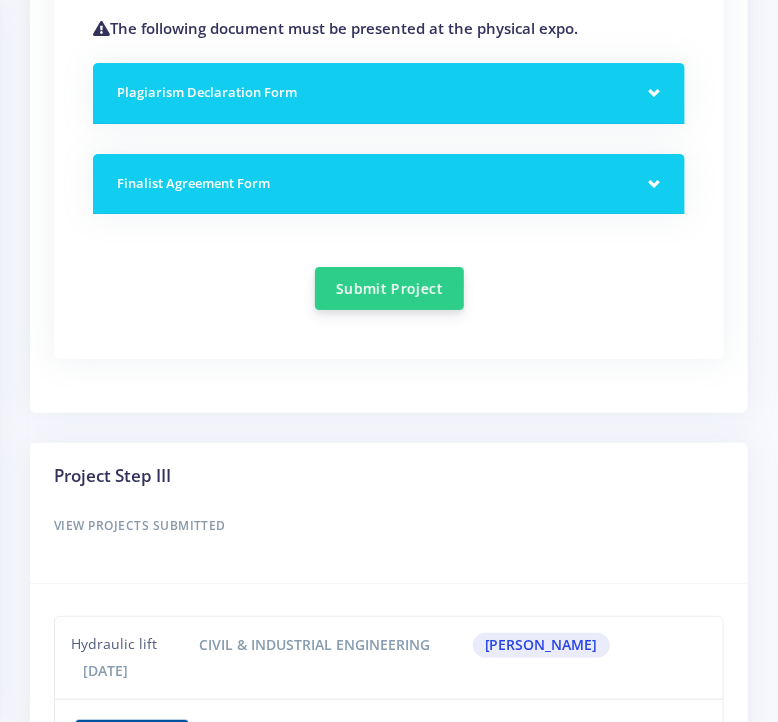 click on "Submit Project" at bounding box center [389, 288] 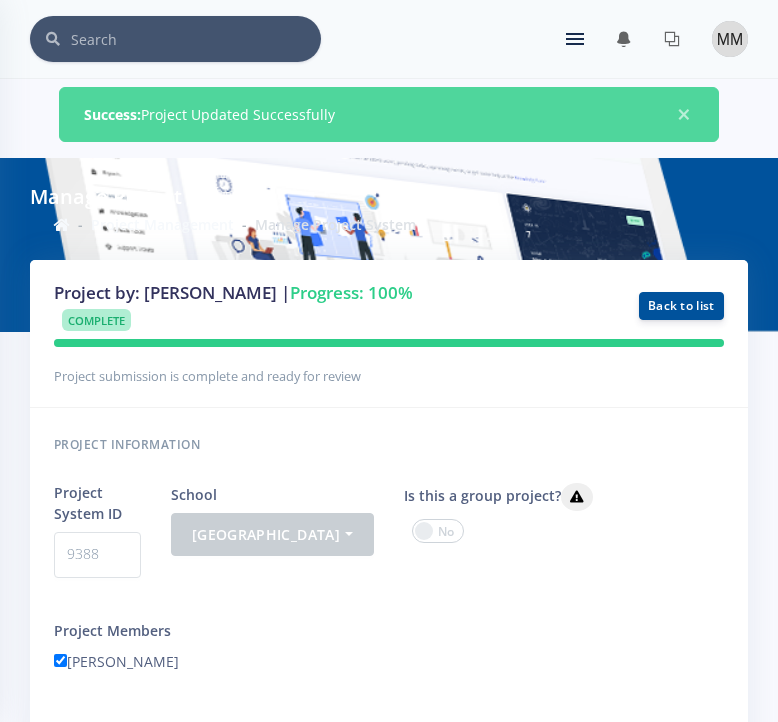 scroll, scrollTop: 0, scrollLeft: 0, axis: both 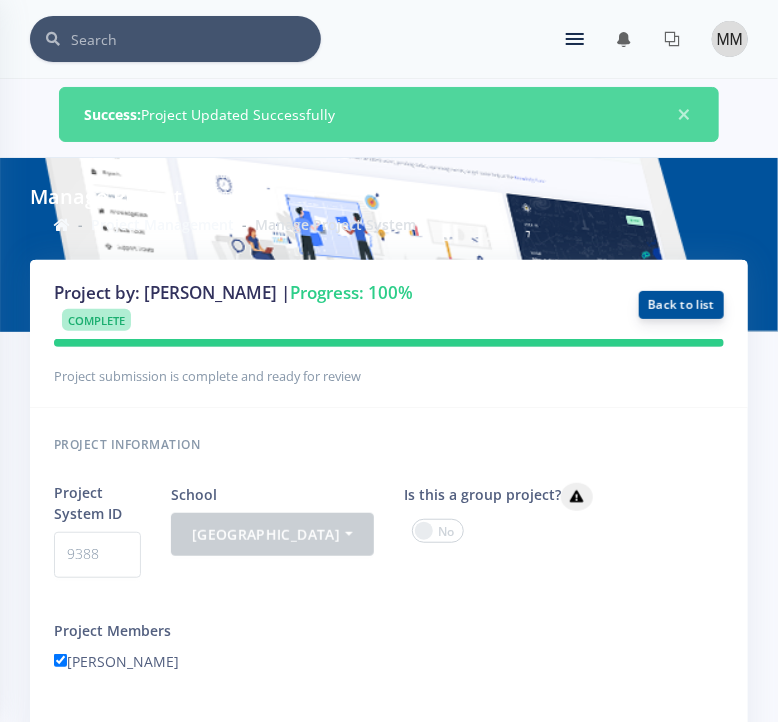 click on "Back to list" at bounding box center (681, 305) 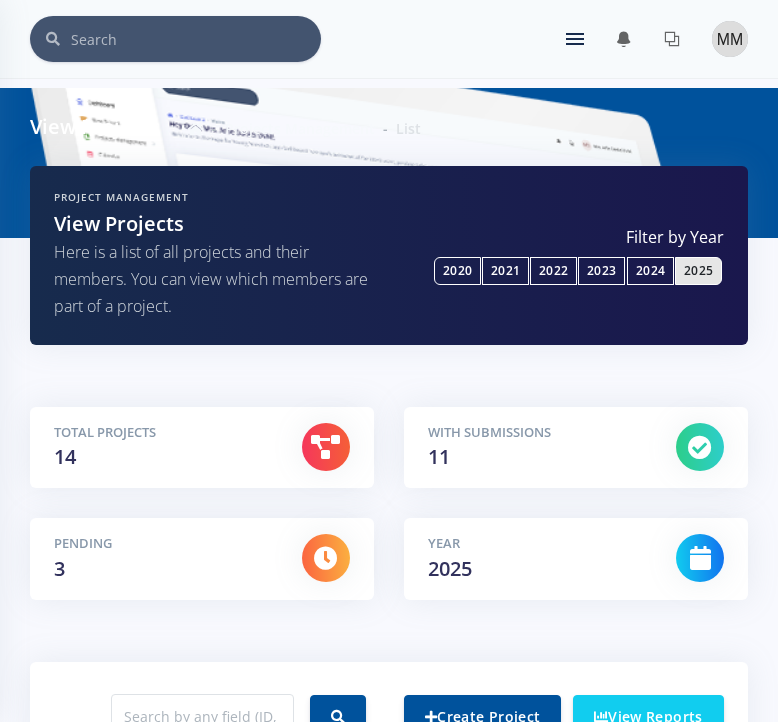 scroll, scrollTop: 0, scrollLeft: 0, axis: both 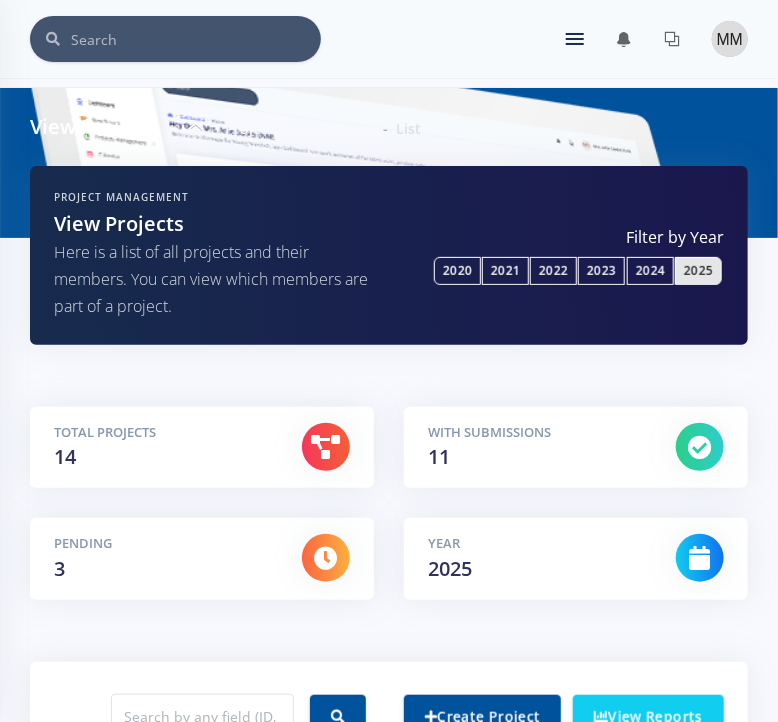 click on "With Submissions
11" at bounding box center [576, 448] 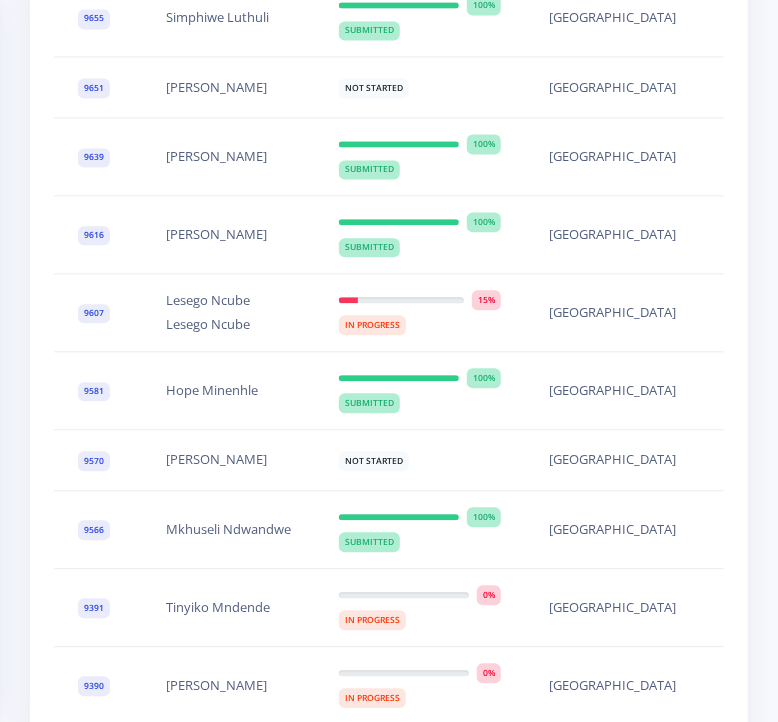 scroll, scrollTop: 1040, scrollLeft: 0, axis: vertical 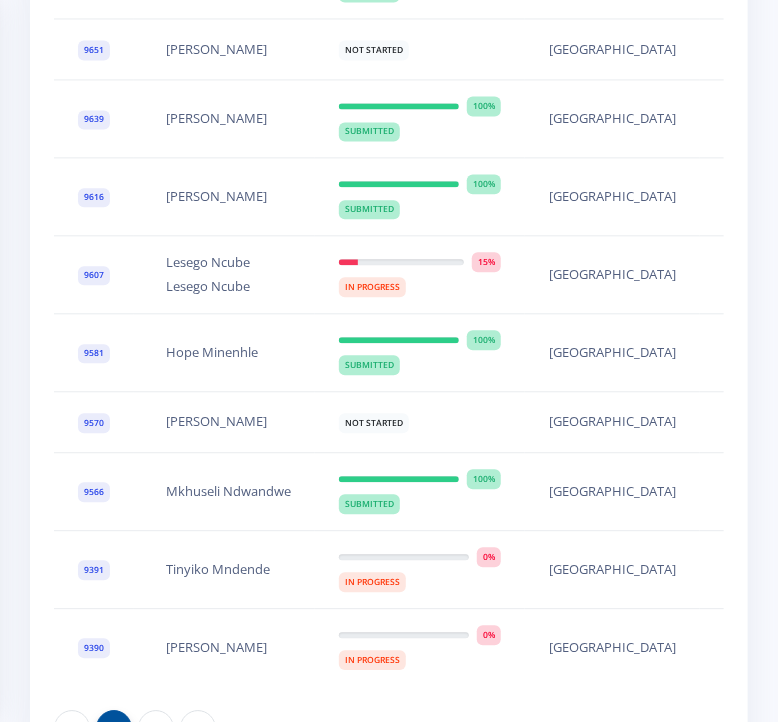 click on "In Progress" at bounding box center [420, 286] 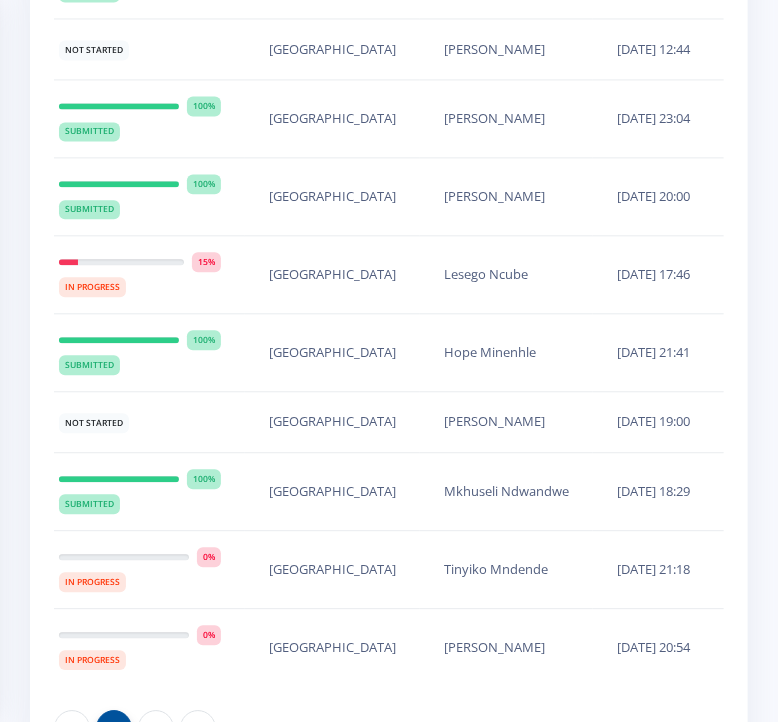 scroll, scrollTop: 0, scrollLeft: 483, axis: horizontal 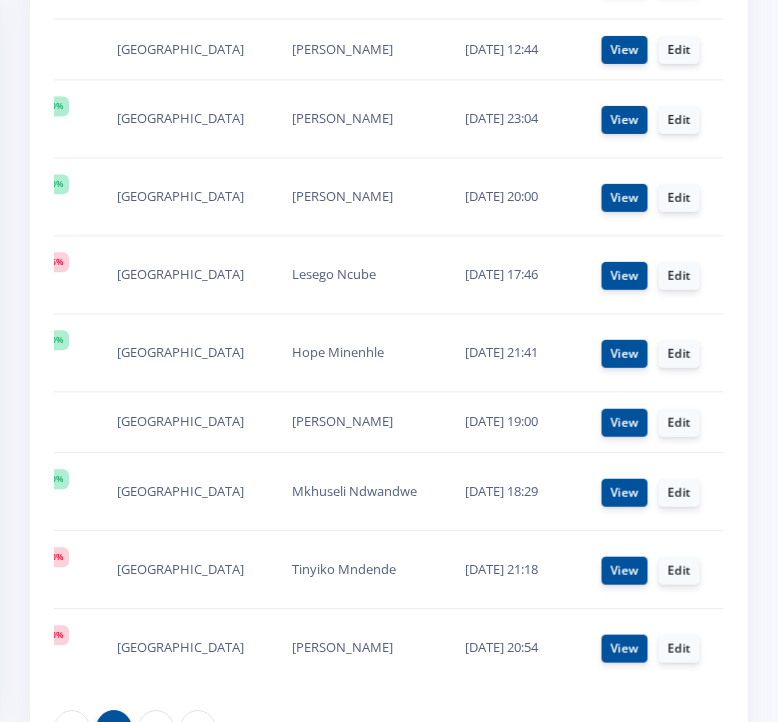 click on "View
Edit" at bounding box center (651, 275) 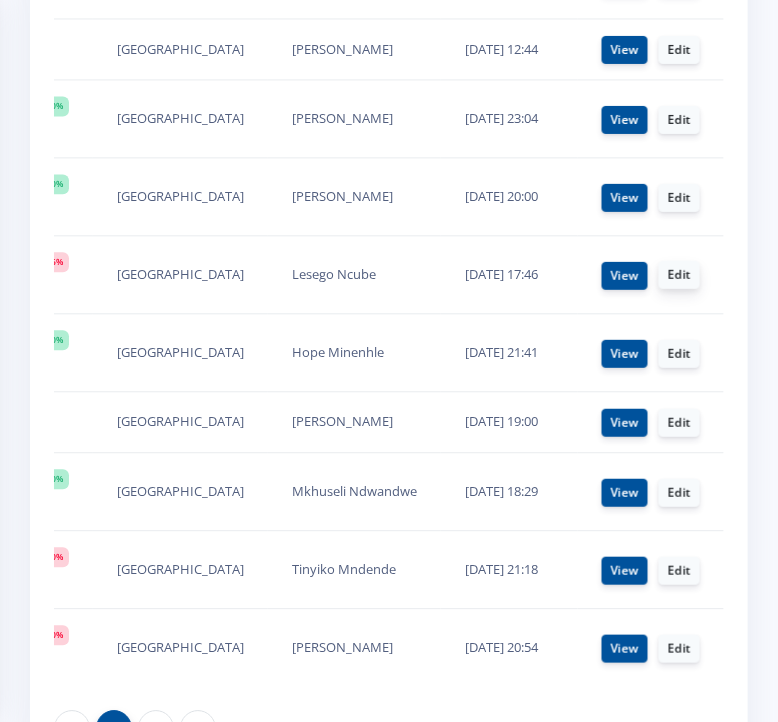 click on "Edit" at bounding box center (679, 274) 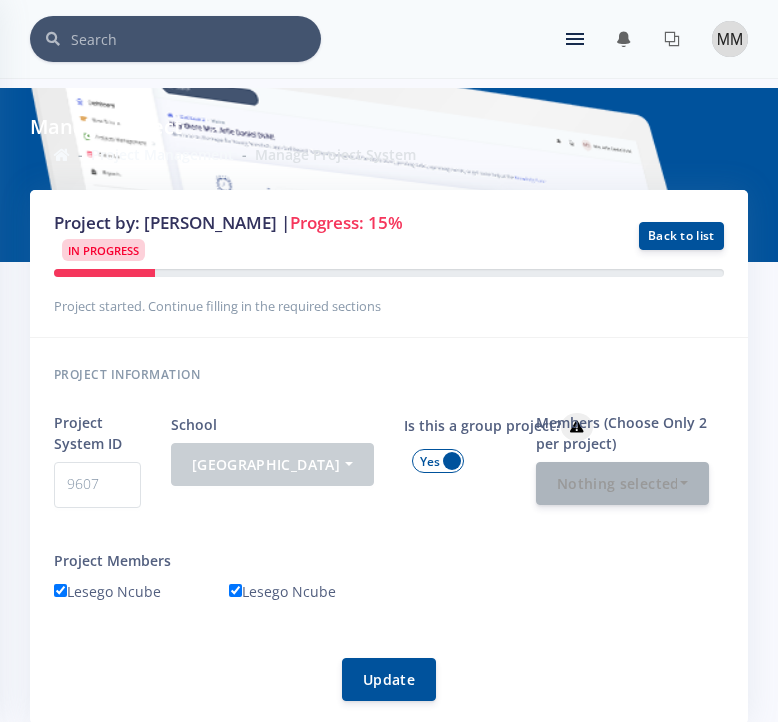scroll, scrollTop: 0, scrollLeft: 0, axis: both 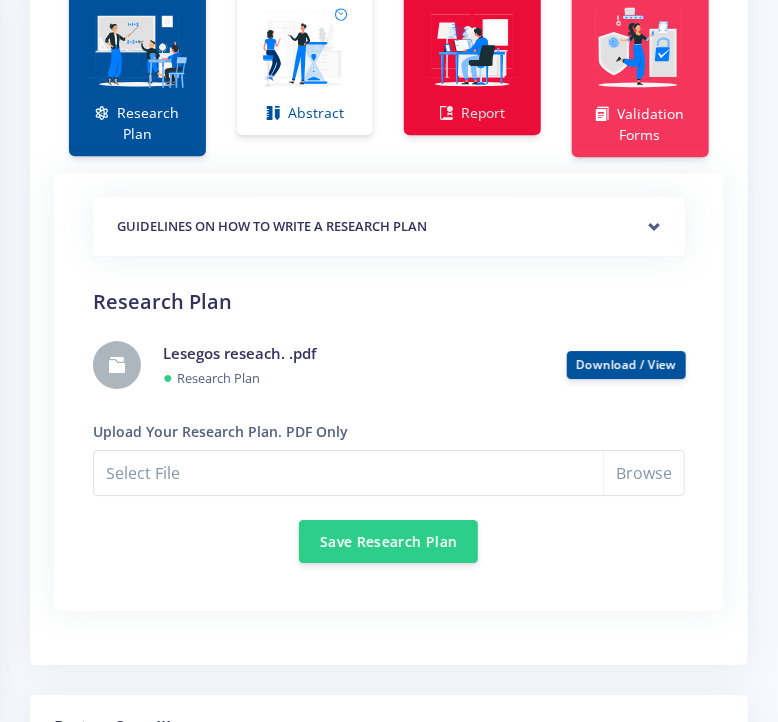 click on "Report" at bounding box center [472, 60] 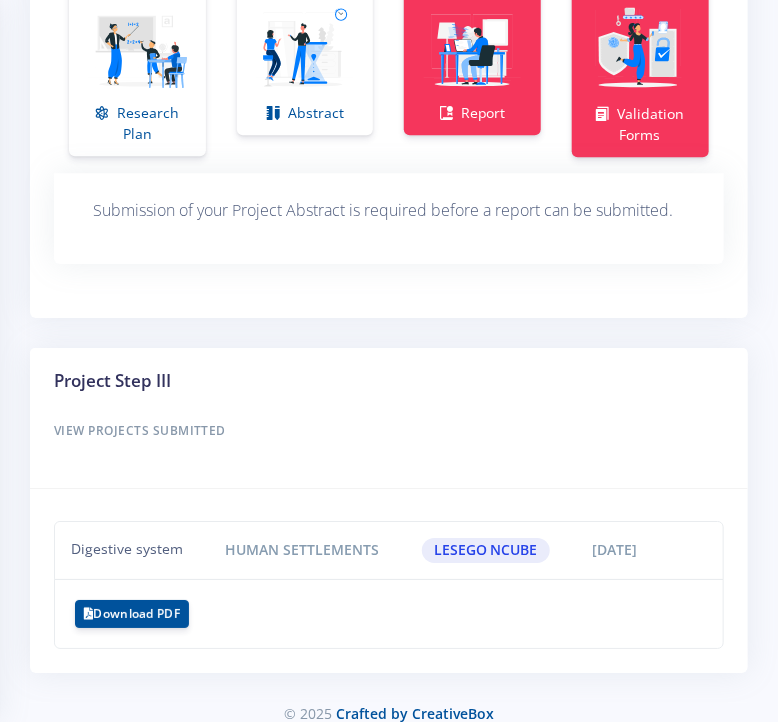 click on "Project Step III
View Projects Submitted" at bounding box center [389, 418] 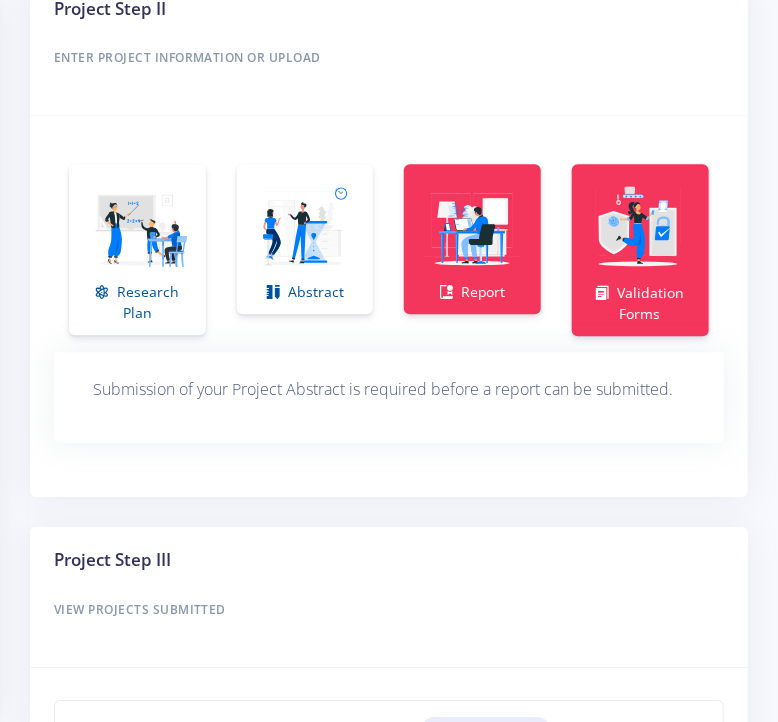 scroll, scrollTop: 1136, scrollLeft: 0, axis: vertical 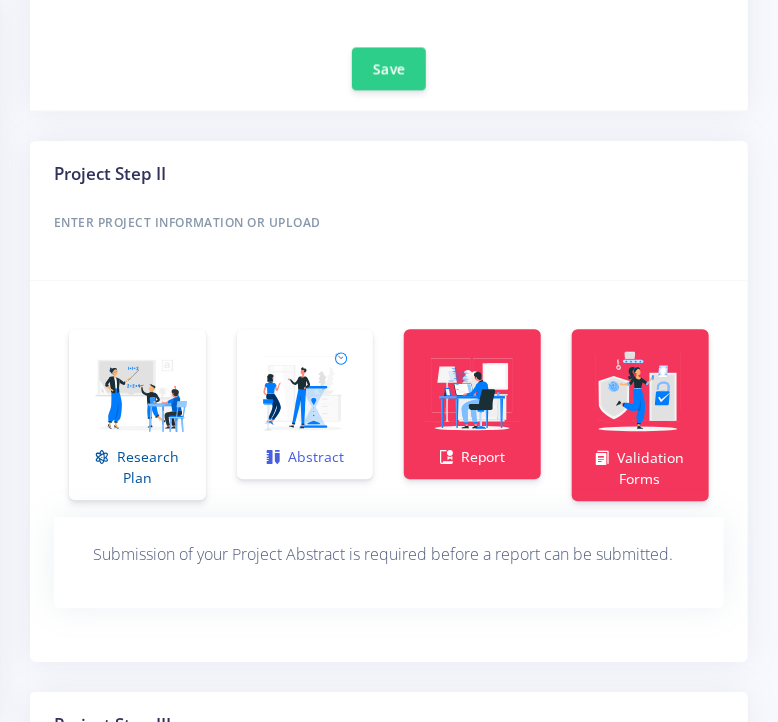 click at bounding box center (305, 393) 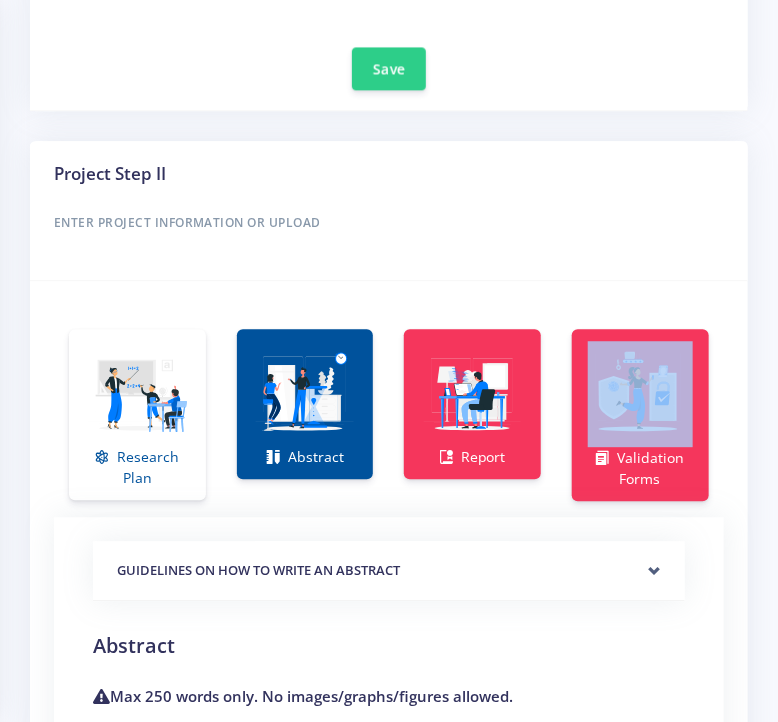 drag, startPoint x: 777, startPoint y: 332, endPoint x: 788, endPoint y: 393, distance: 61.983868 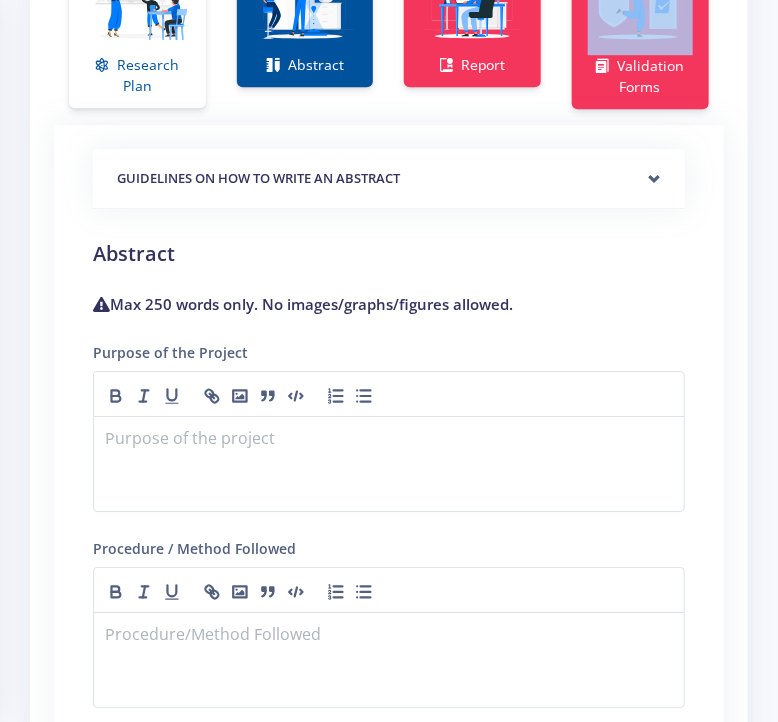 scroll, scrollTop: 1422, scrollLeft: 0, axis: vertical 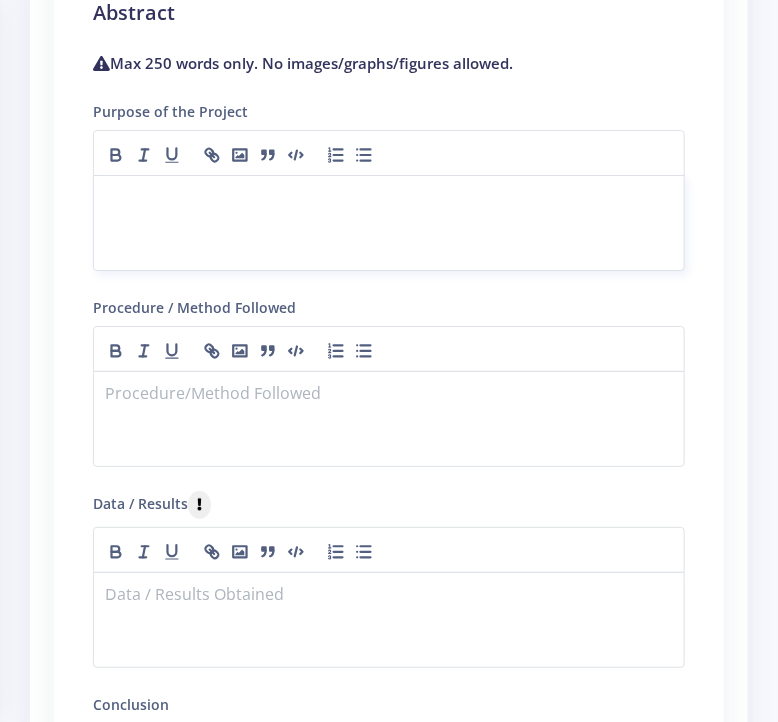 click at bounding box center [389, 223] 